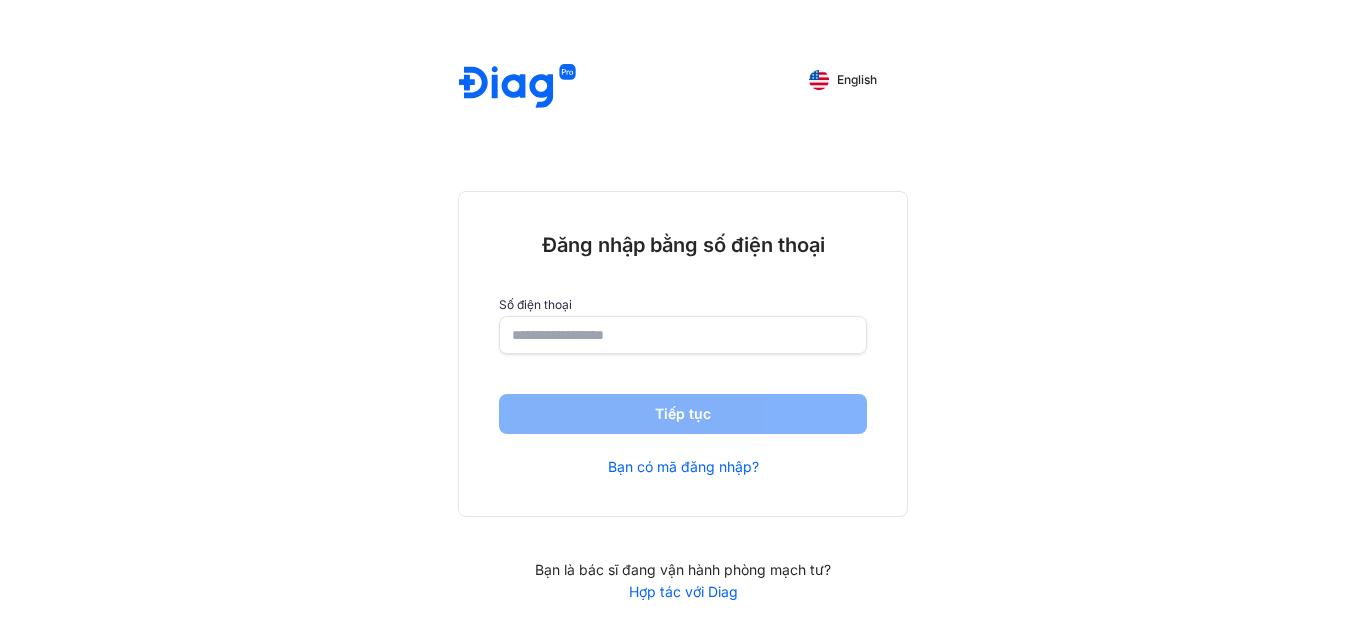 scroll, scrollTop: 0, scrollLeft: 0, axis: both 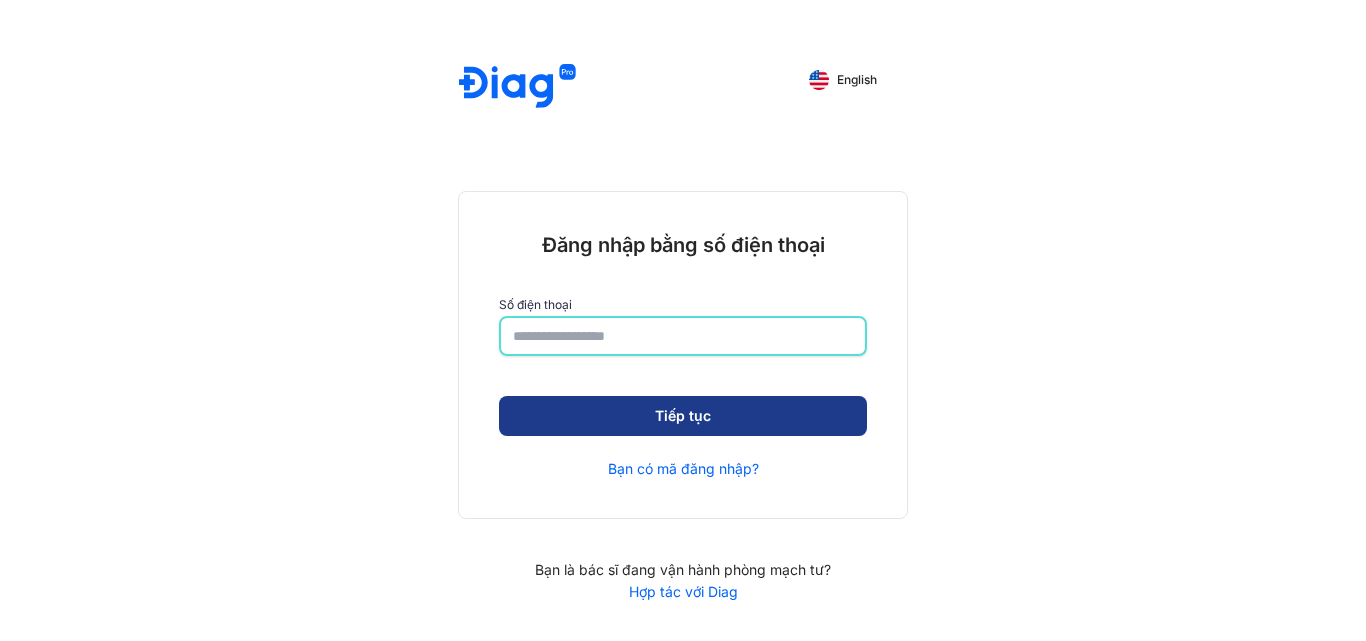 type on "**********" 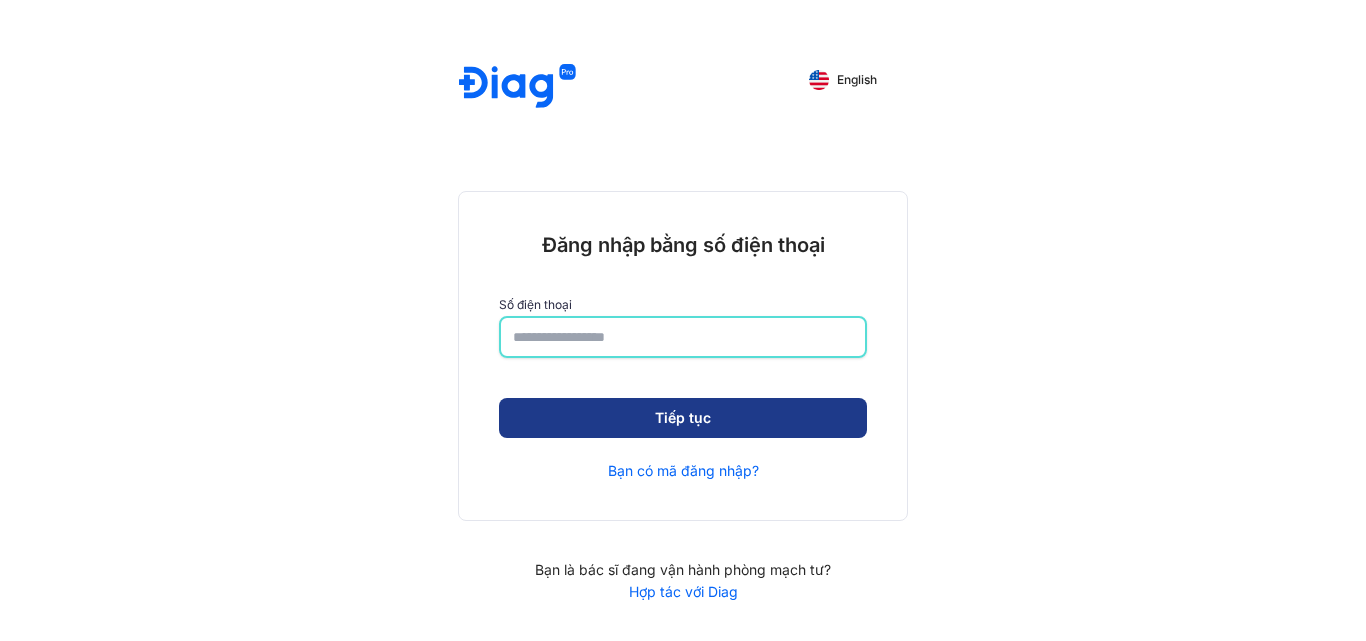 click on "Tiếp tục" at bounding box center [683, 418] 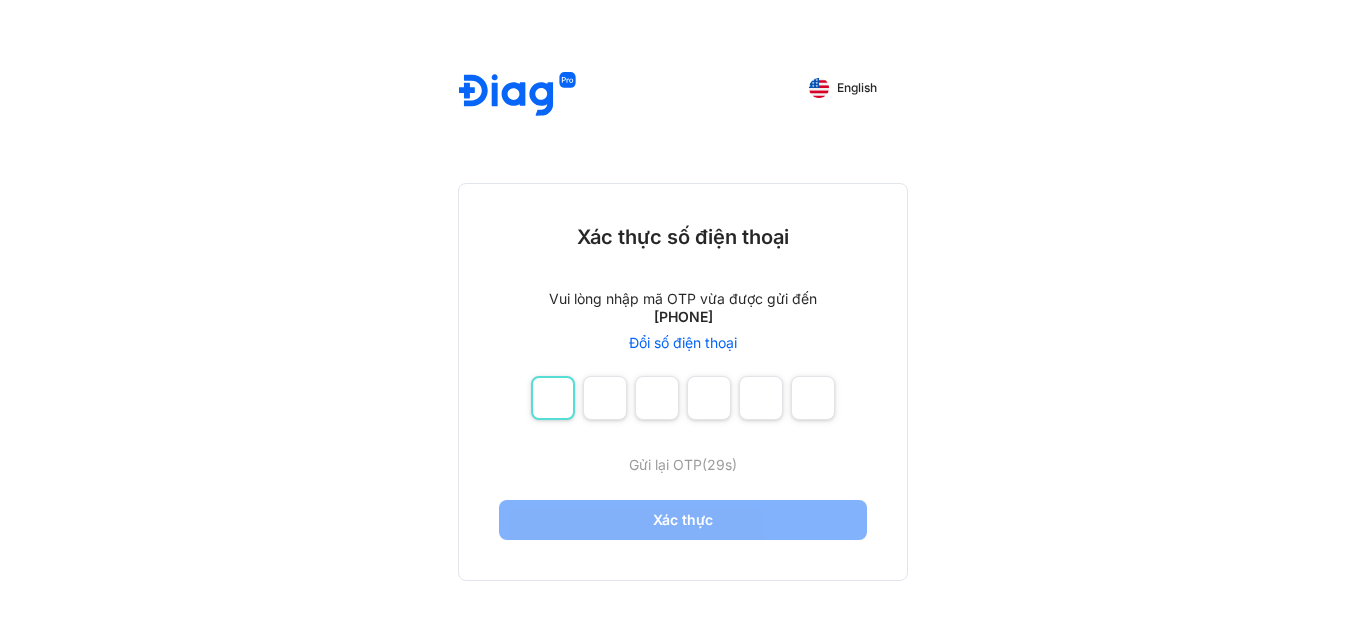 click at bounding box center (553, 398) 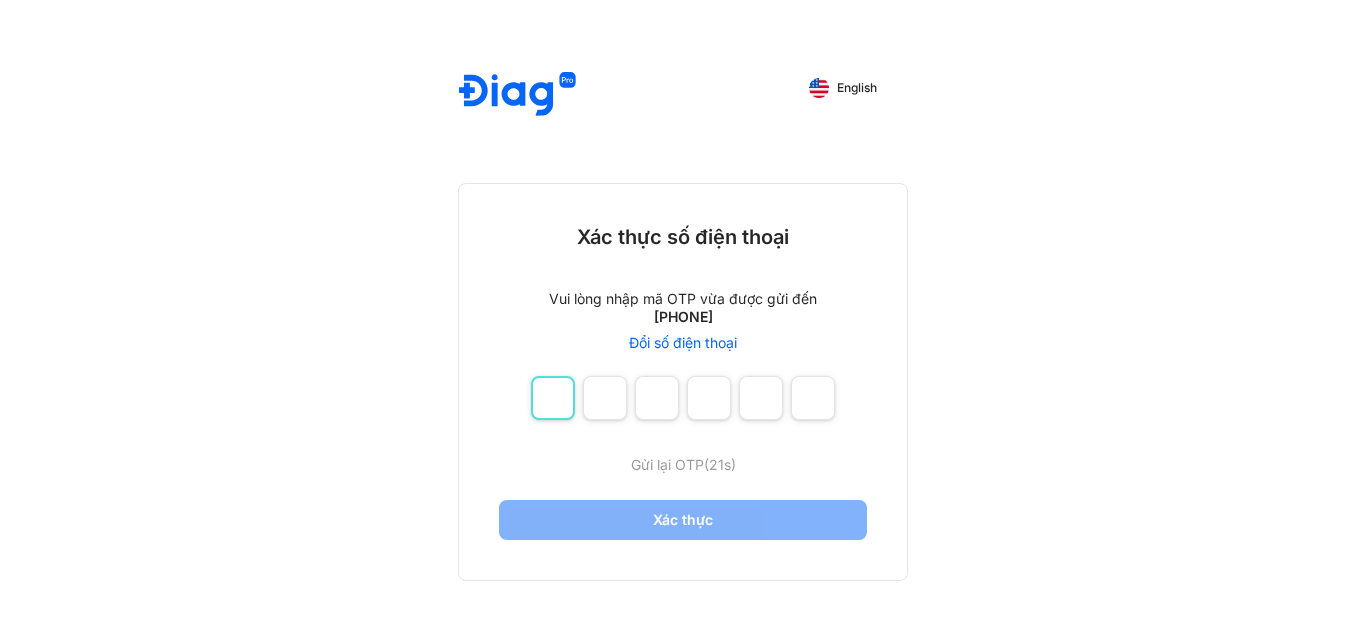 type on "*" 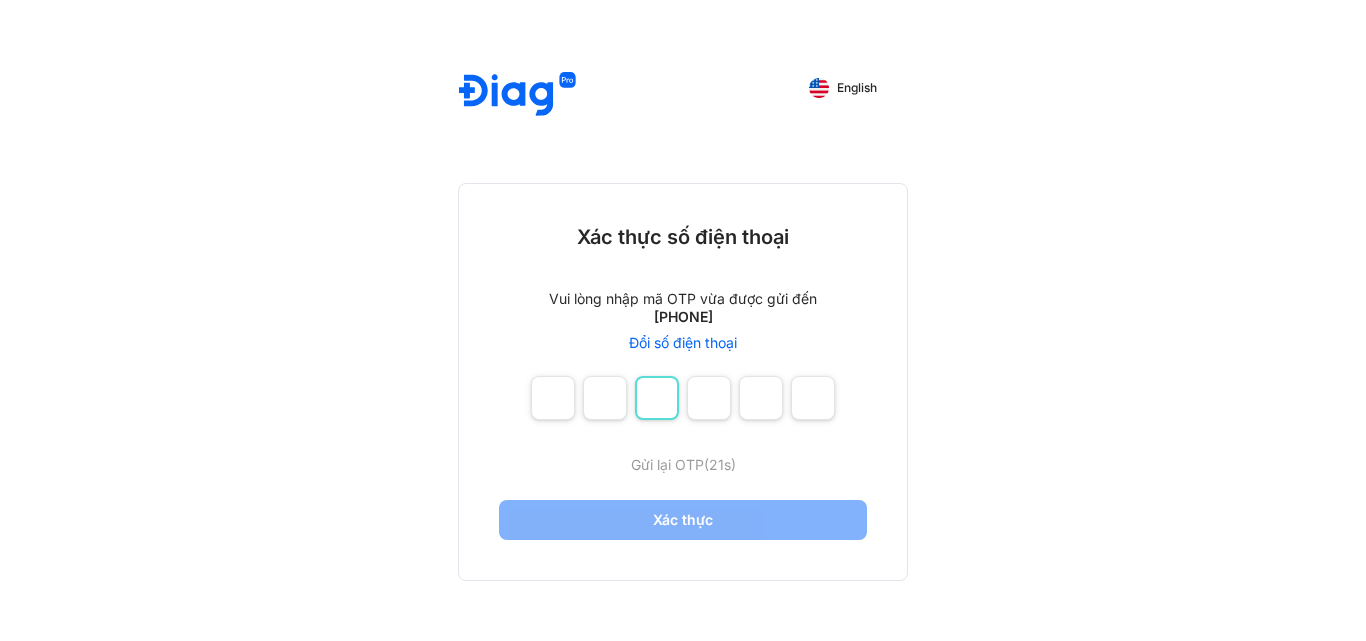 type on "*" 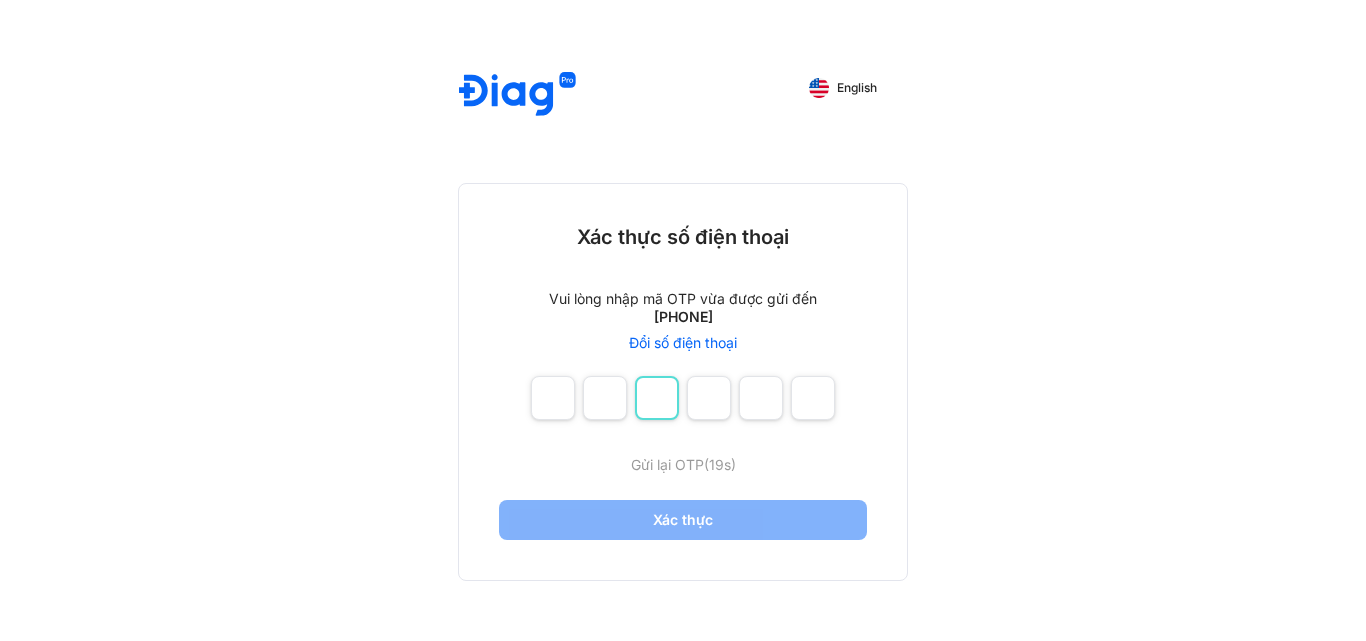 type on "**" 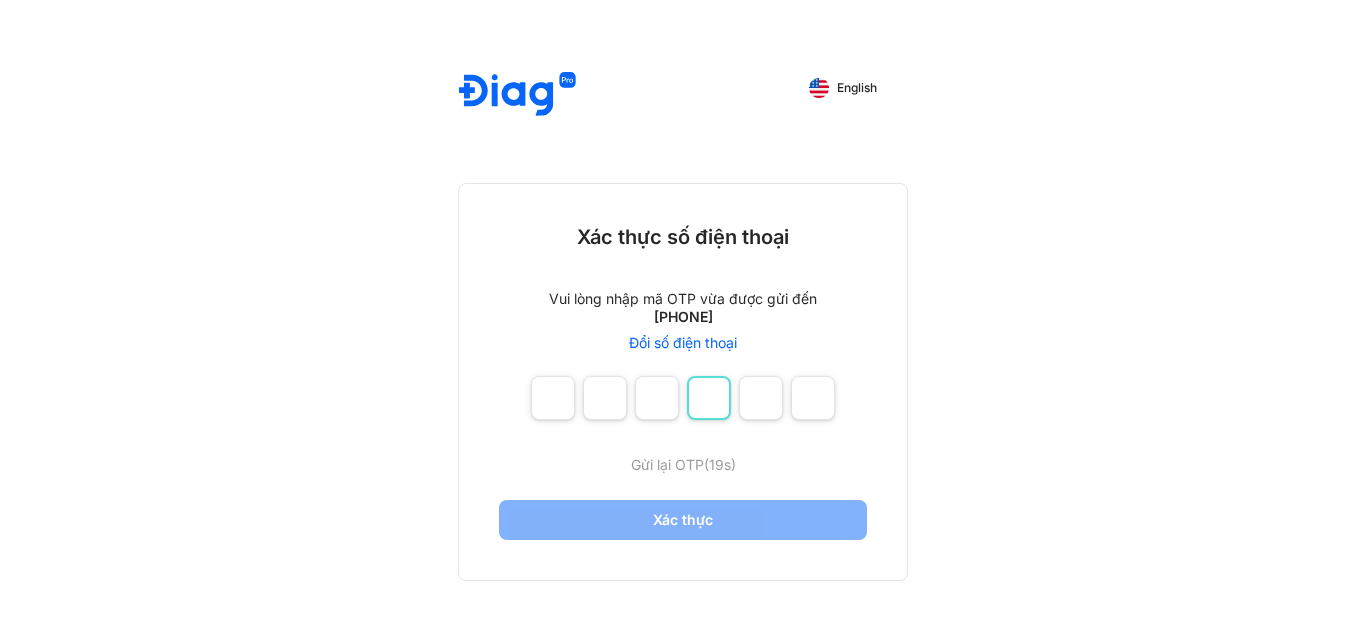 type on "**" 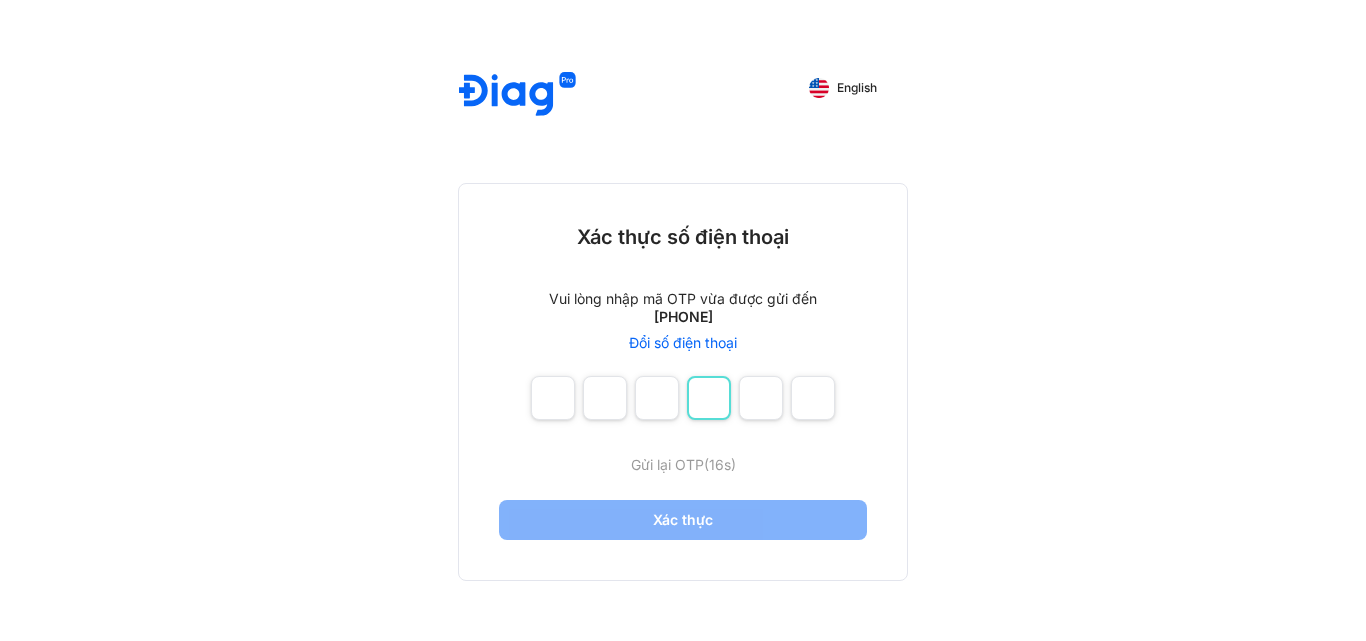 type 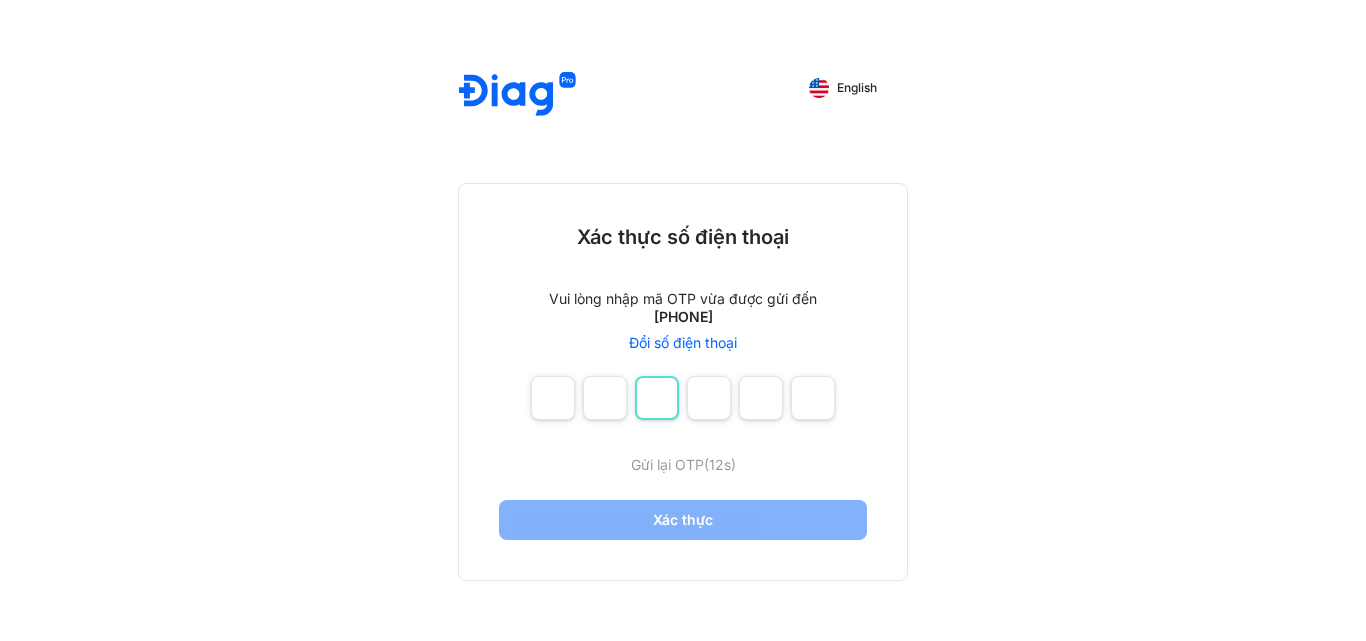 type on "*" 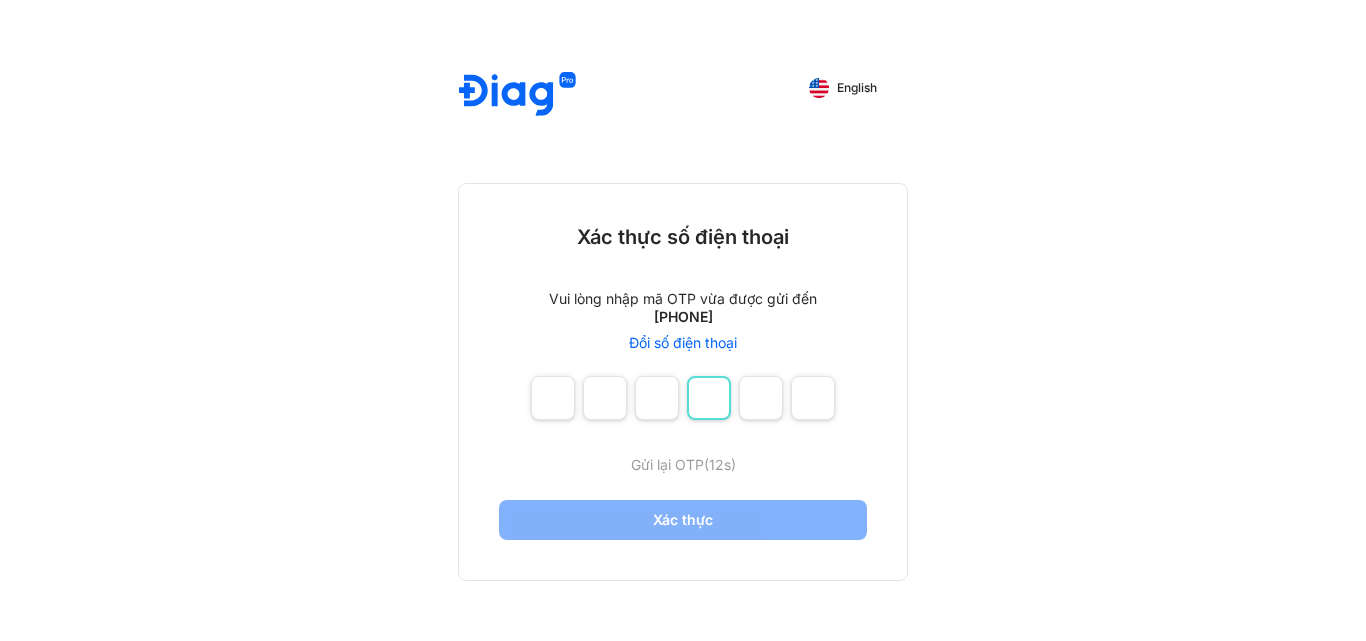 type on "*" 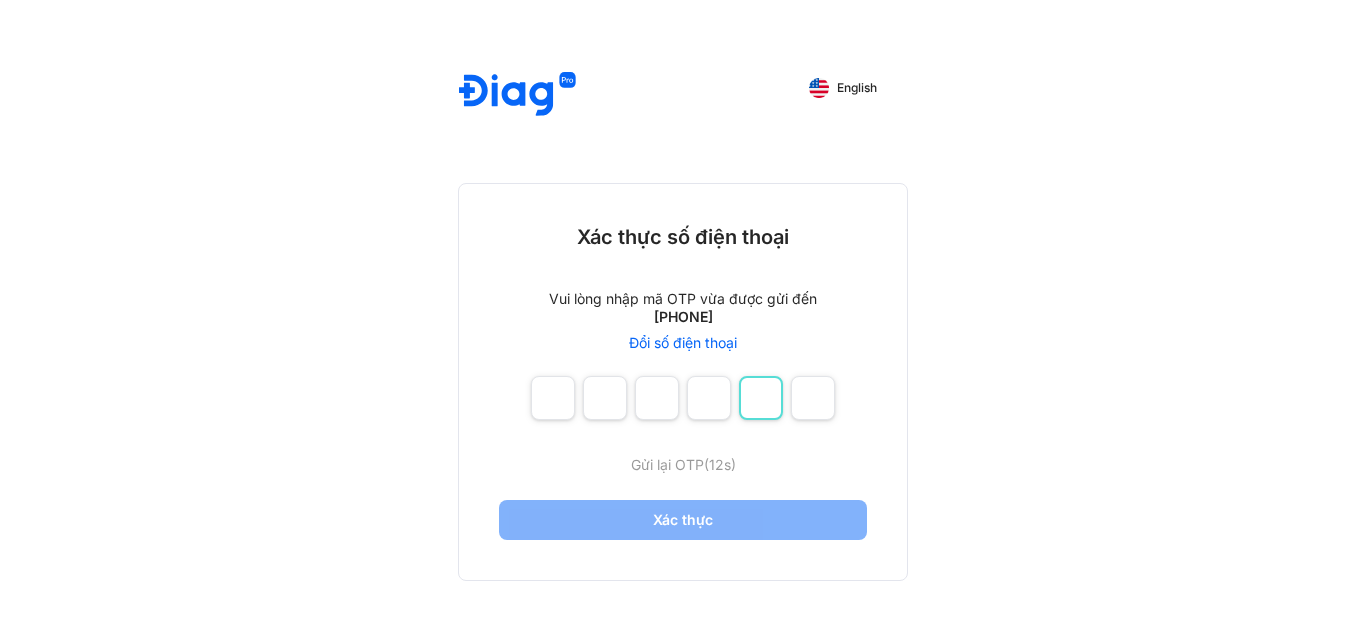 type on "*" 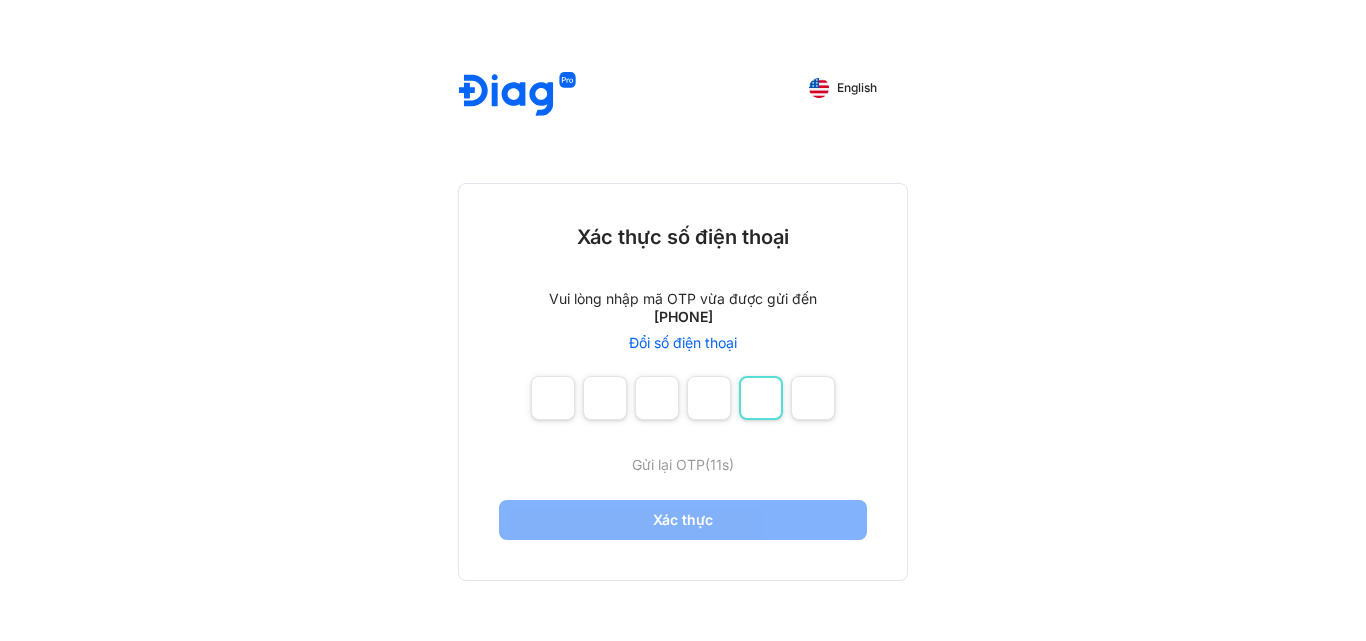 type on "*" 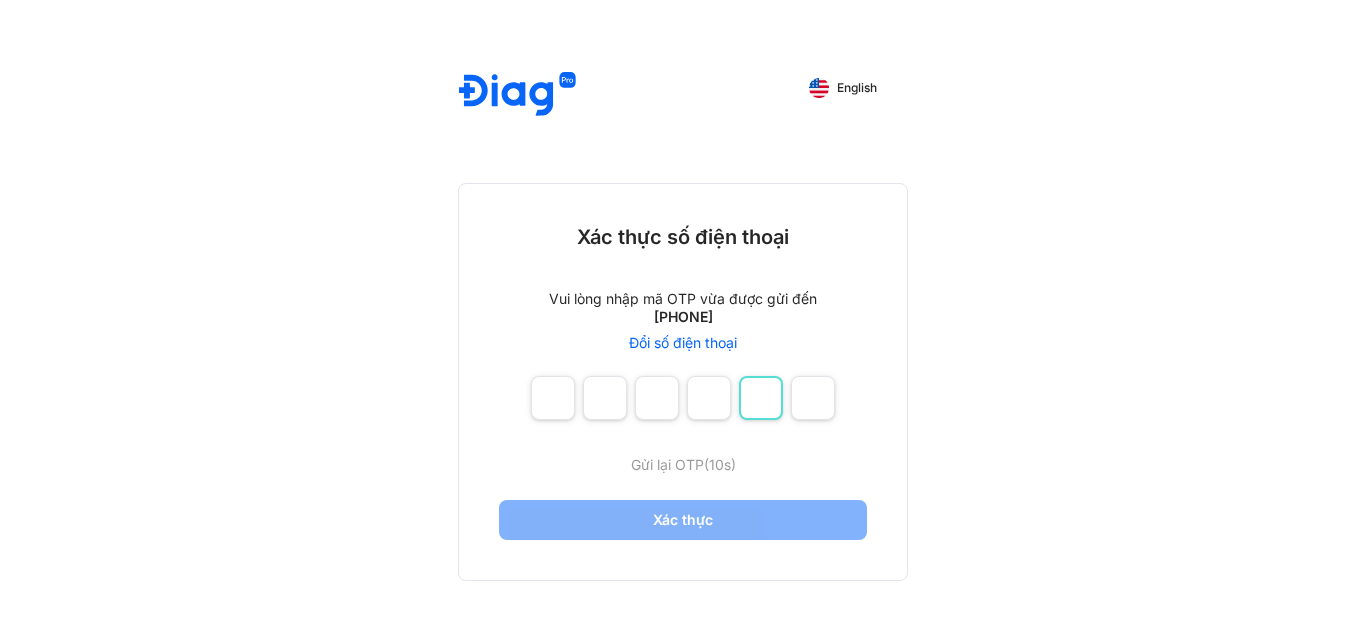 type on "***" 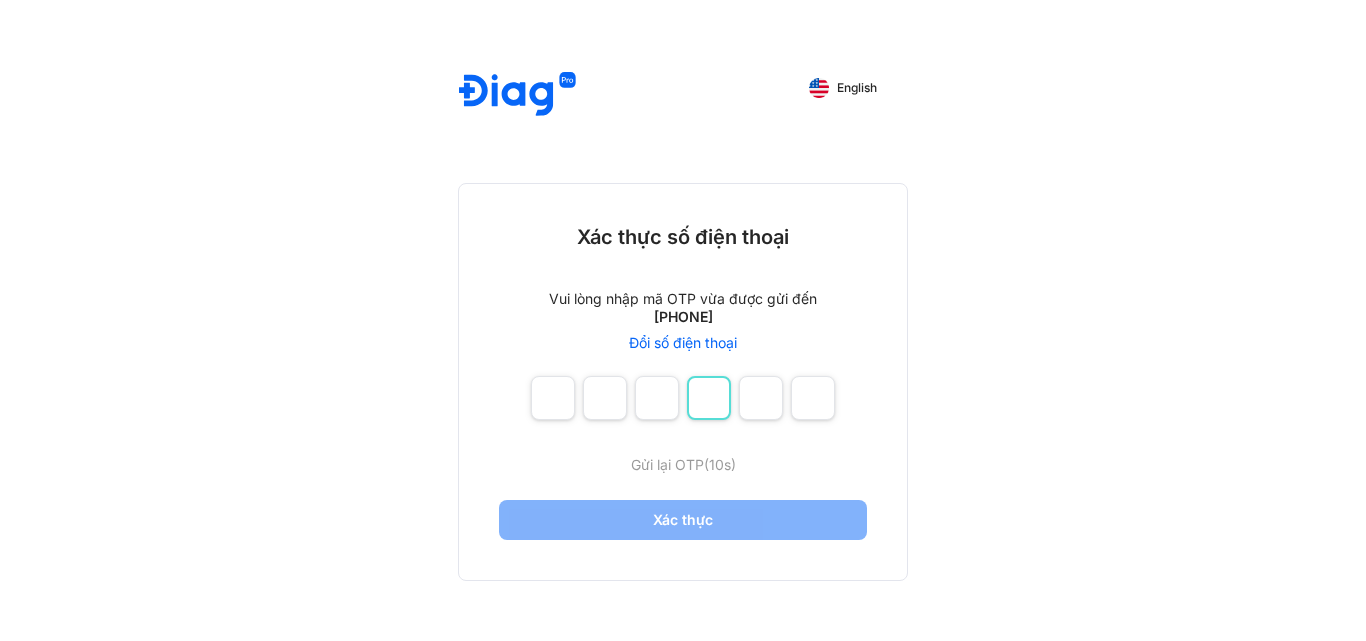 type on "***" 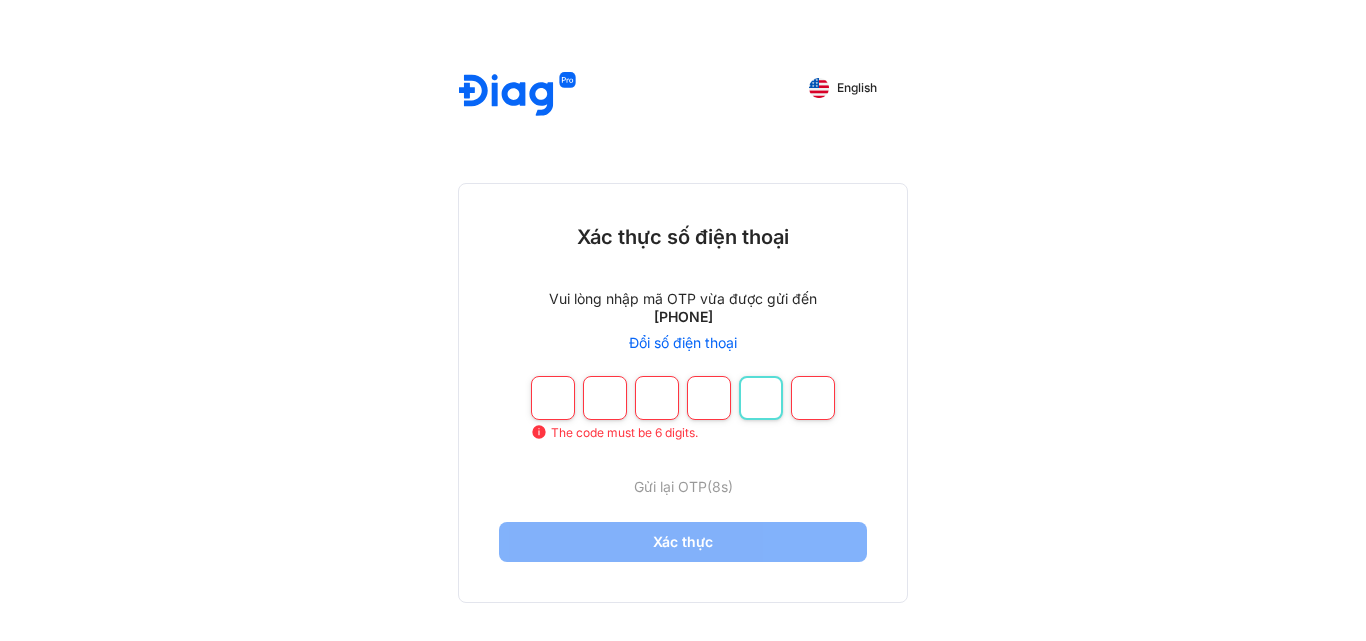 type 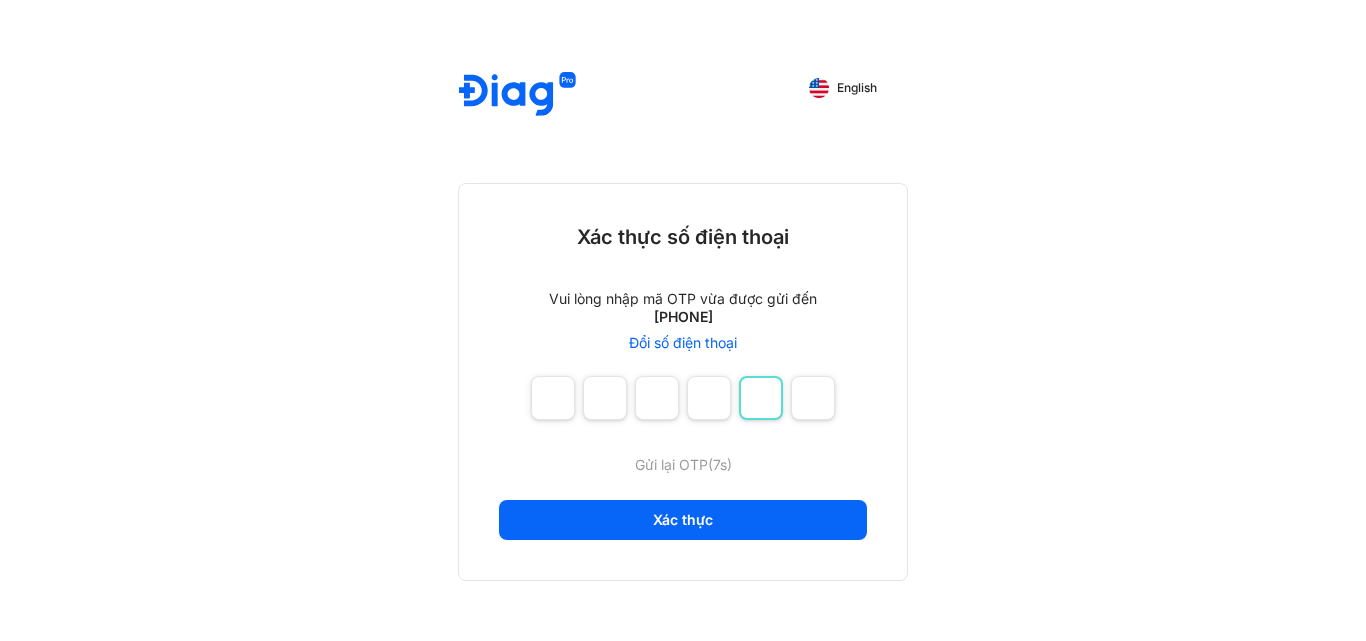 drag, startPoint x: 766, startPoint y: 403, endPoint x: 416, endPoint y: 413, distance: 350.14282 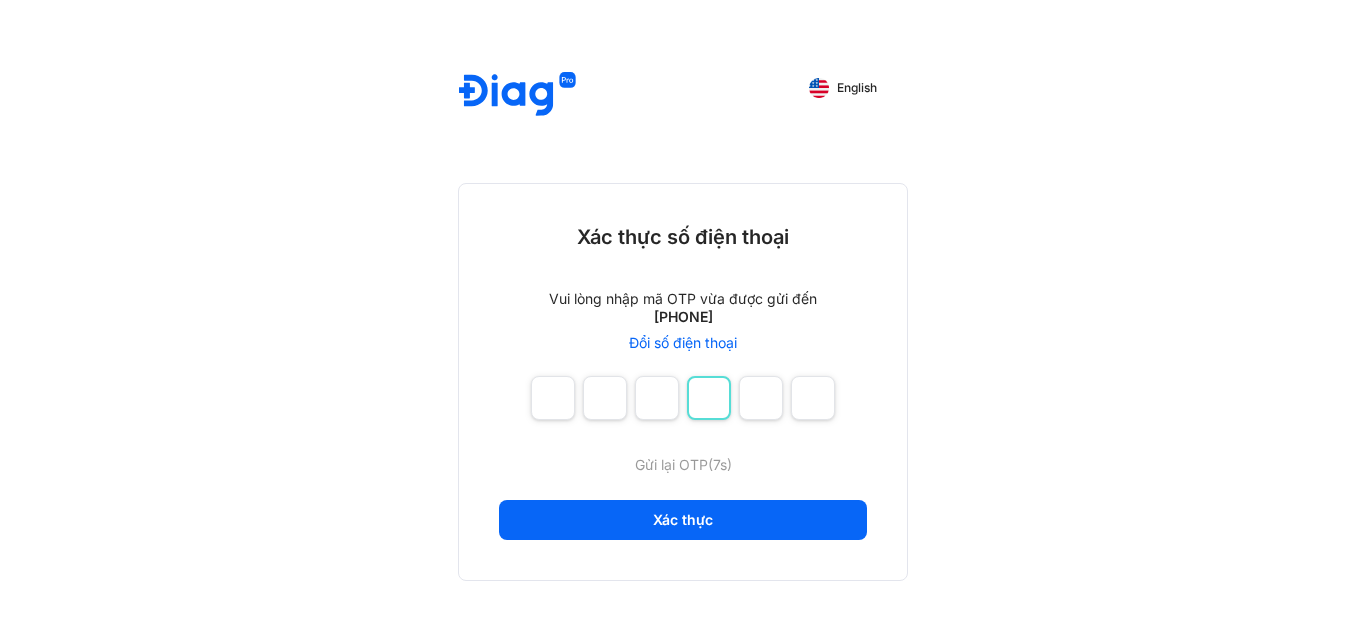 type 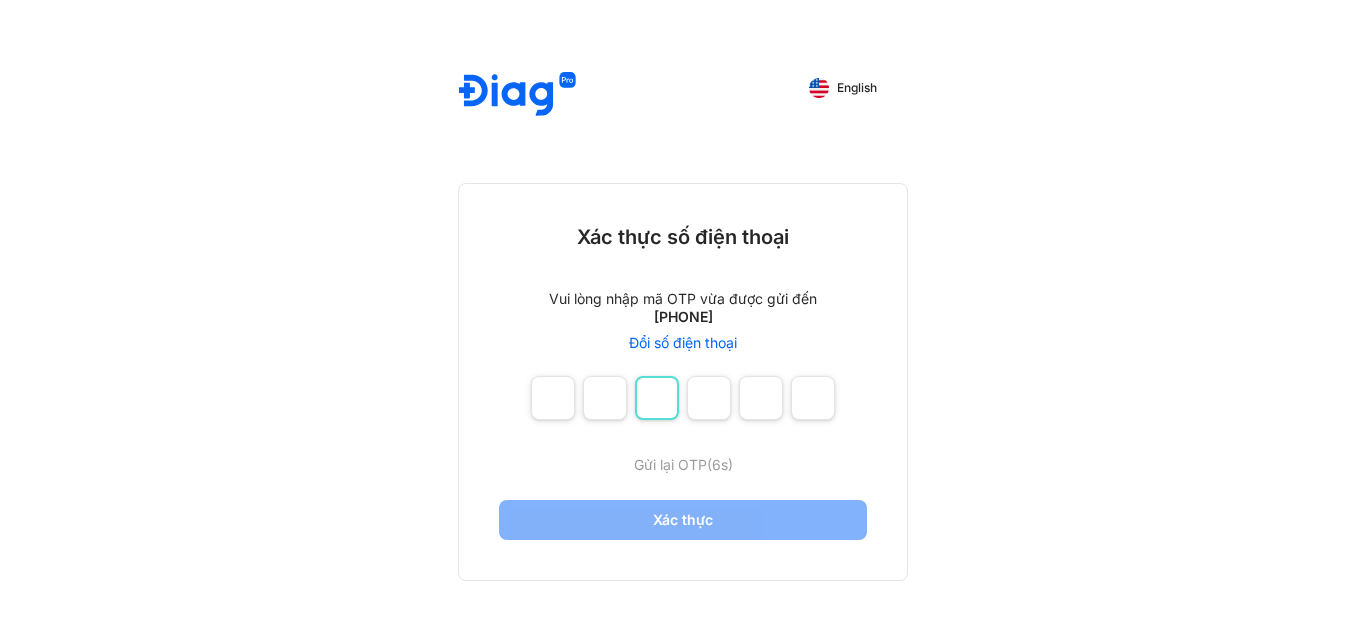 type 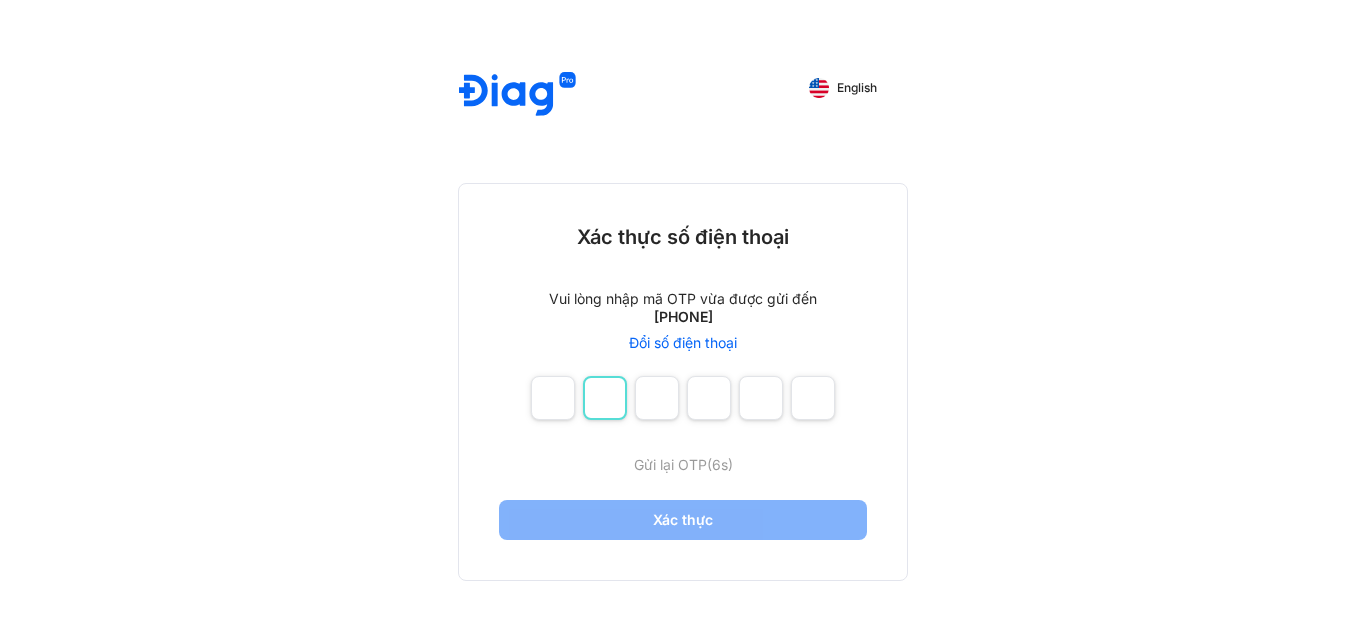 type 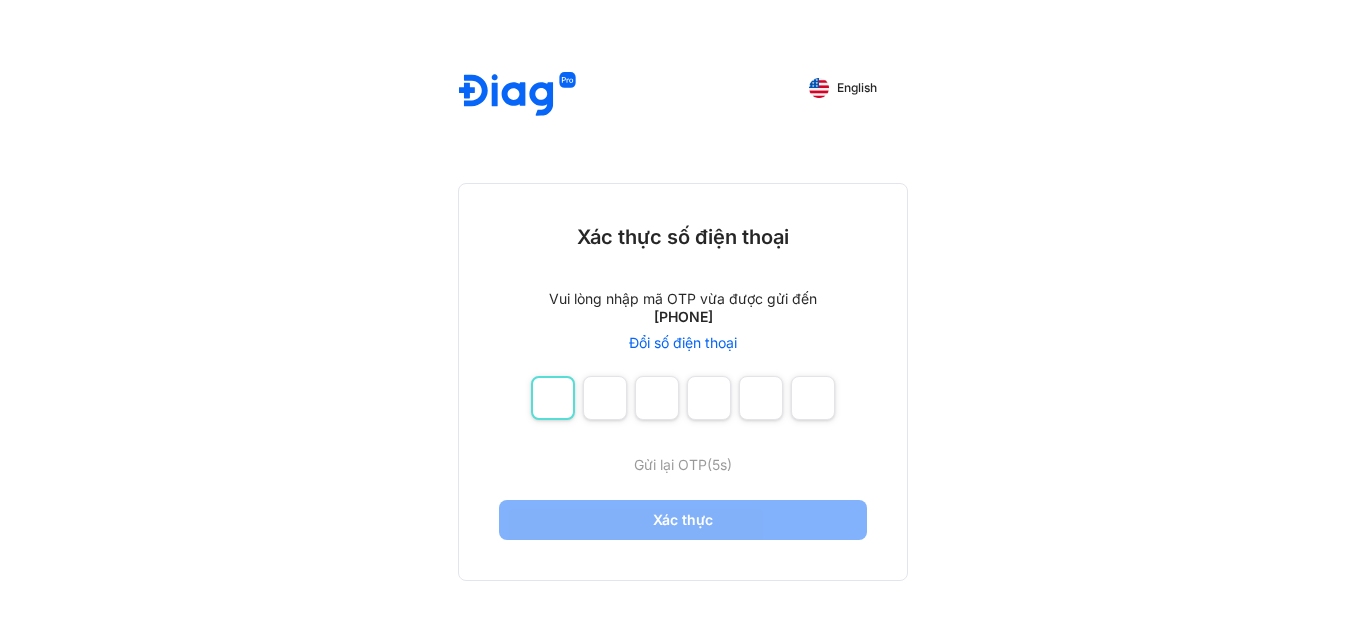 type on "*" 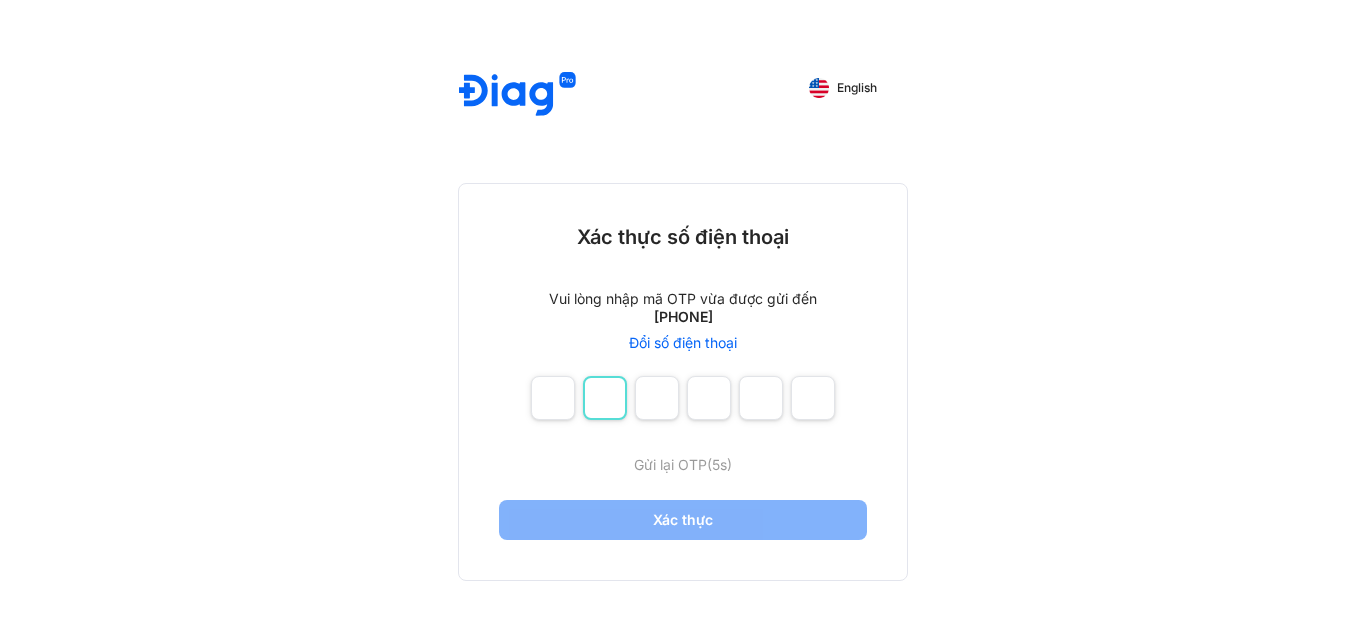 type on "*" 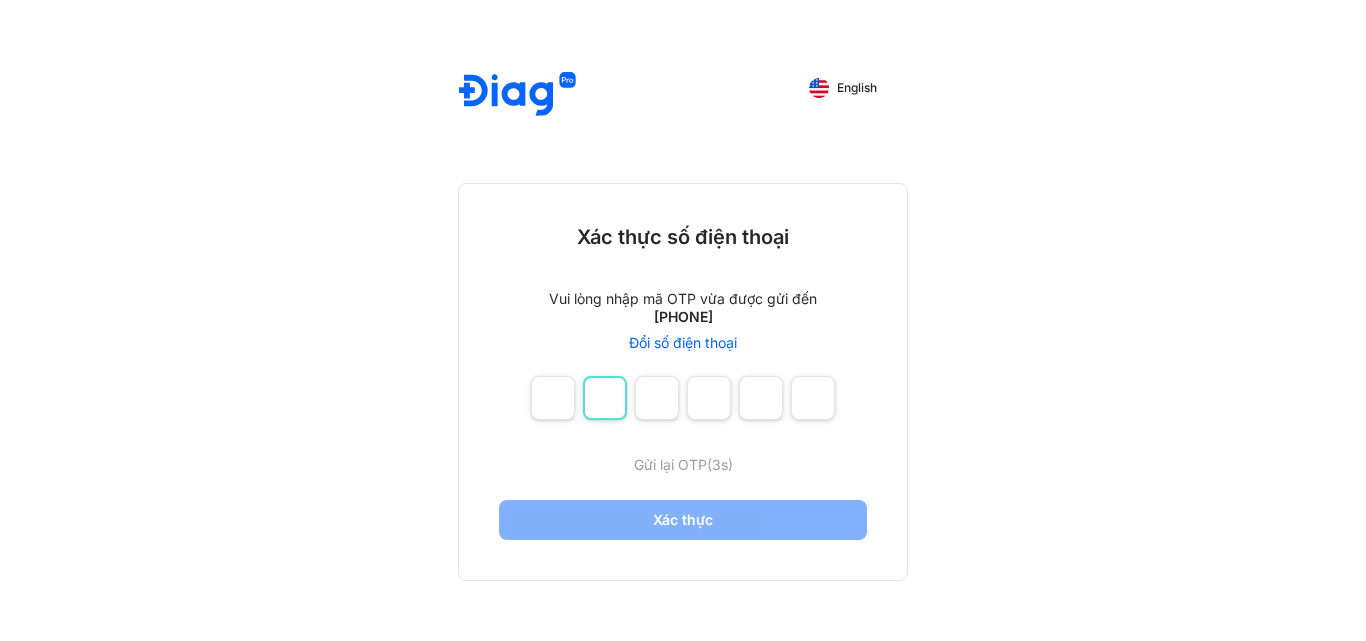 type on "*" 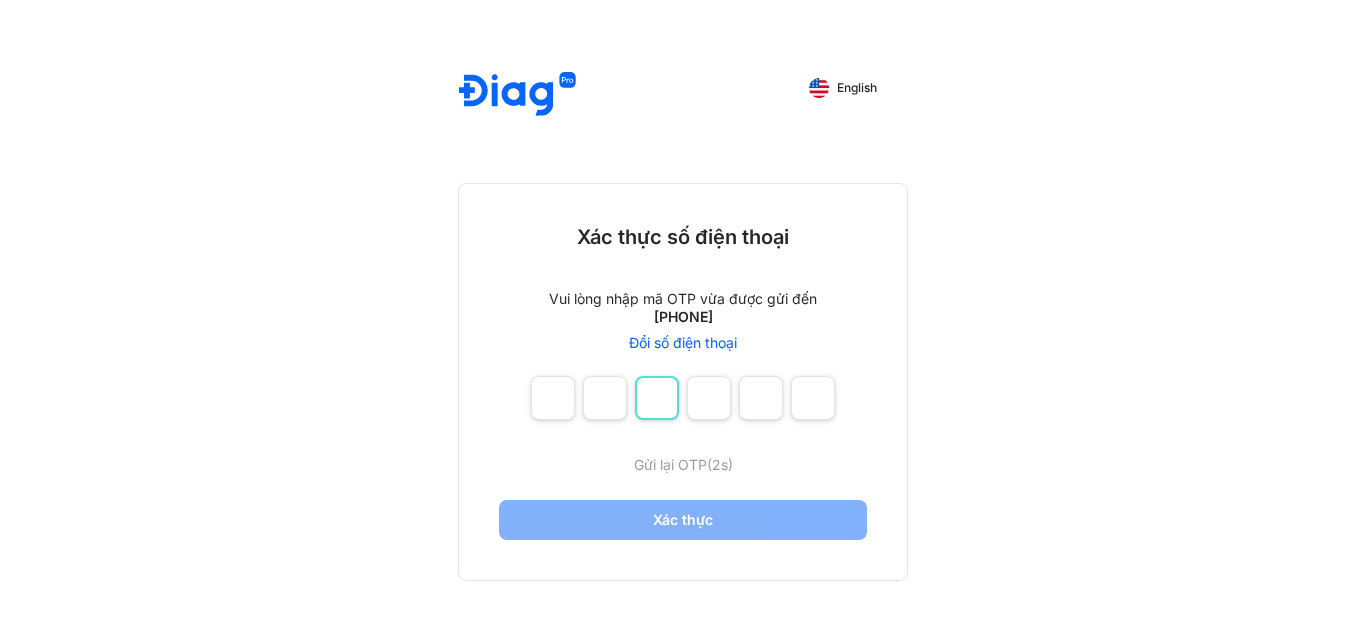 type on "*" 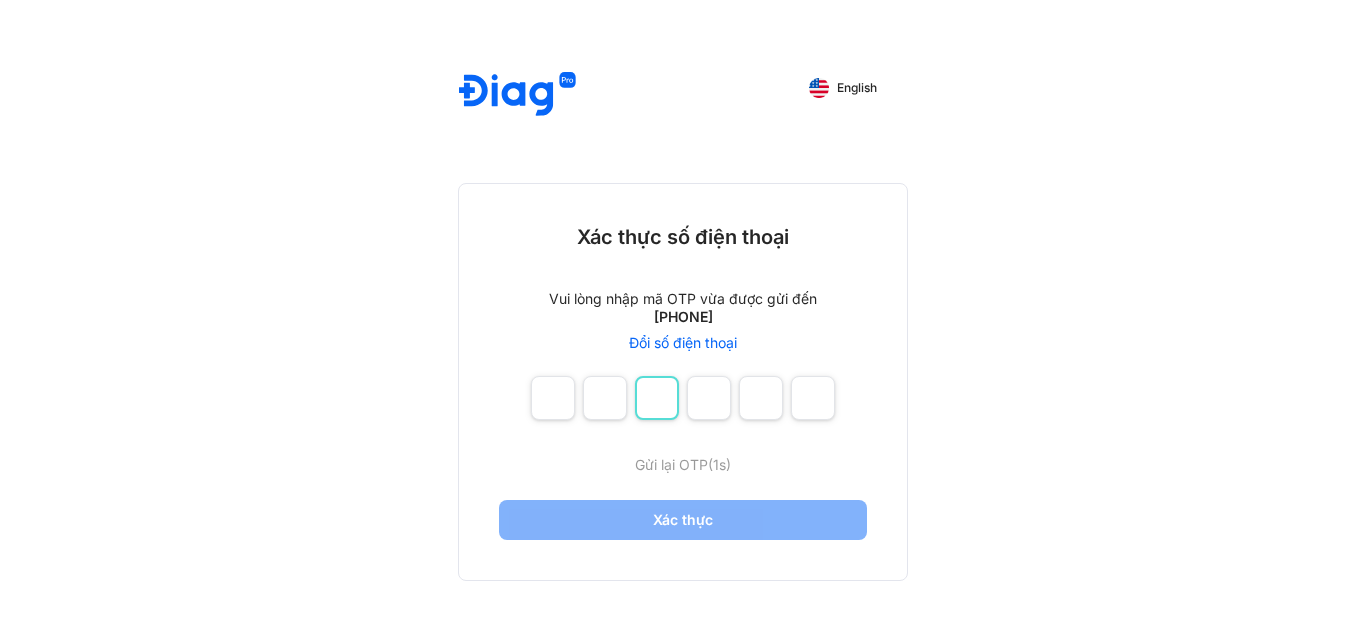 type on "*" 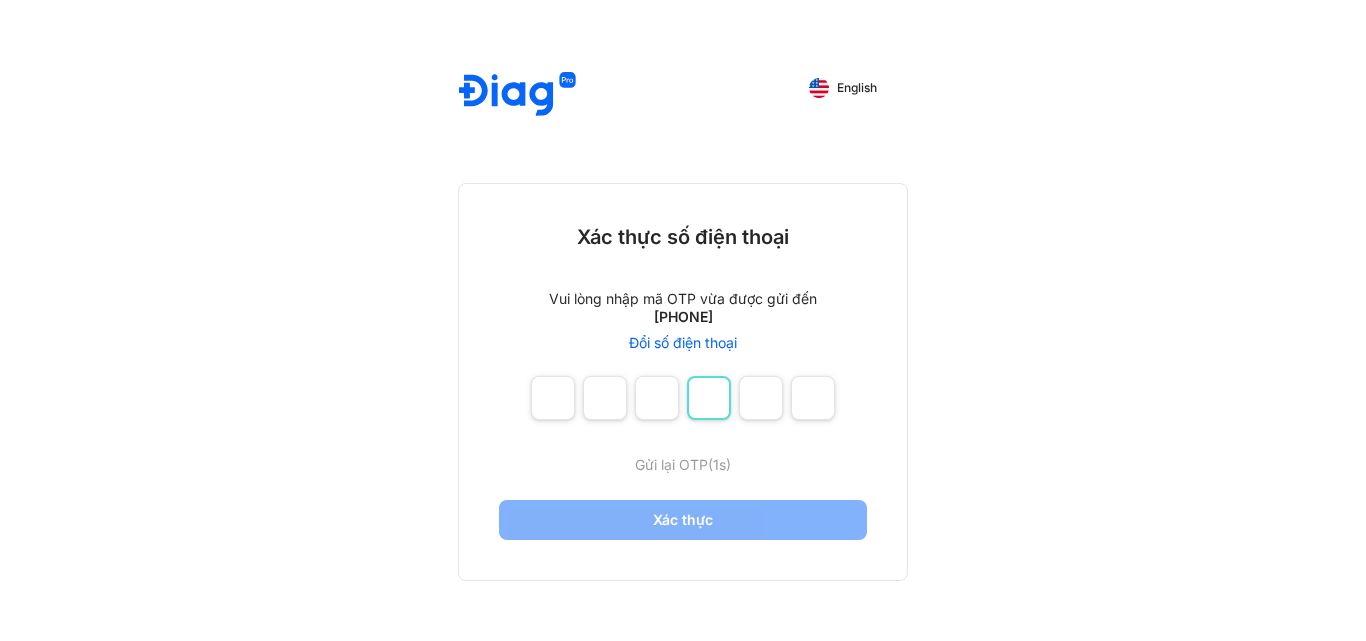 type on "*" 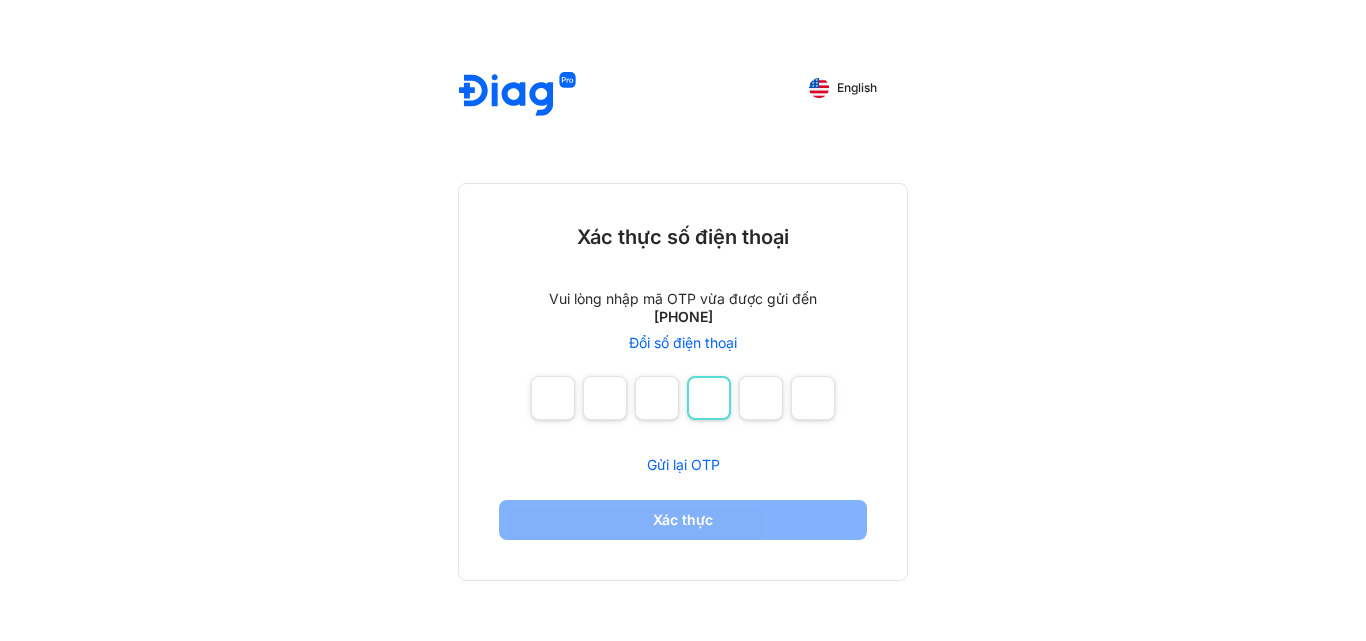 type on "*" 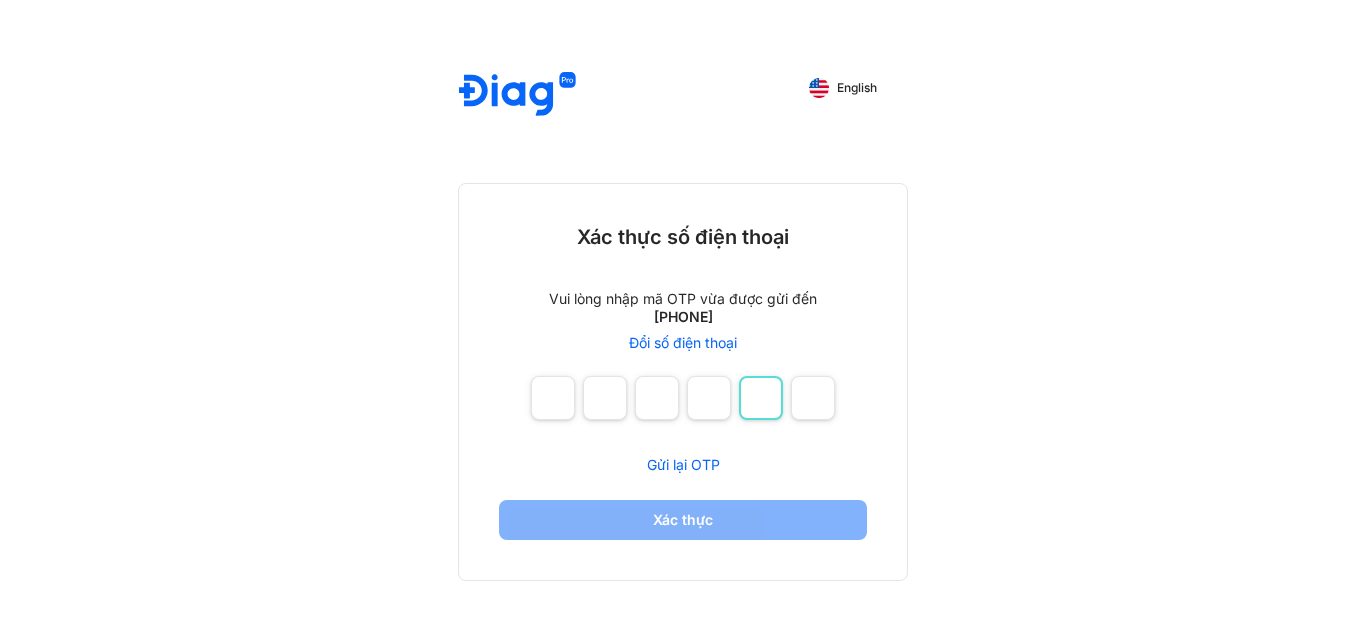 type on "*" 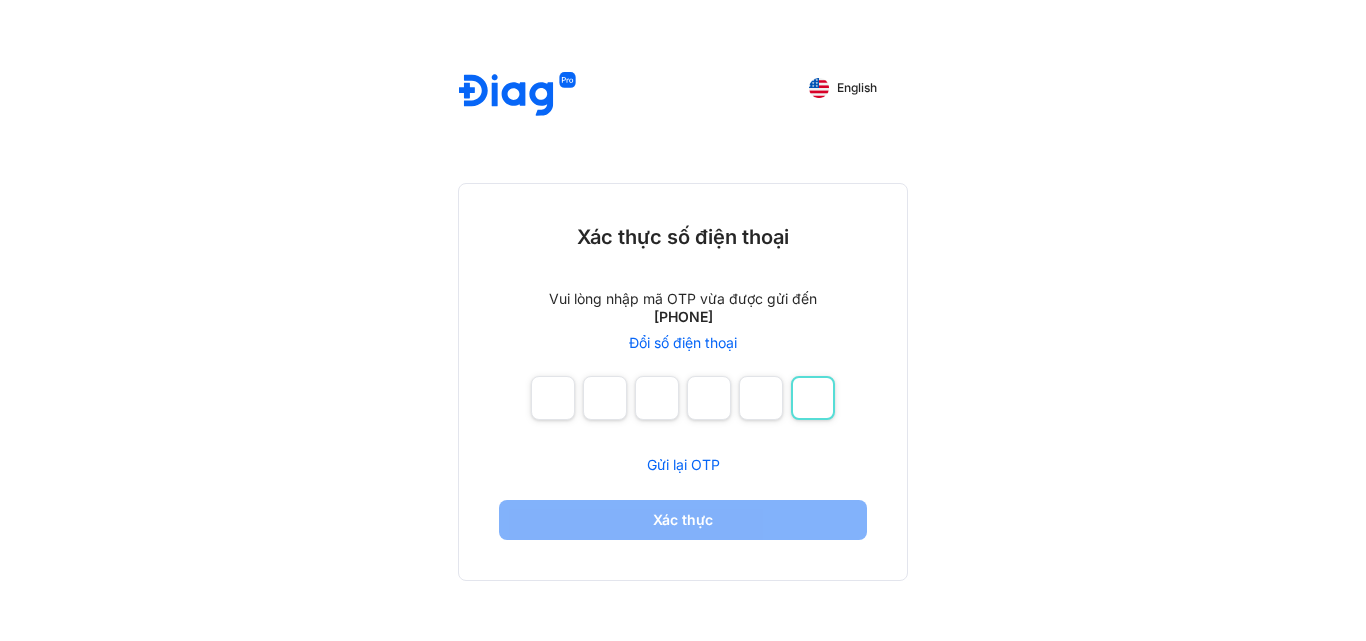 type on "*" 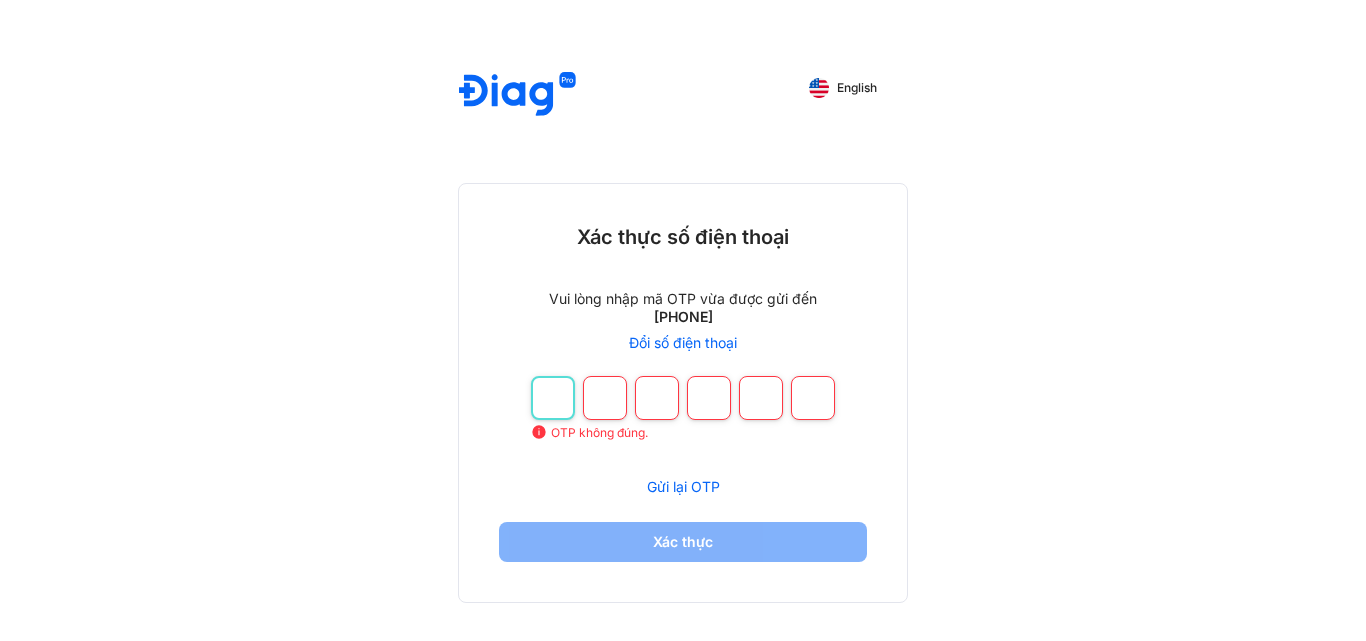 click at bounding box center [553, 398] 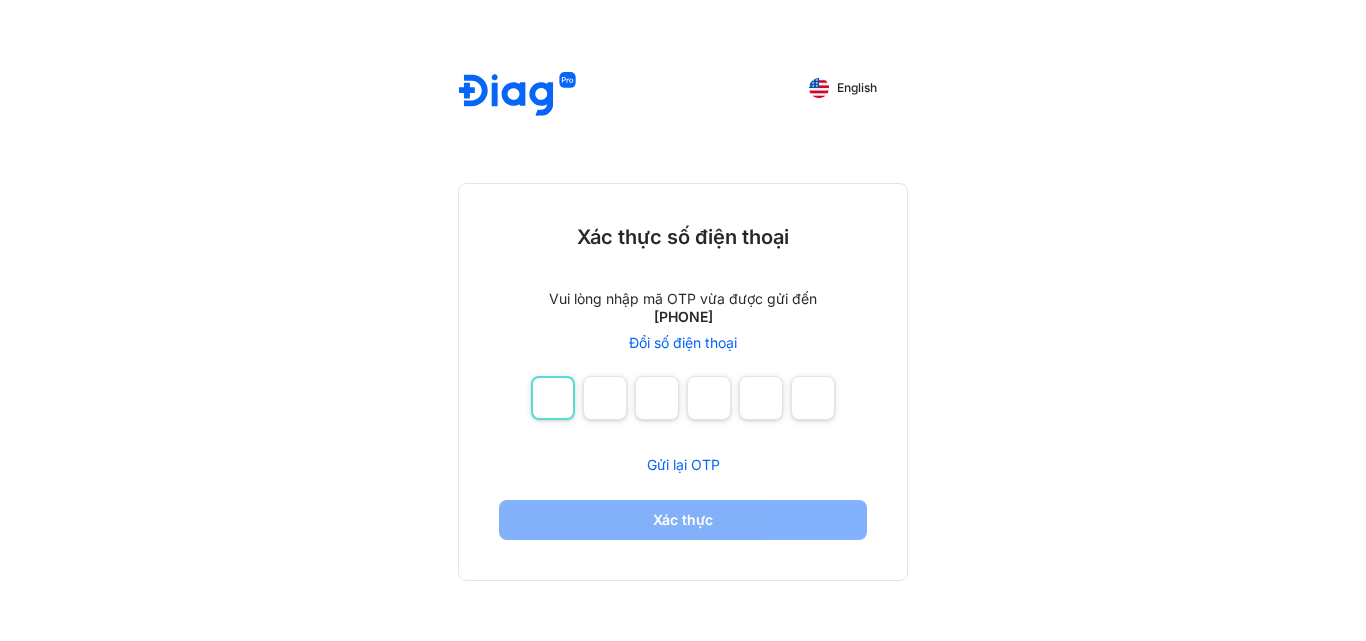 type on "**" 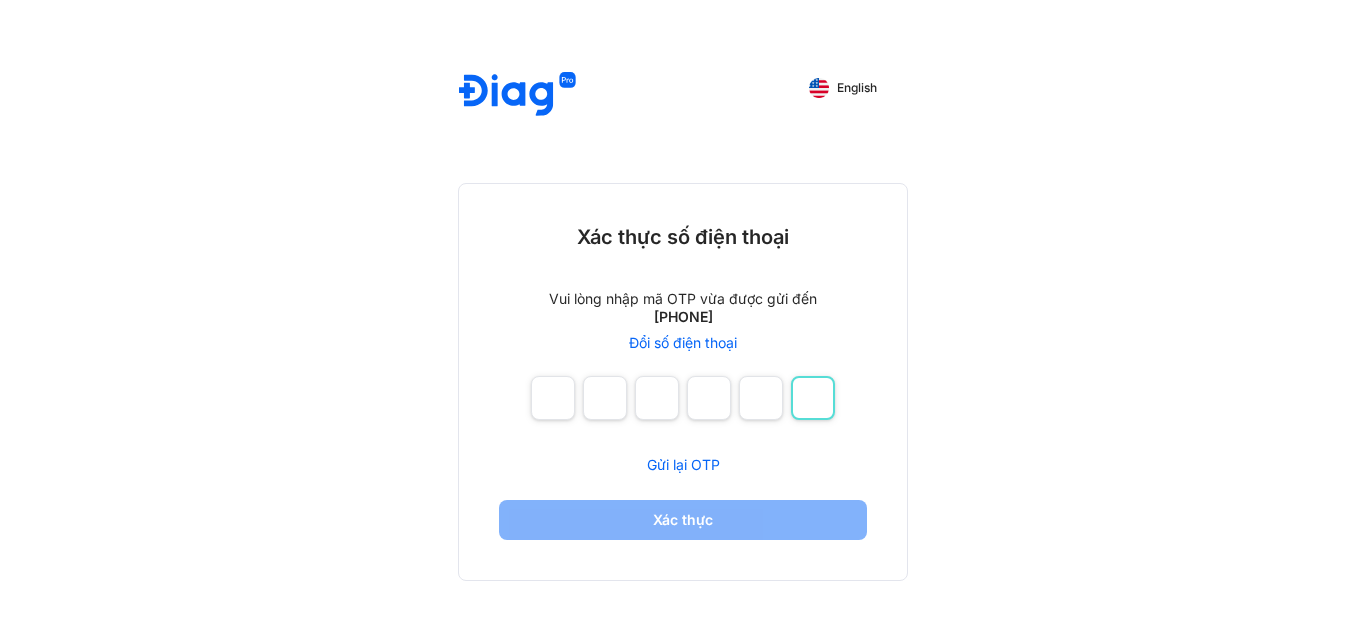 type on "**" 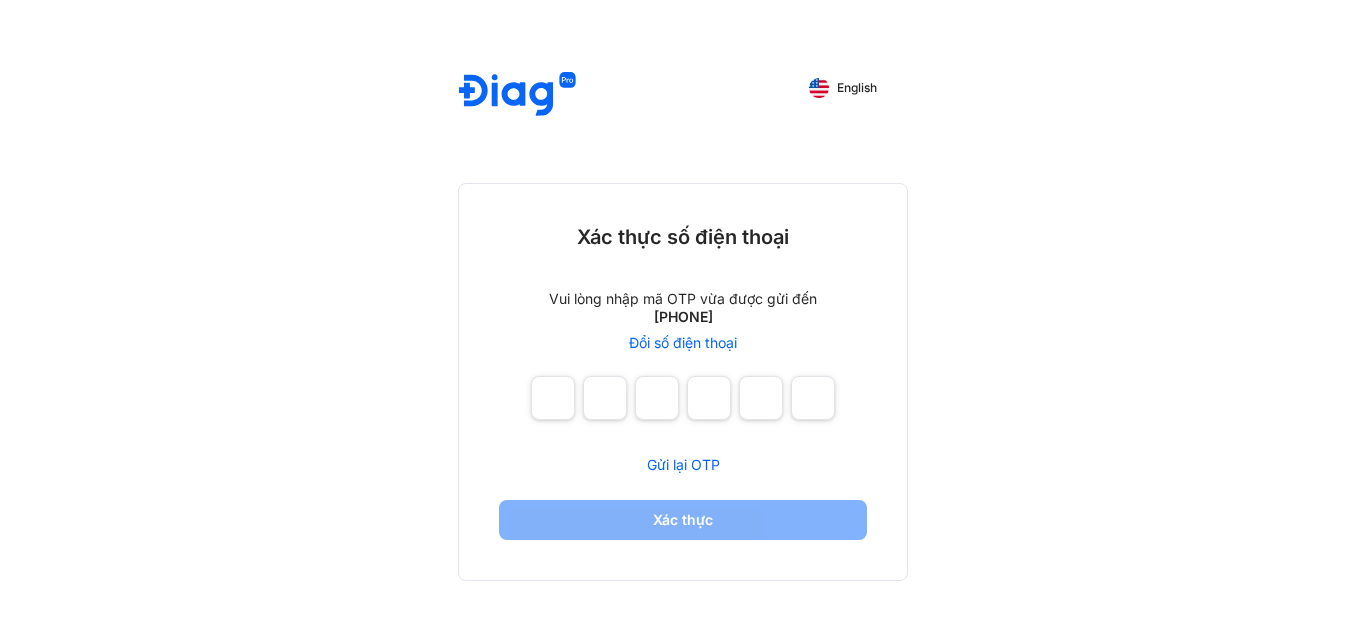 type on "*" 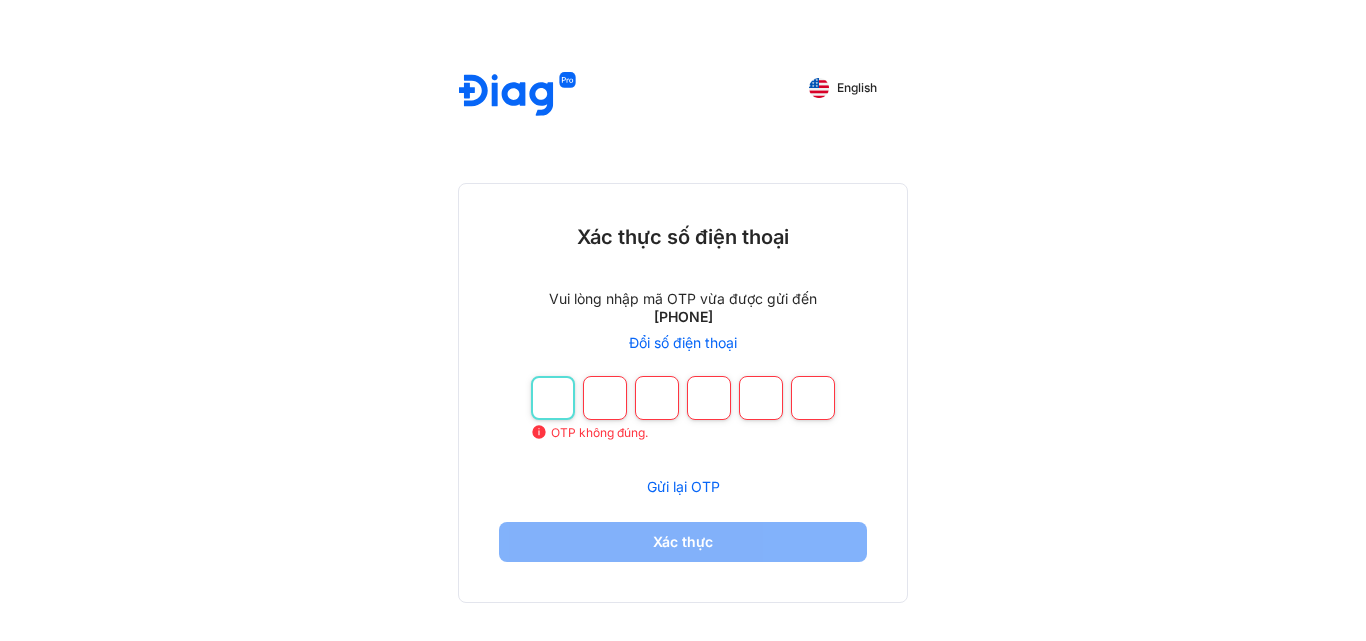 click at bounding box center (553, 398) 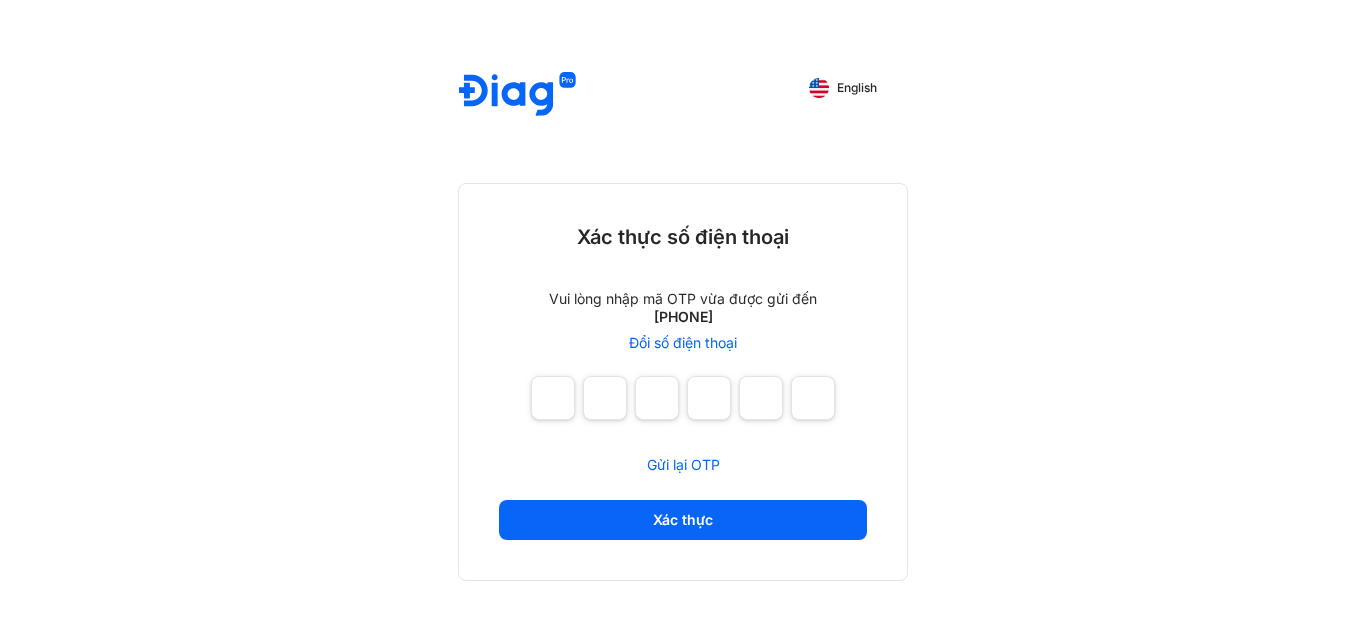 type on "*" 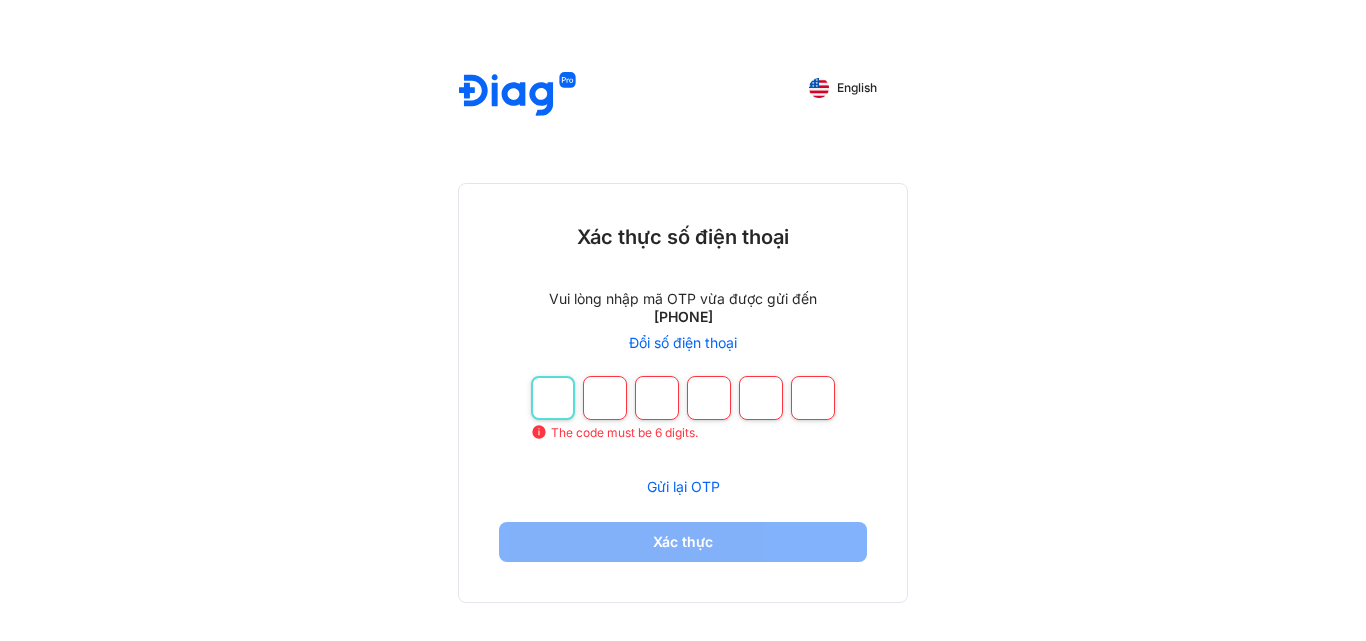type 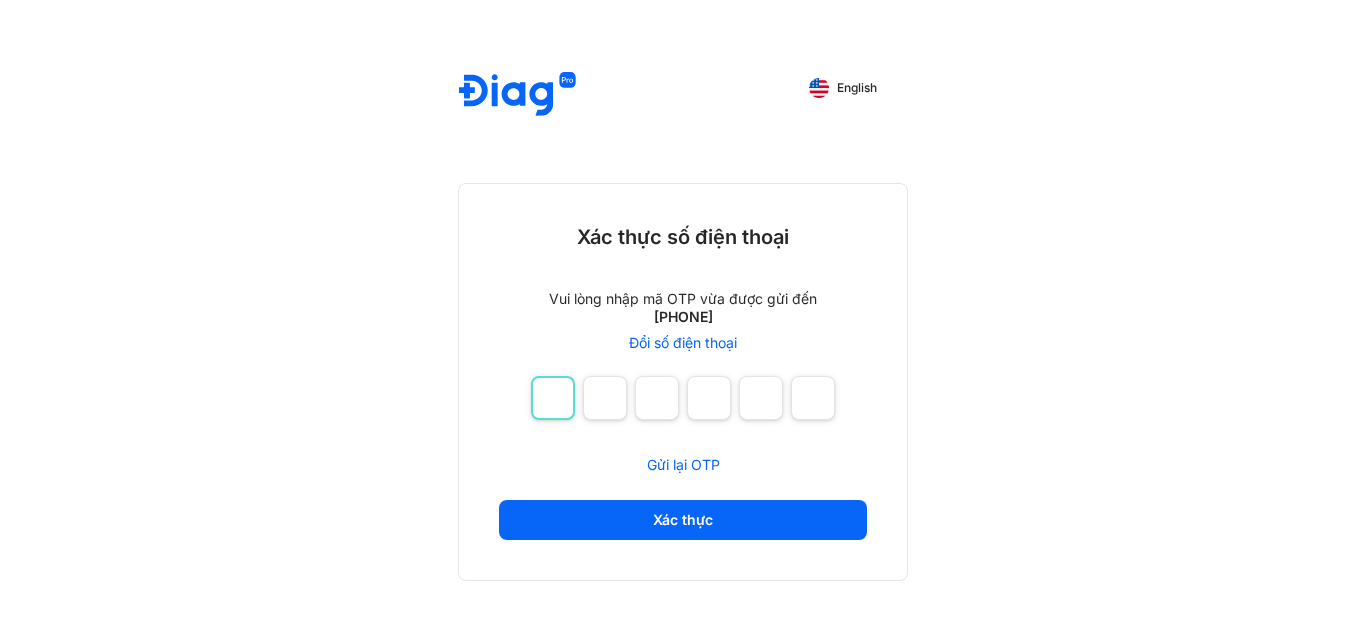 drag, startPoint x: 564, startPoint y: 399, endPoint x: 456, endPoint y: 392, distance: 108.226616 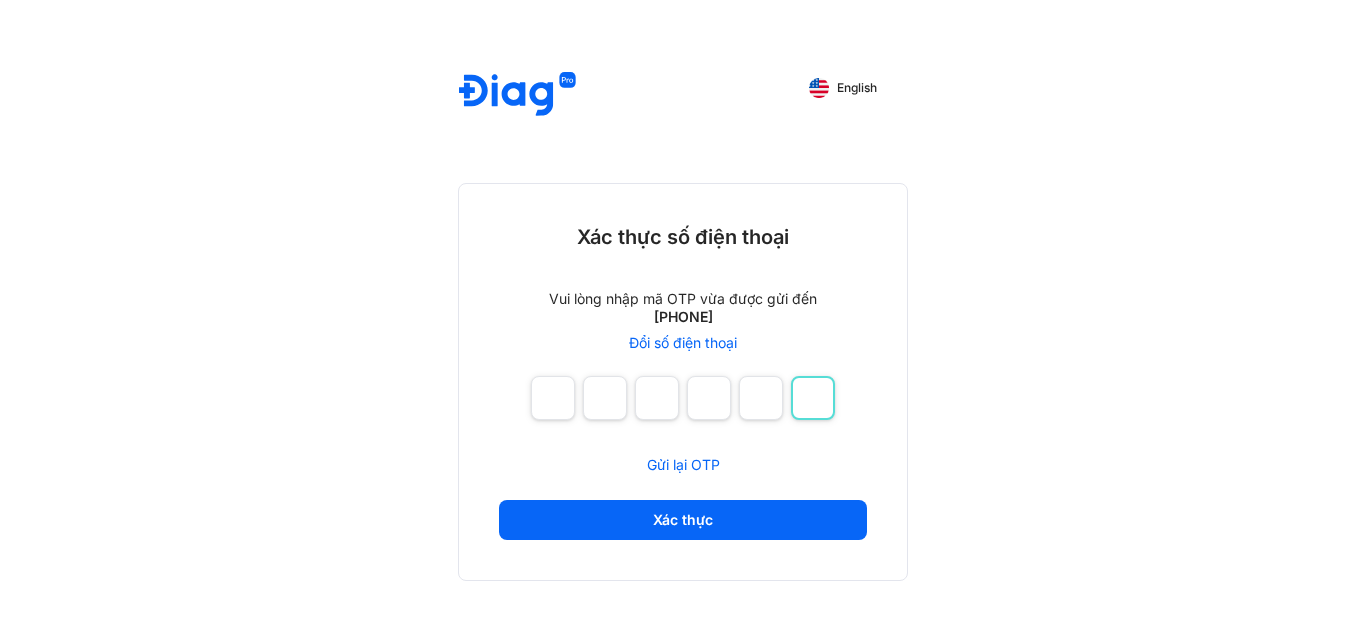 type 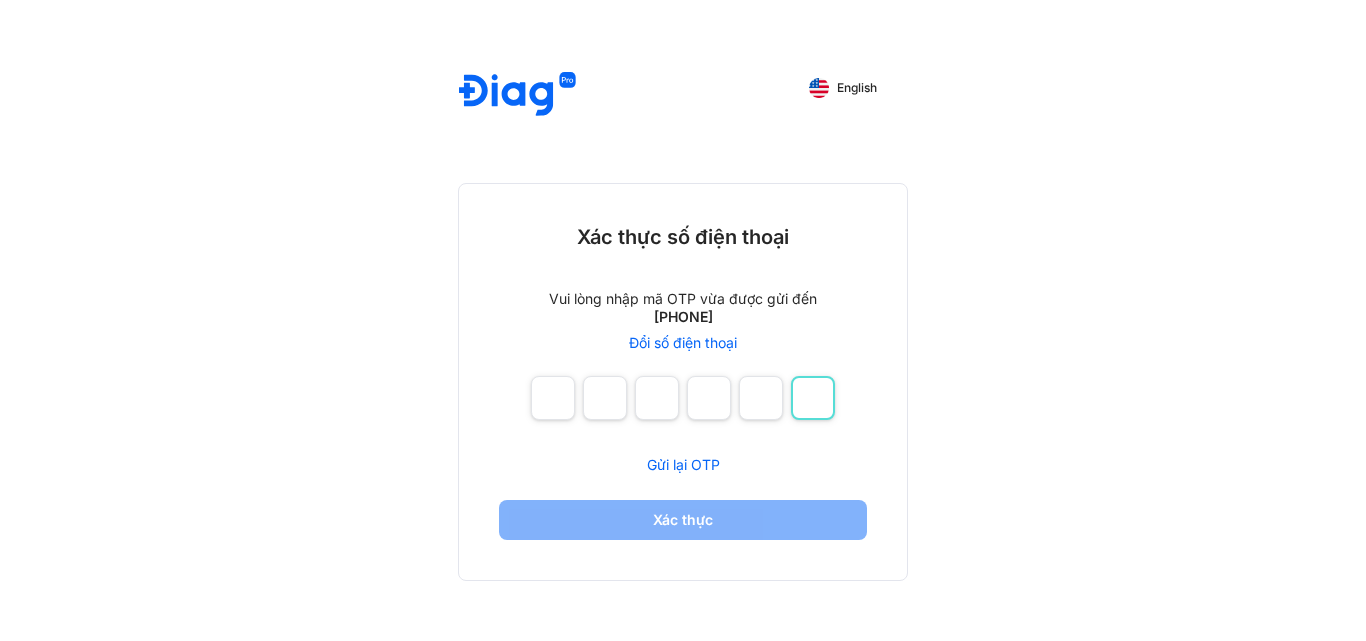 drag, startPoint x: 821, startPoint y: 402, endPoint x: 383, endPoint y: 346, distance: 441.5654 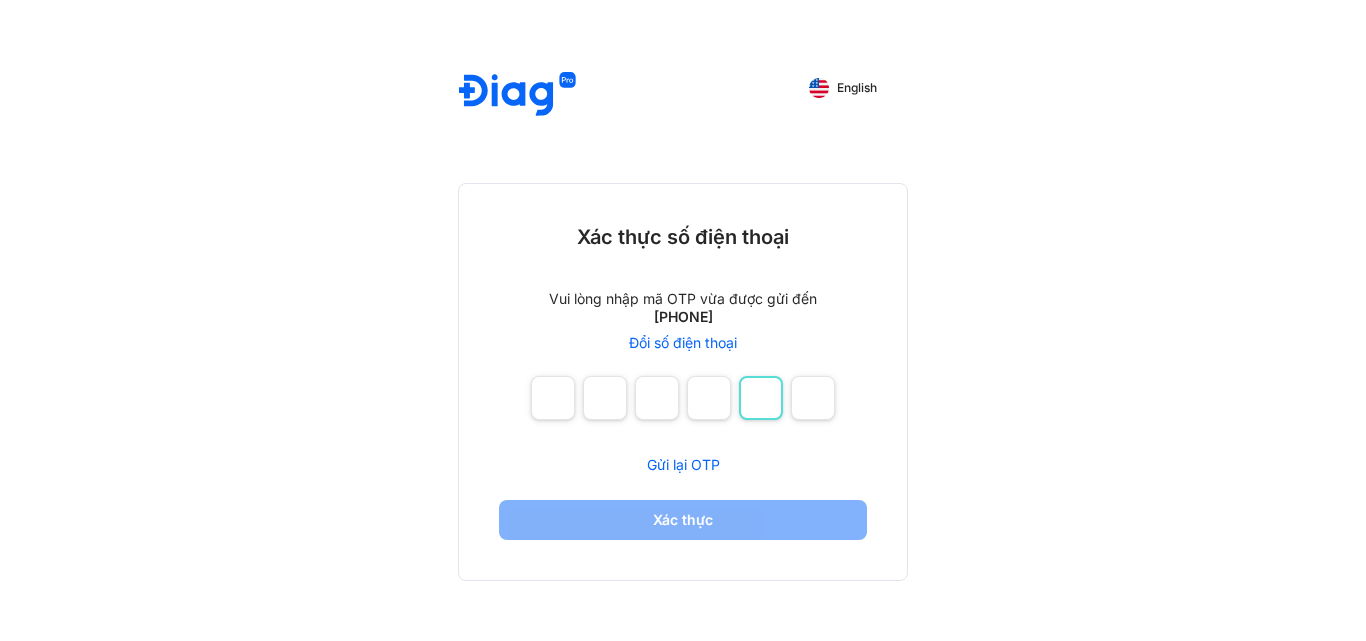 type 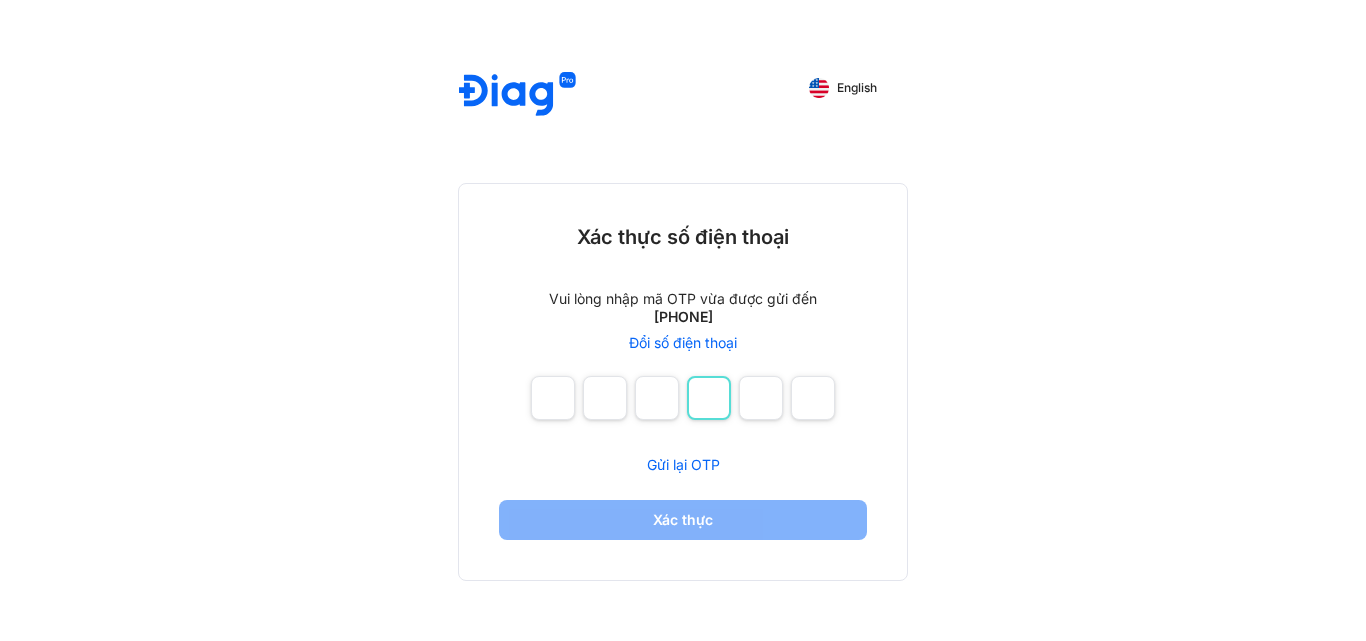 type 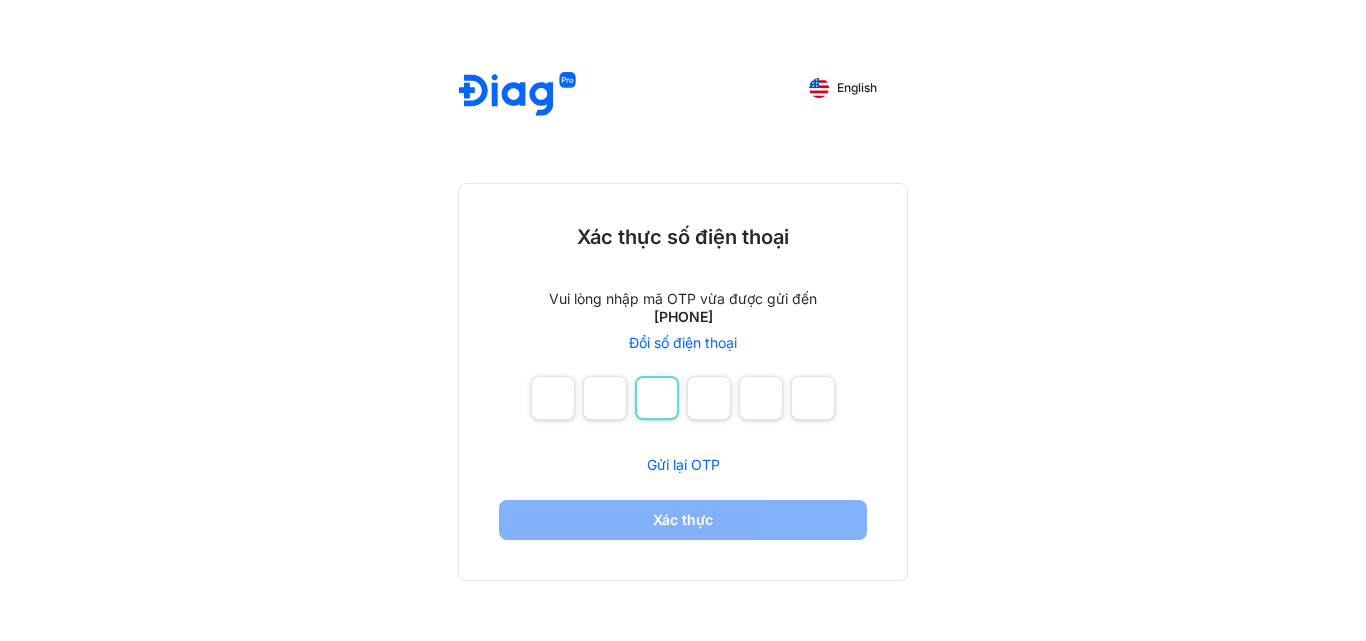 type 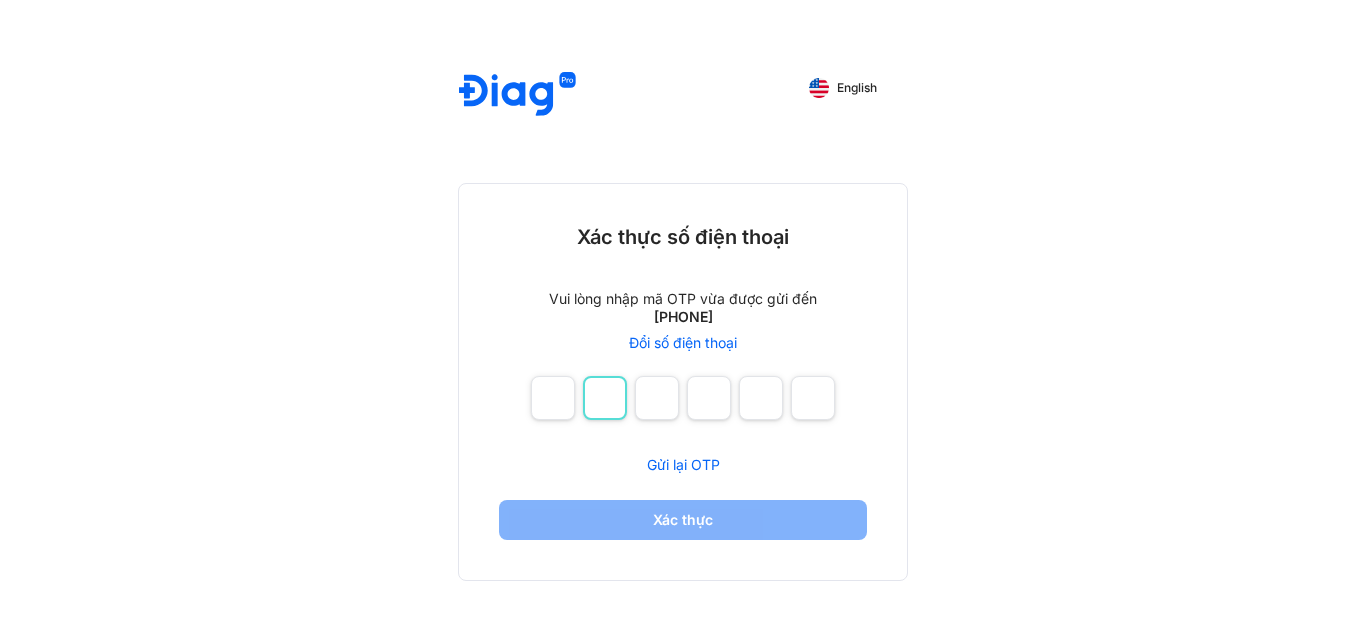 type 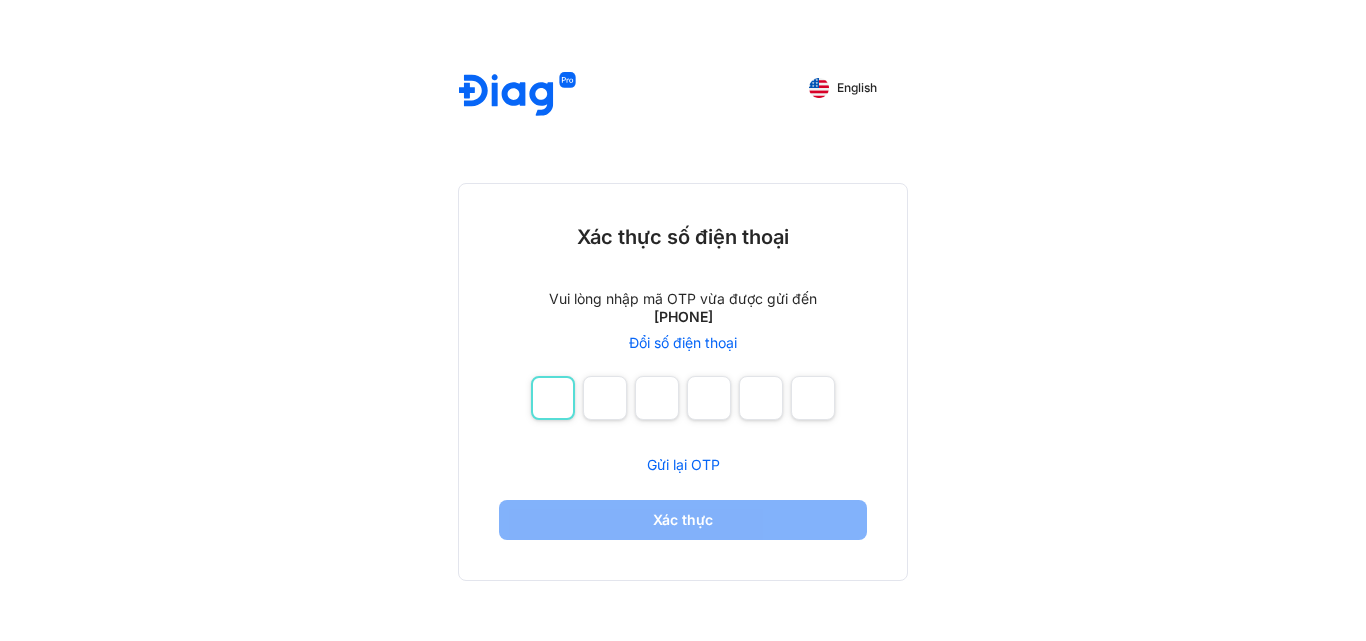 type on "*" 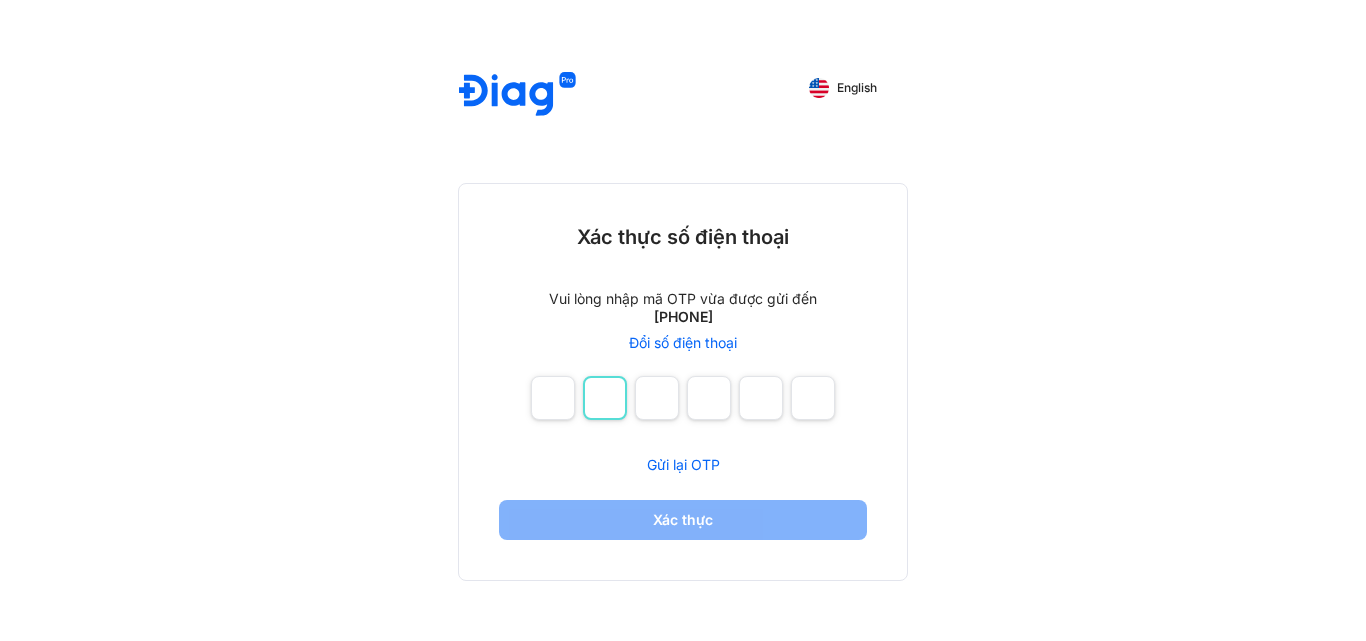 type on "*" 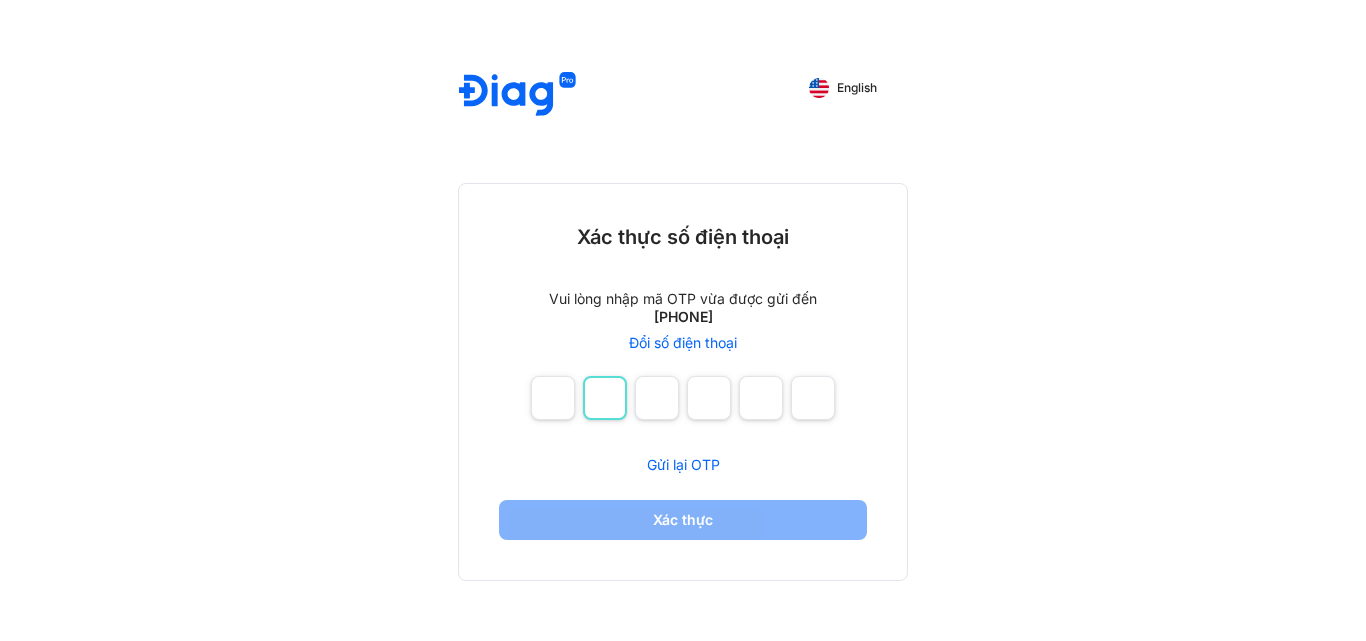 type on "*" 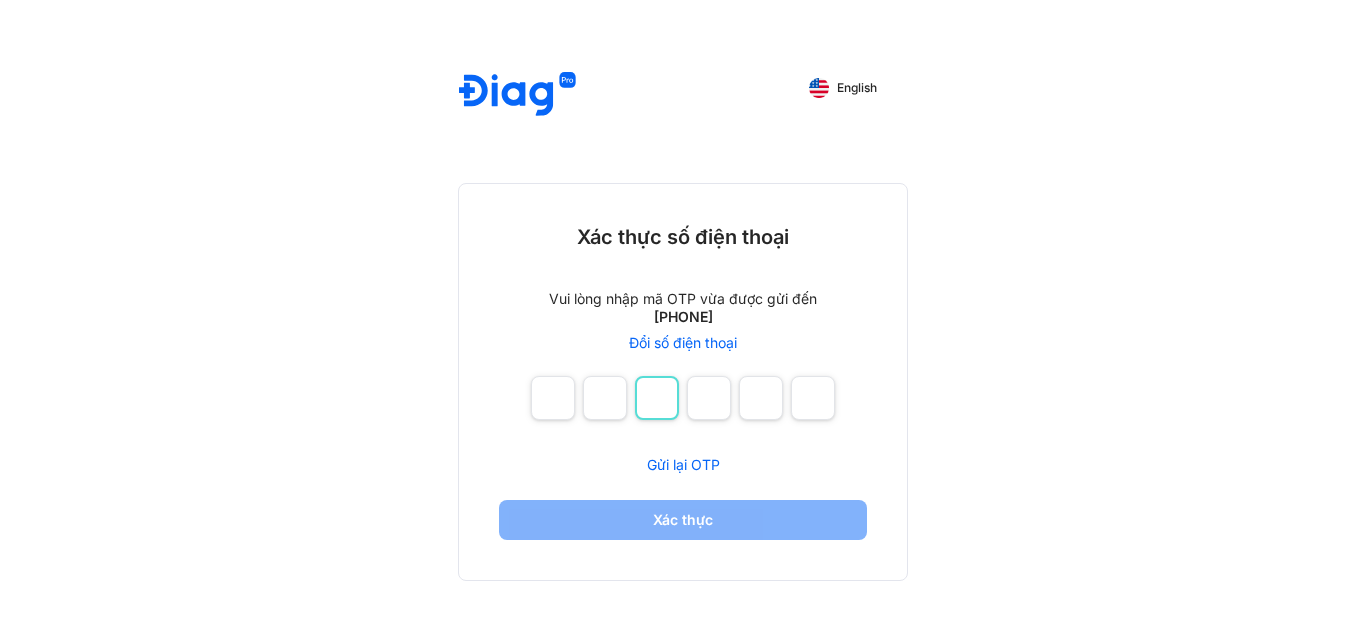 type on "*" 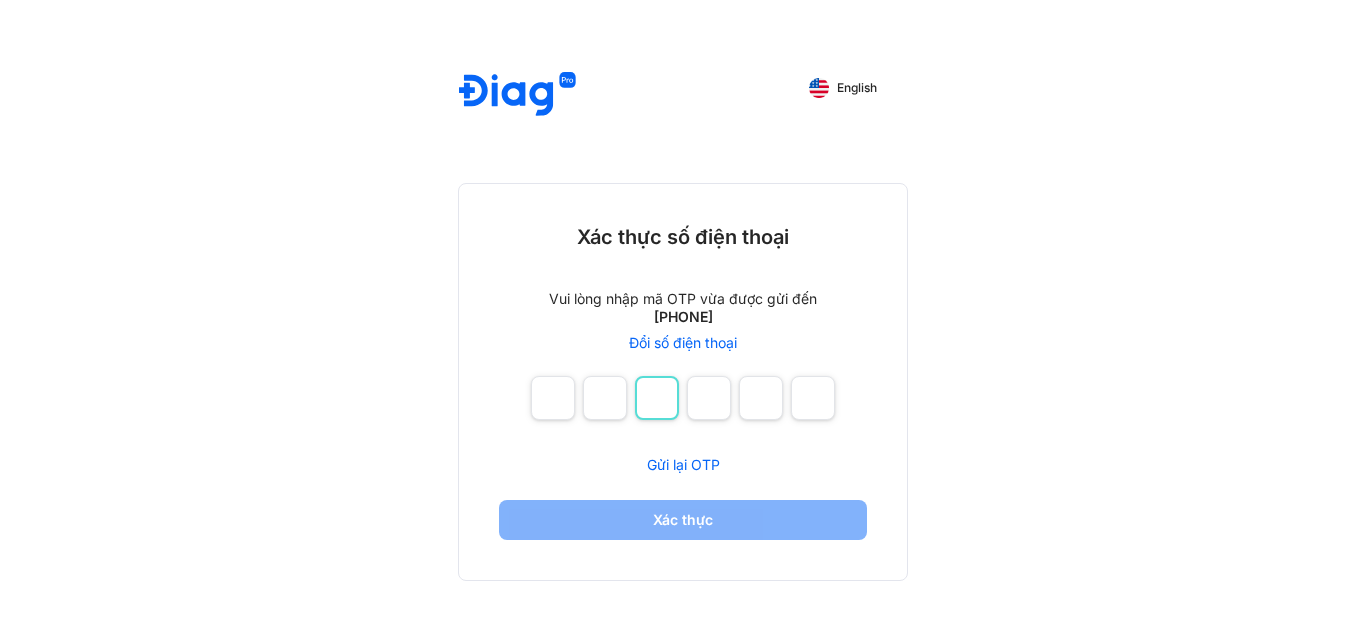type on "*" 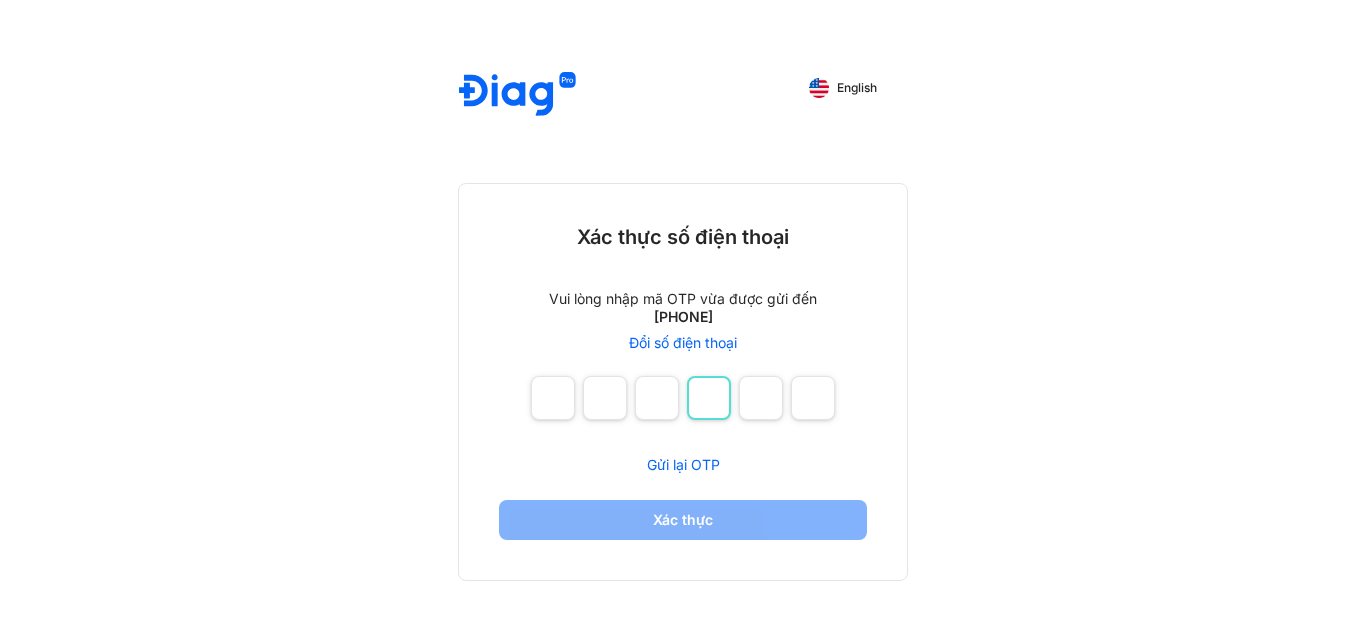 type on "*" 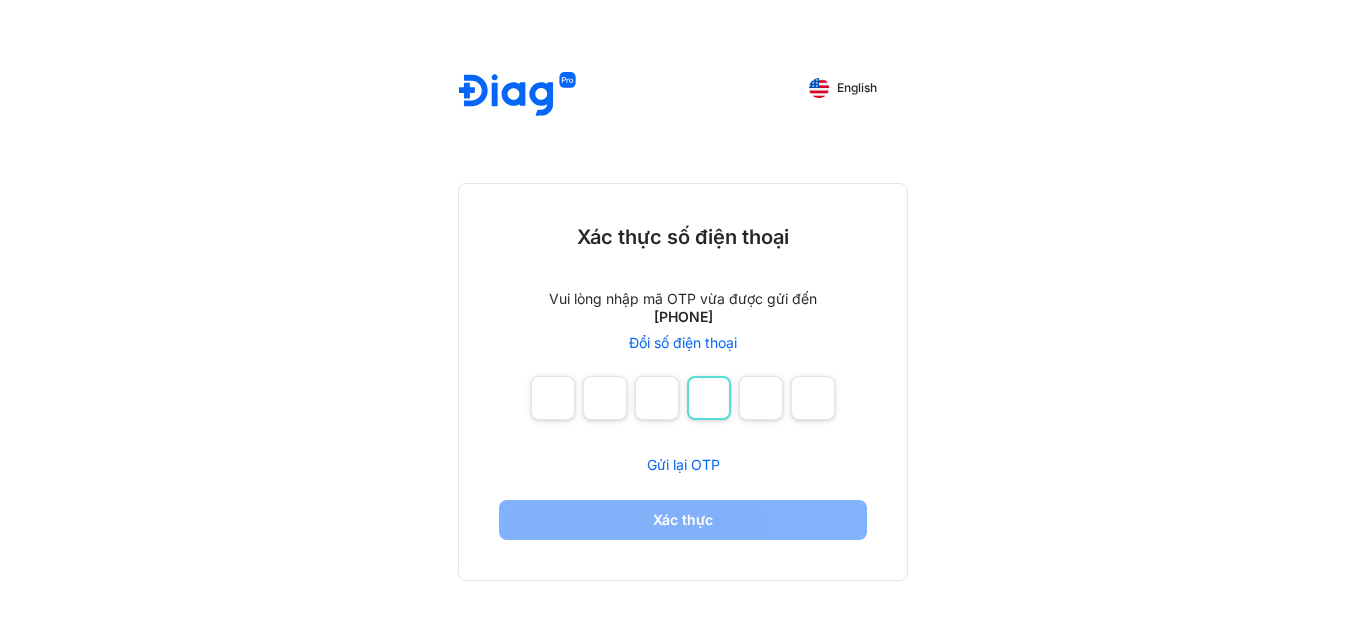type on "*" 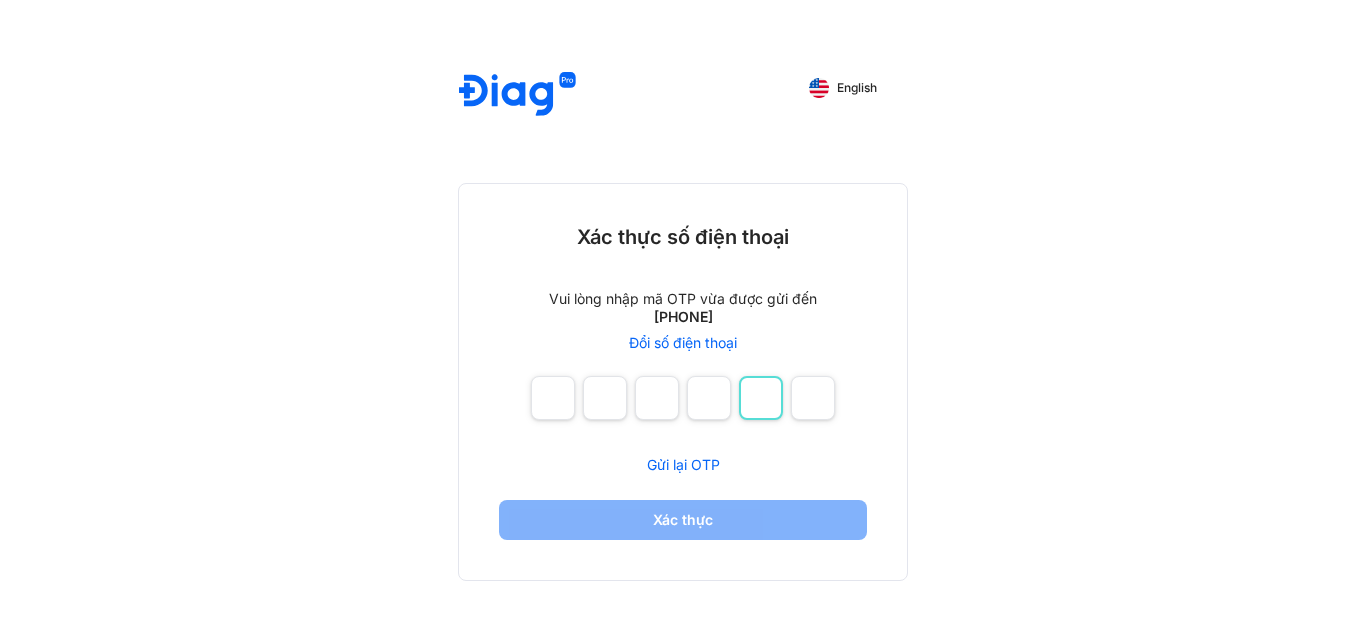 type on "*" 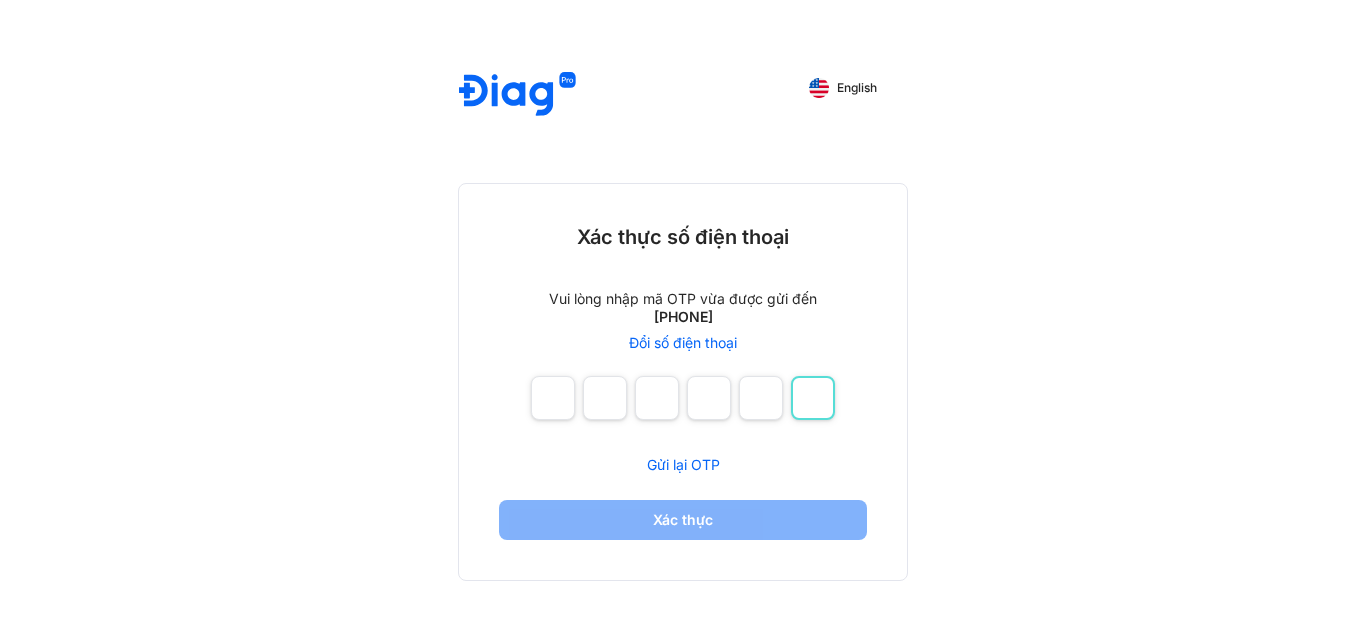 type on "*" 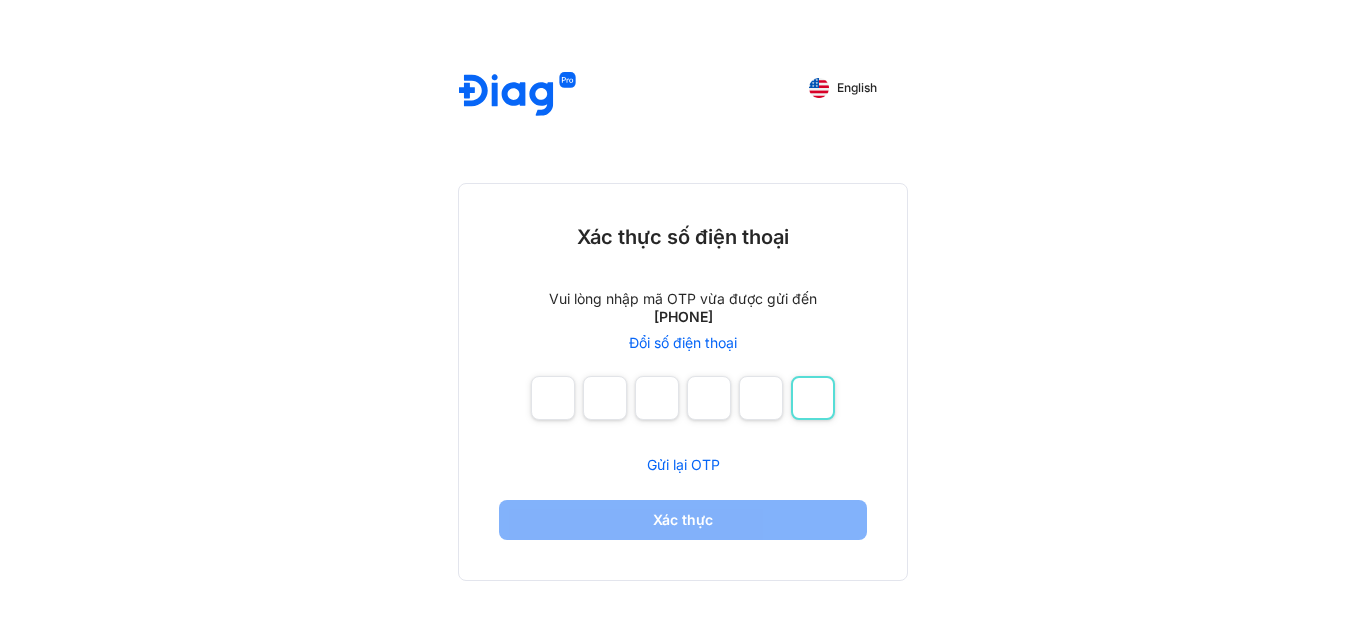 type on "**" 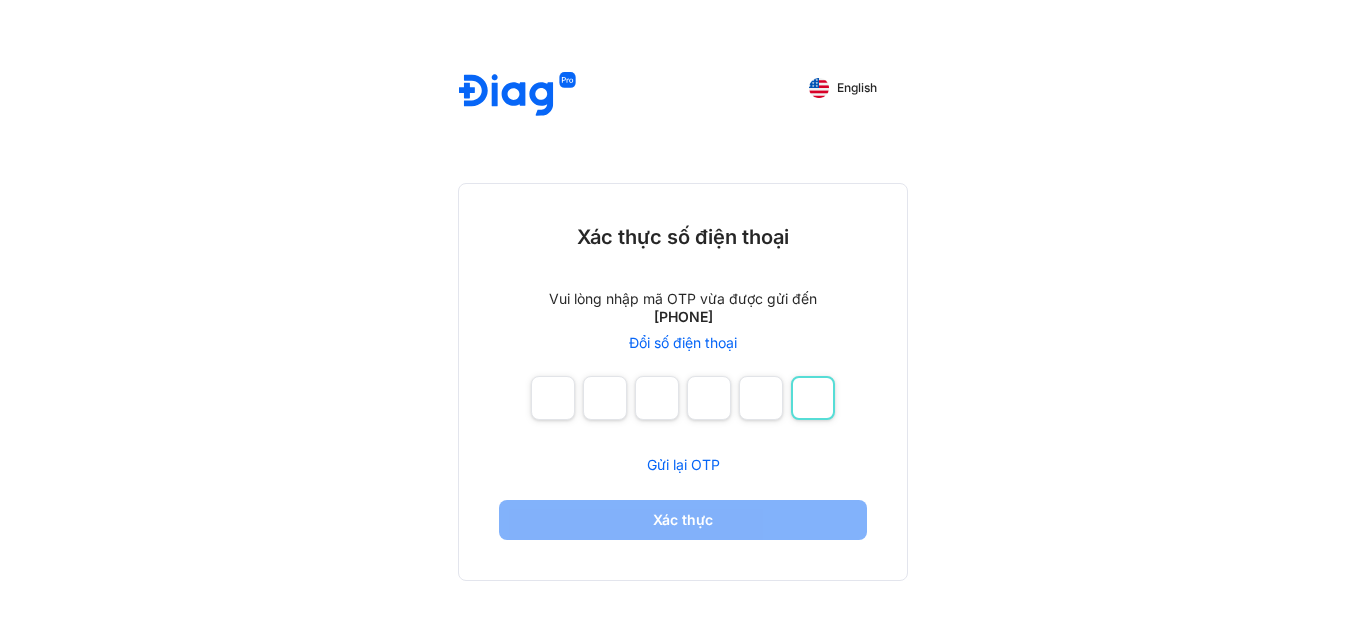 click at bounding box center (813, 398) 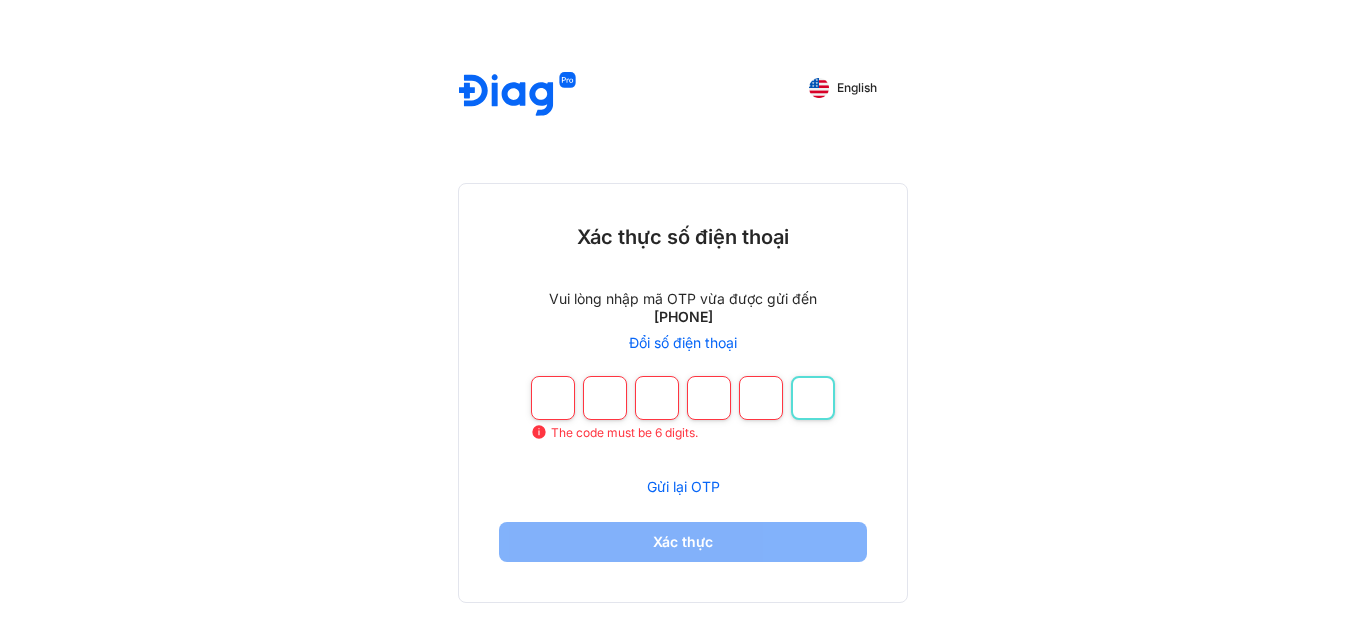 type on "*" 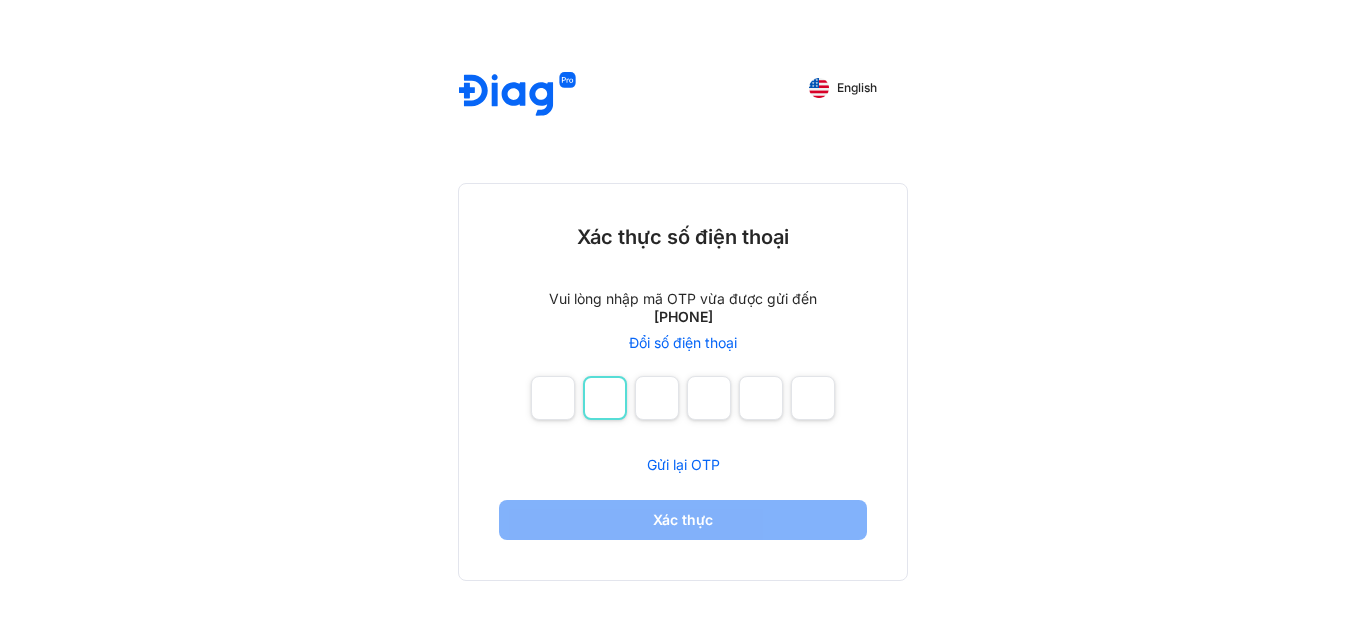 type 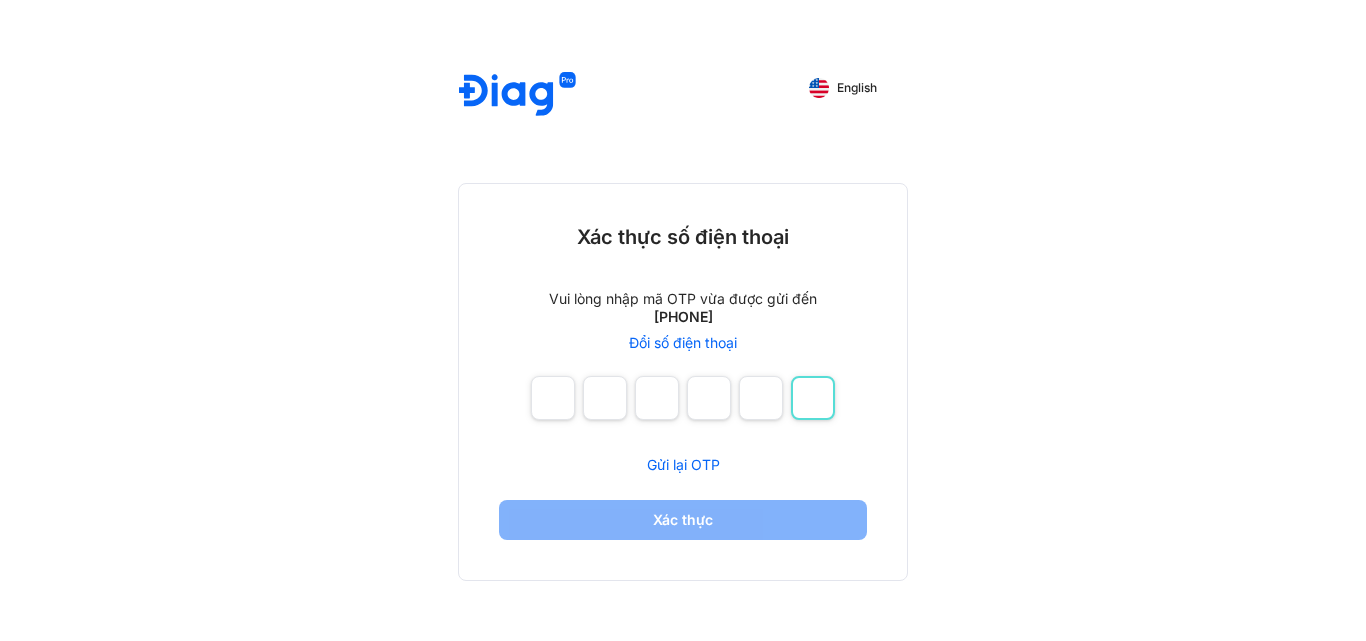 type 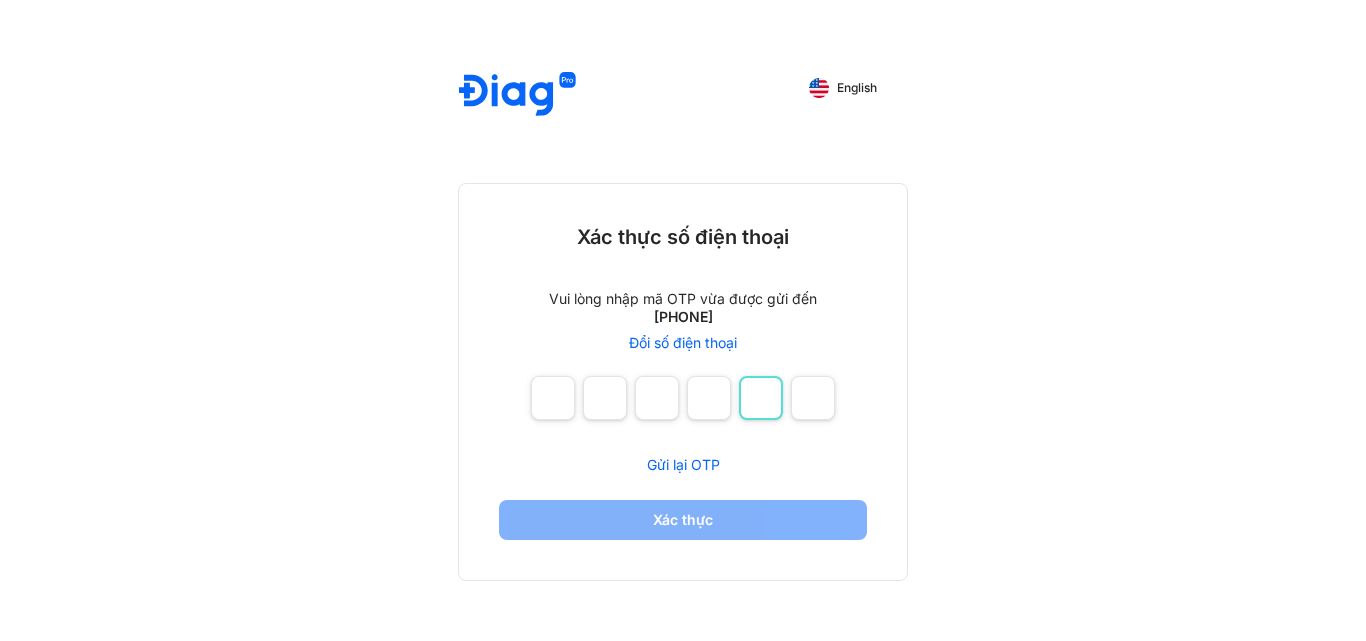 type 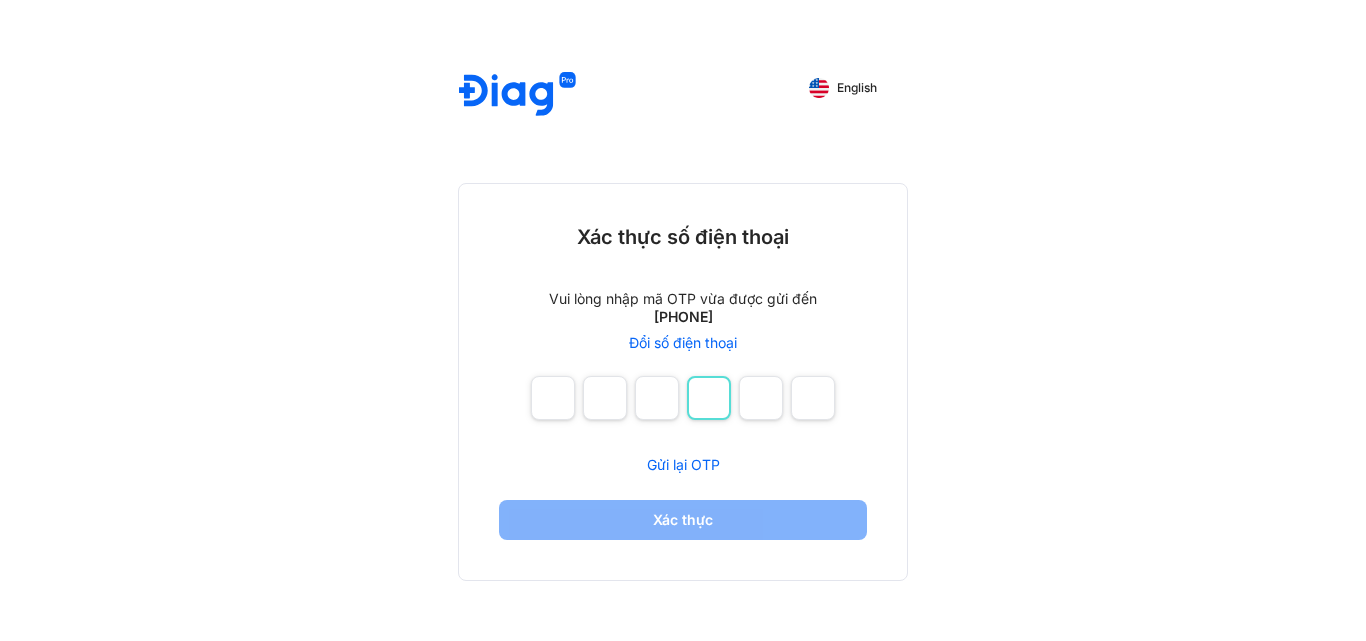 type 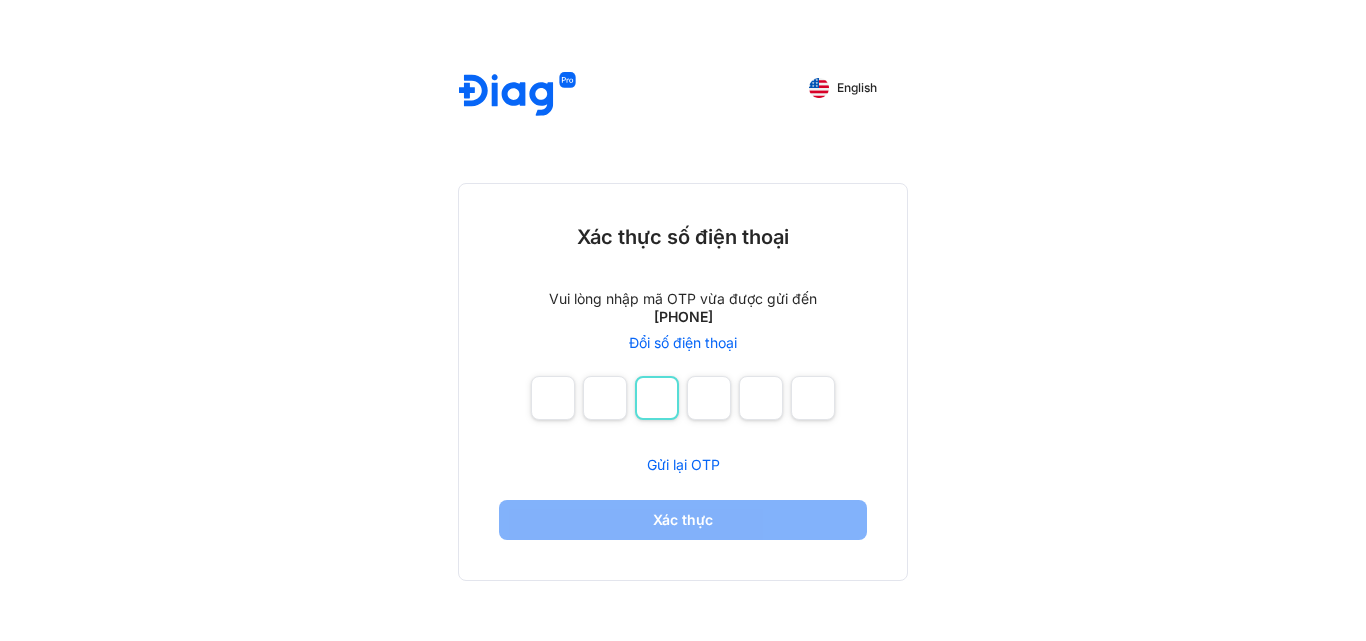 type 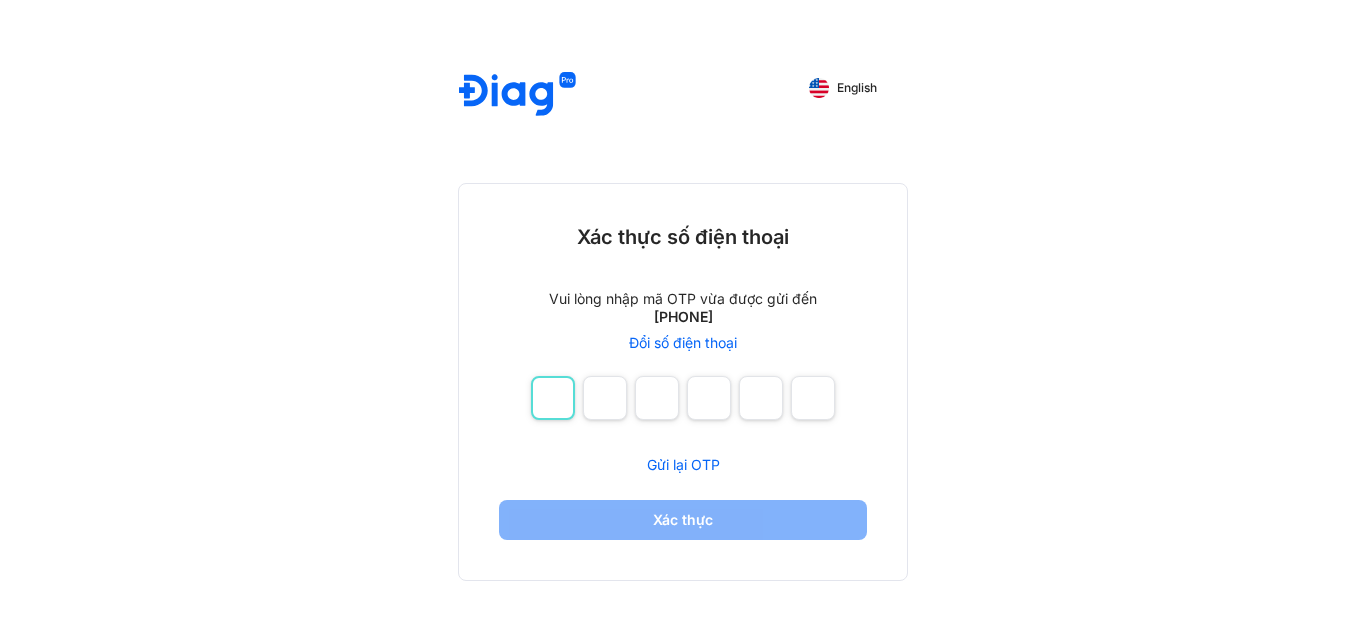type on "*" 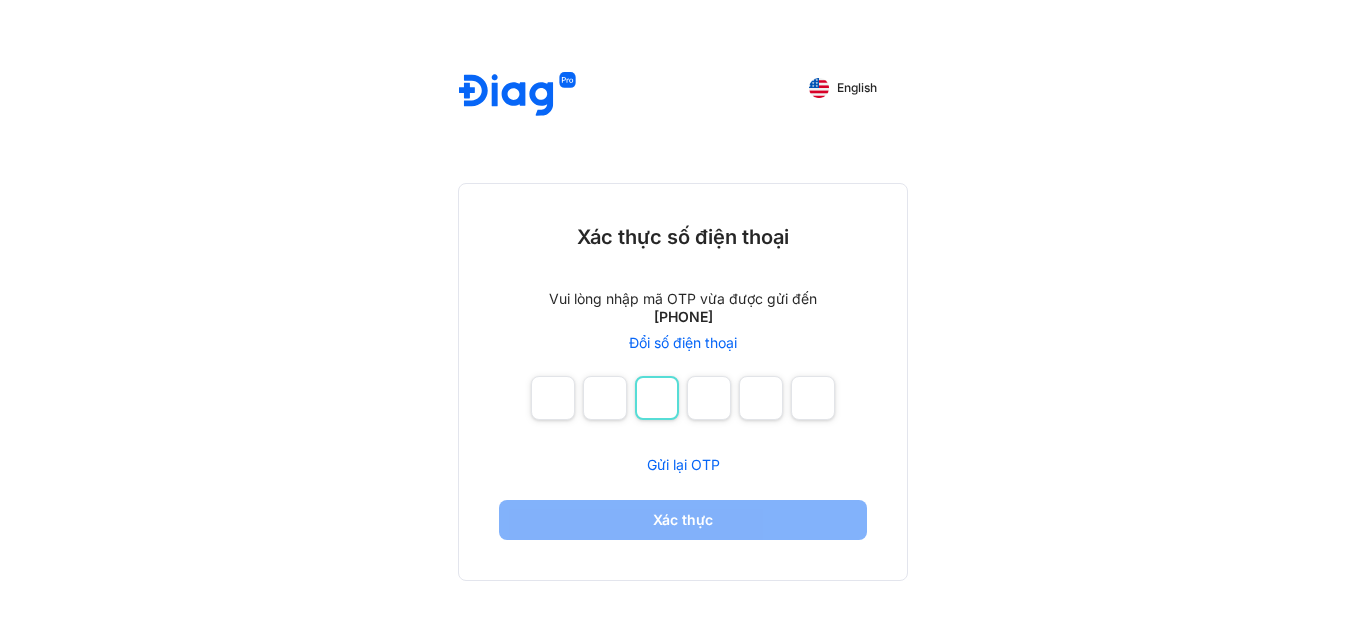 type on "*" 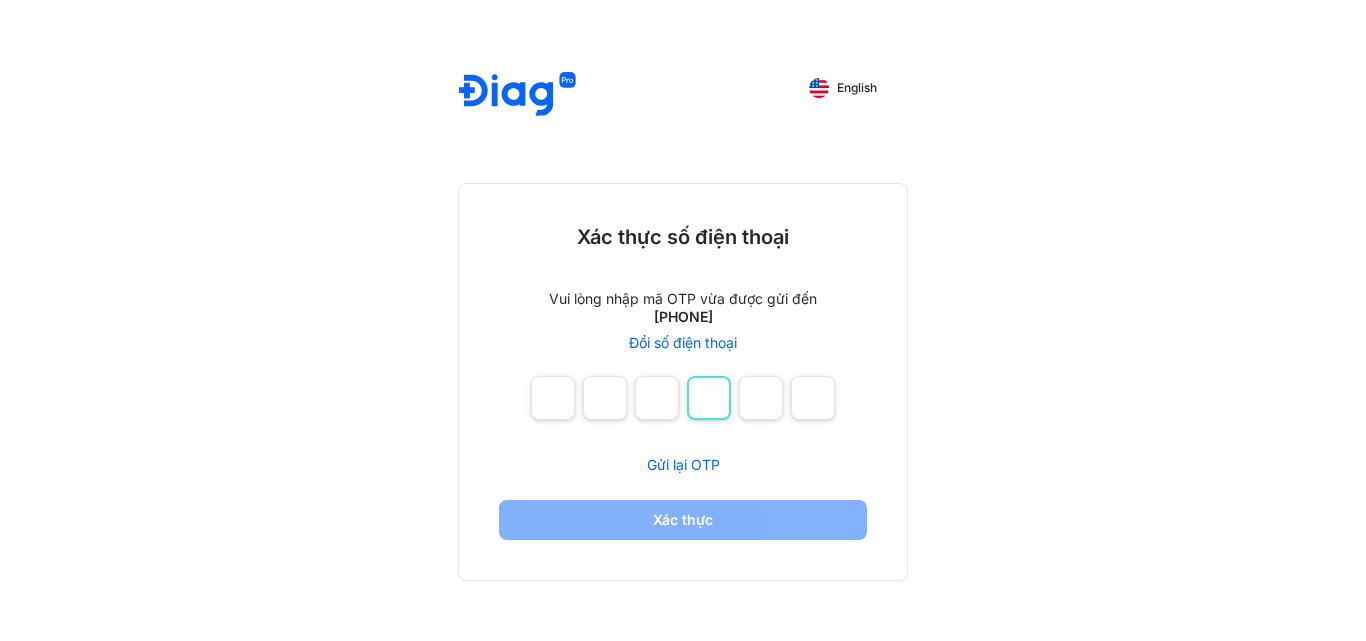 type on "*" 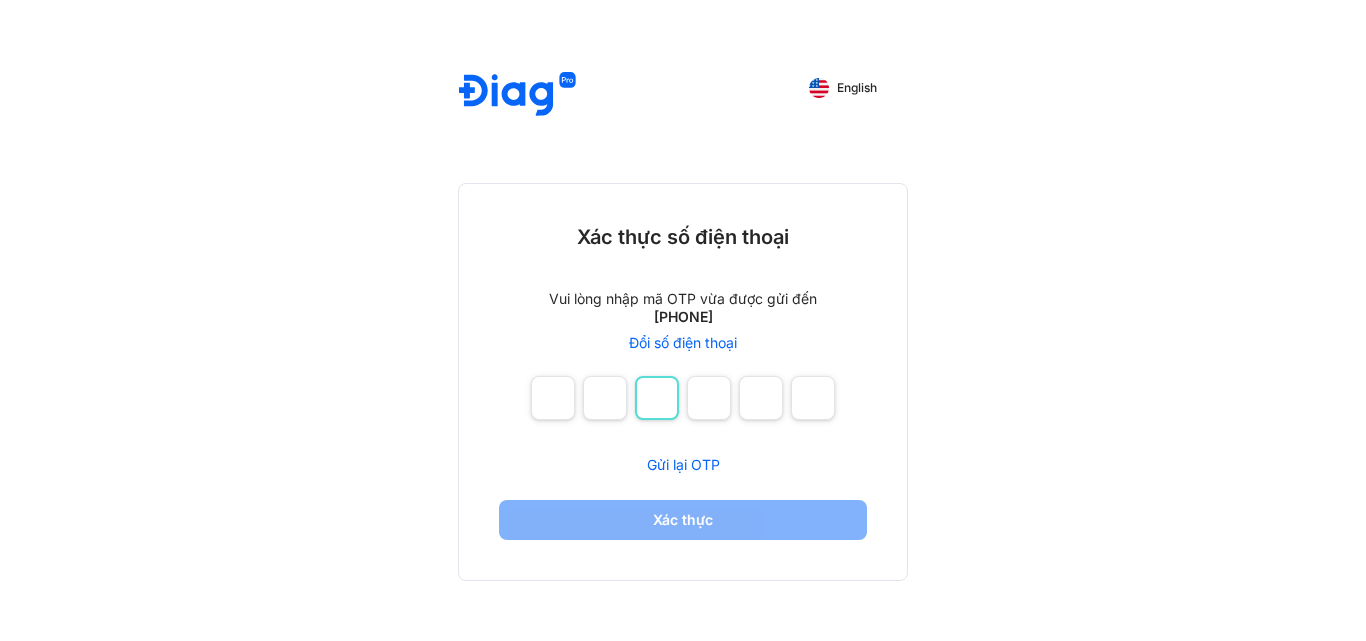 type 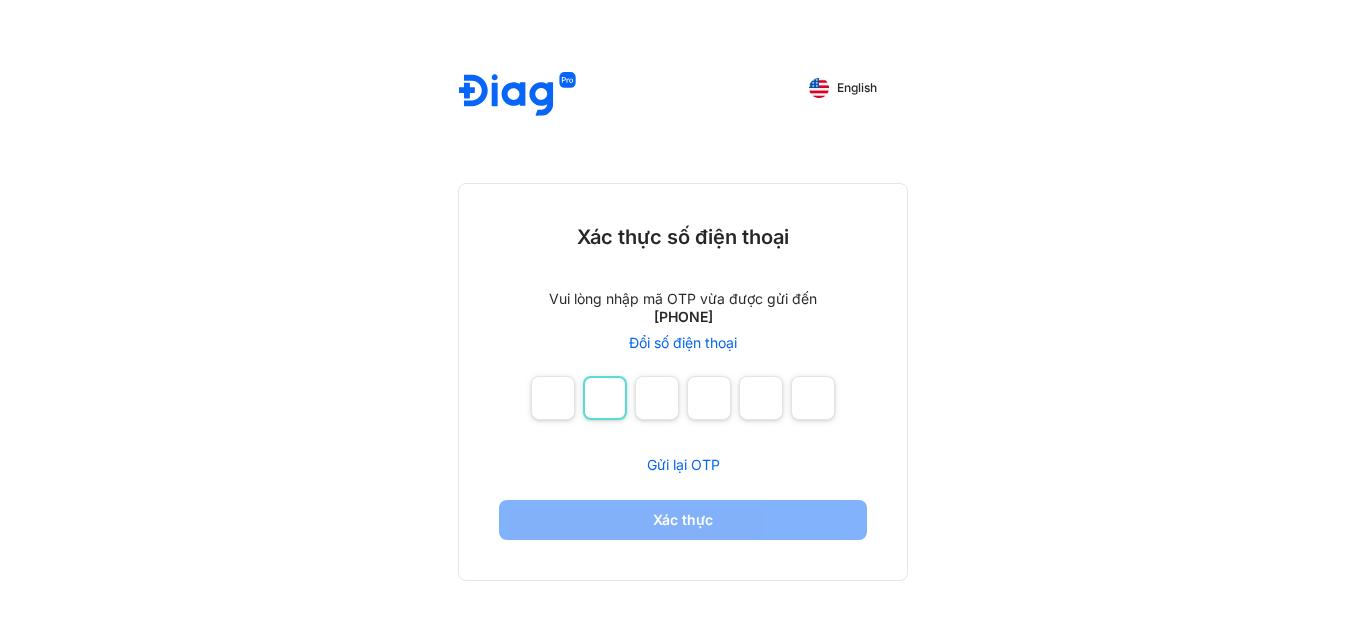 type 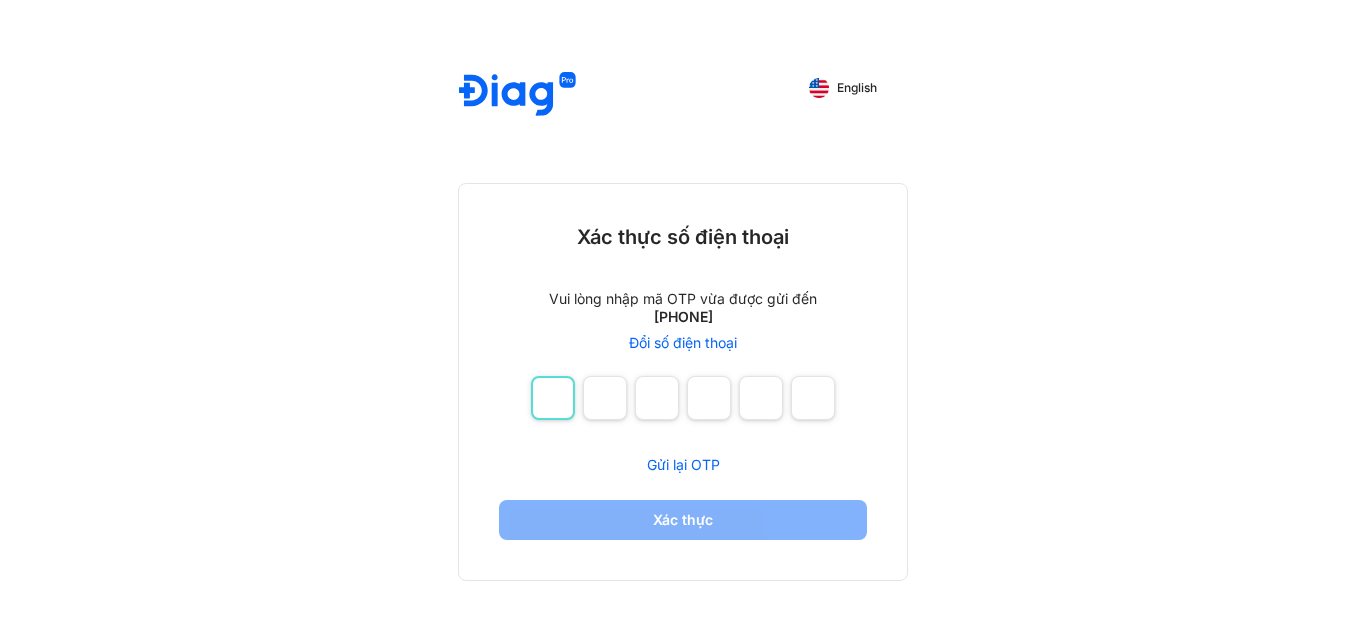type on "*" 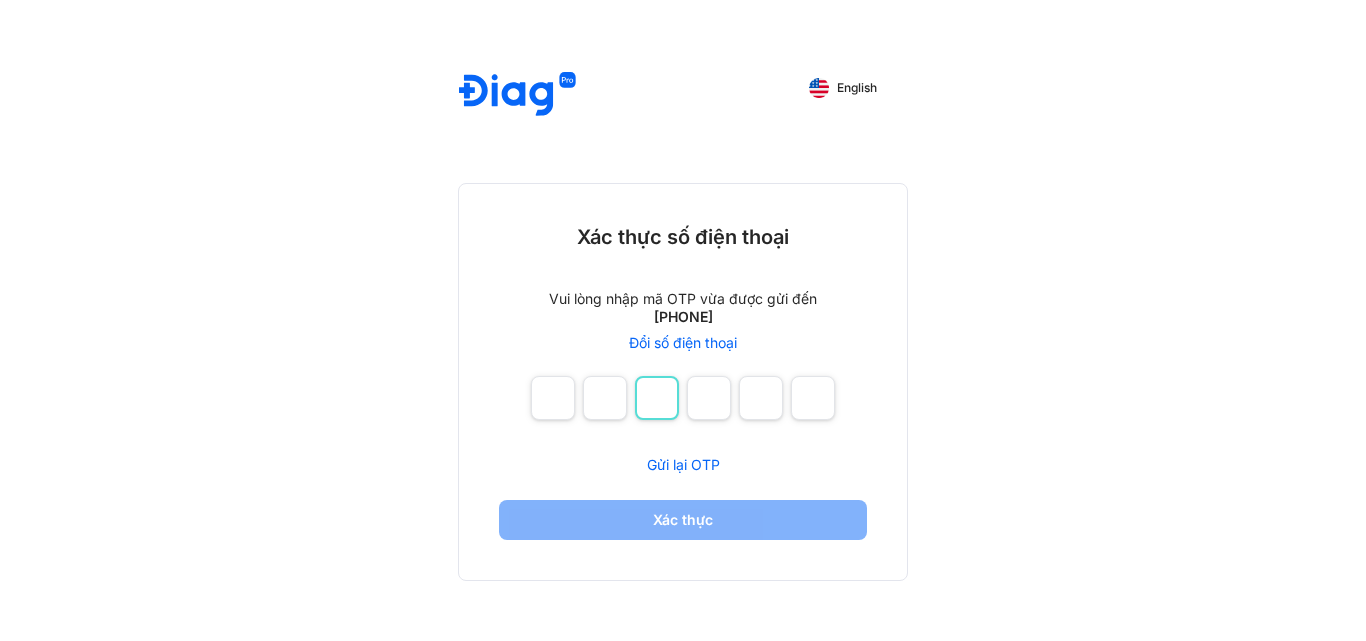 type on "*" 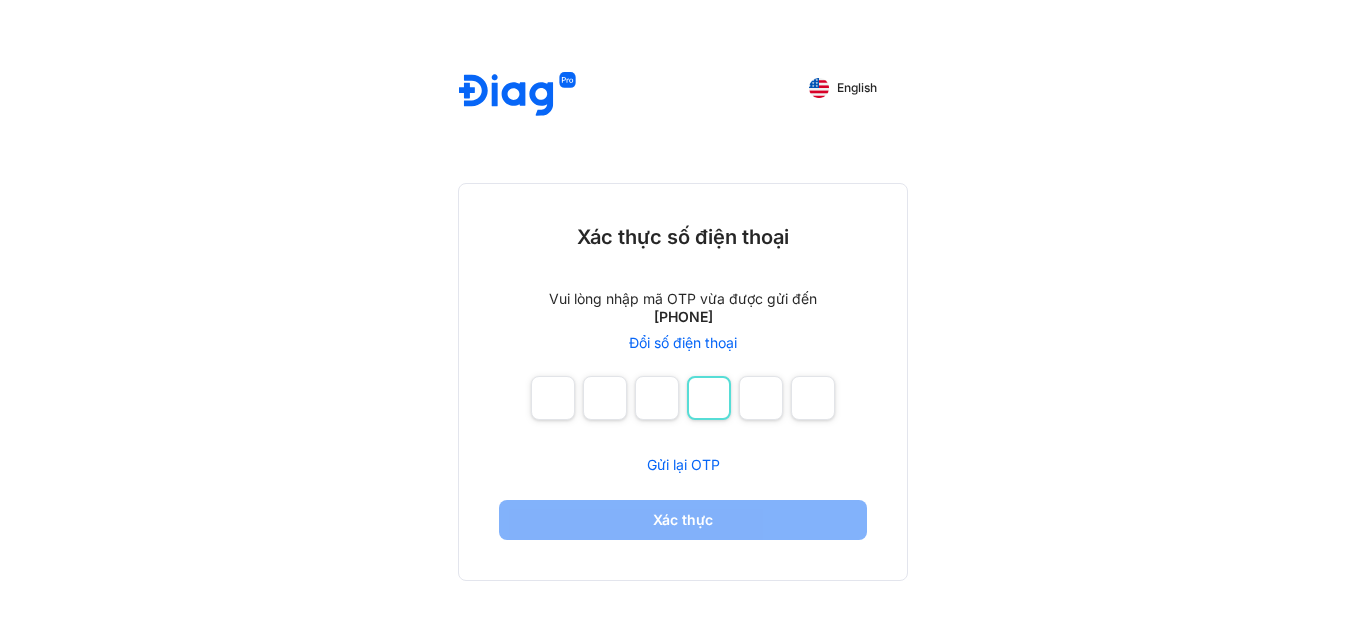 type on "*" 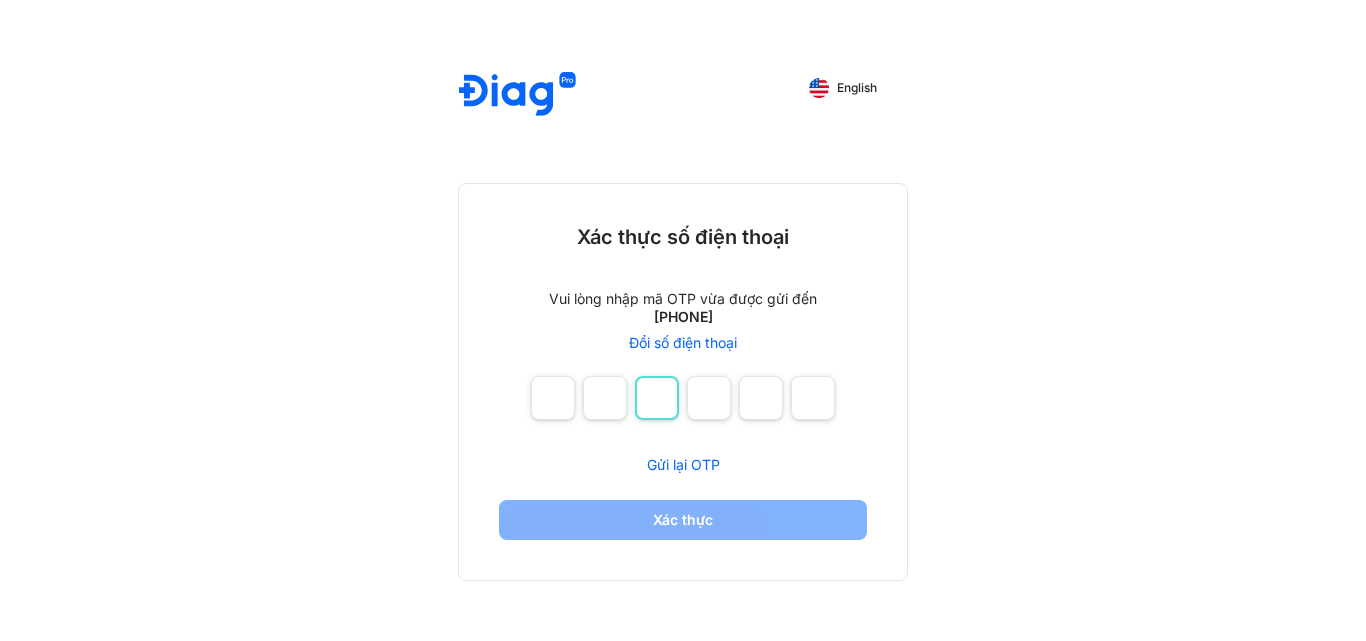 type 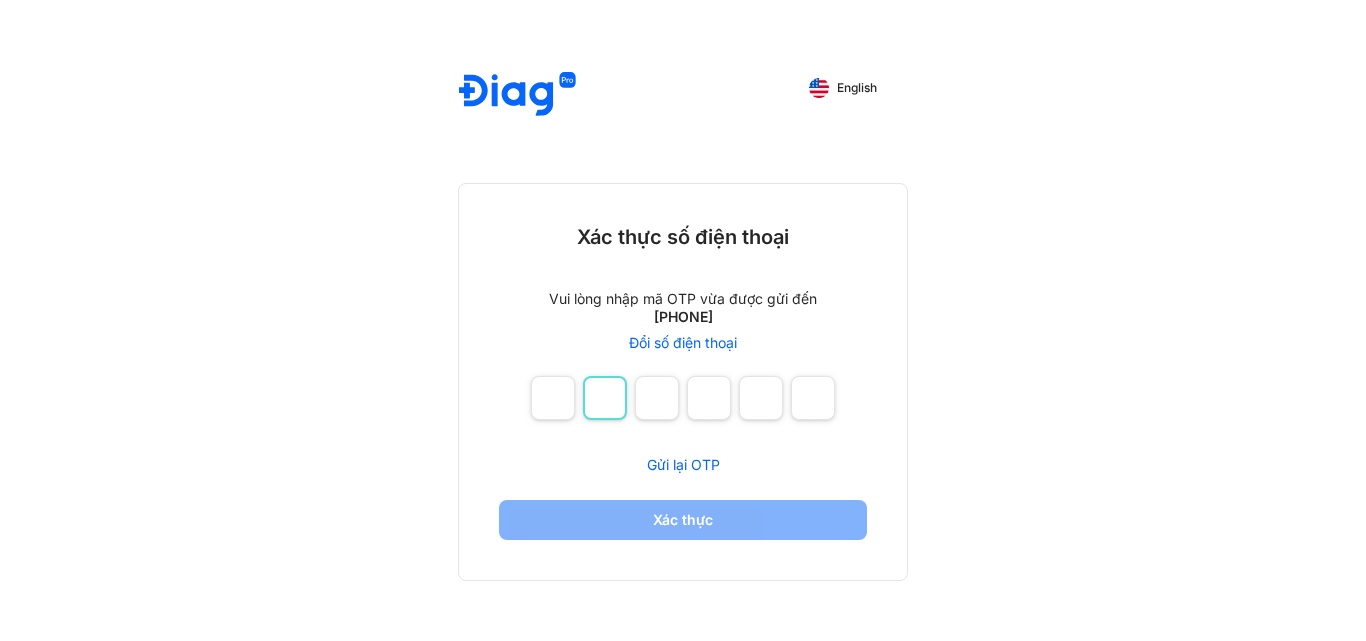 type 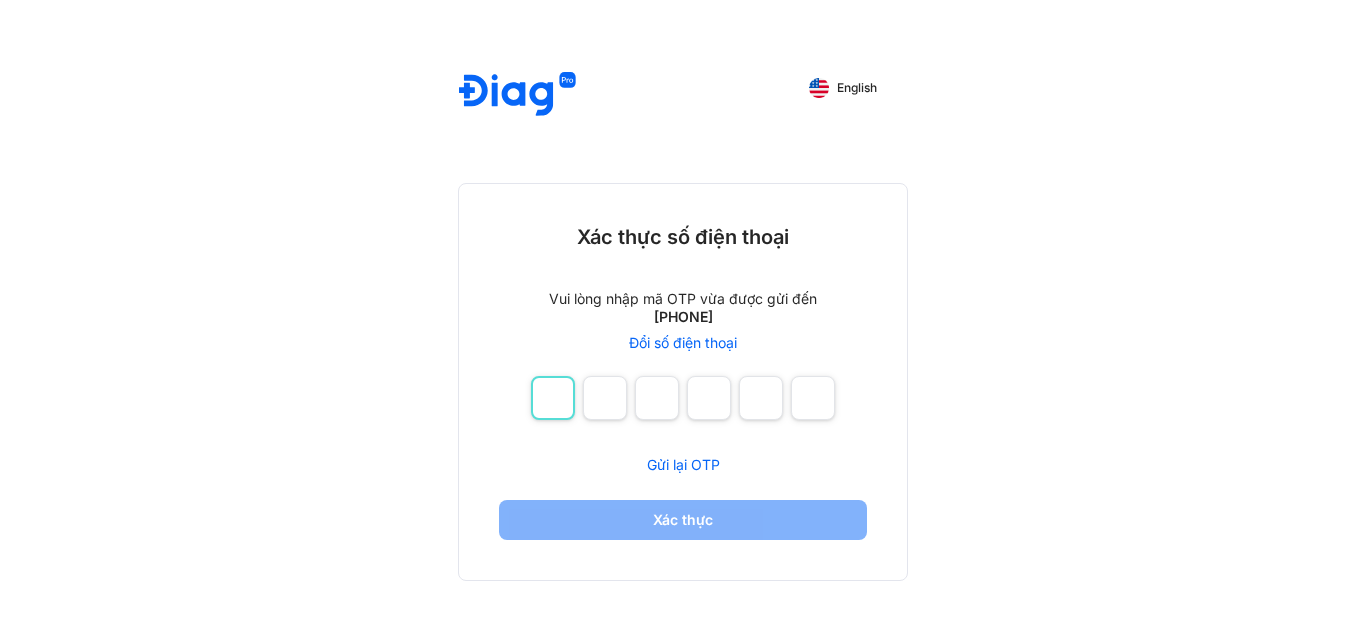 type on "*" 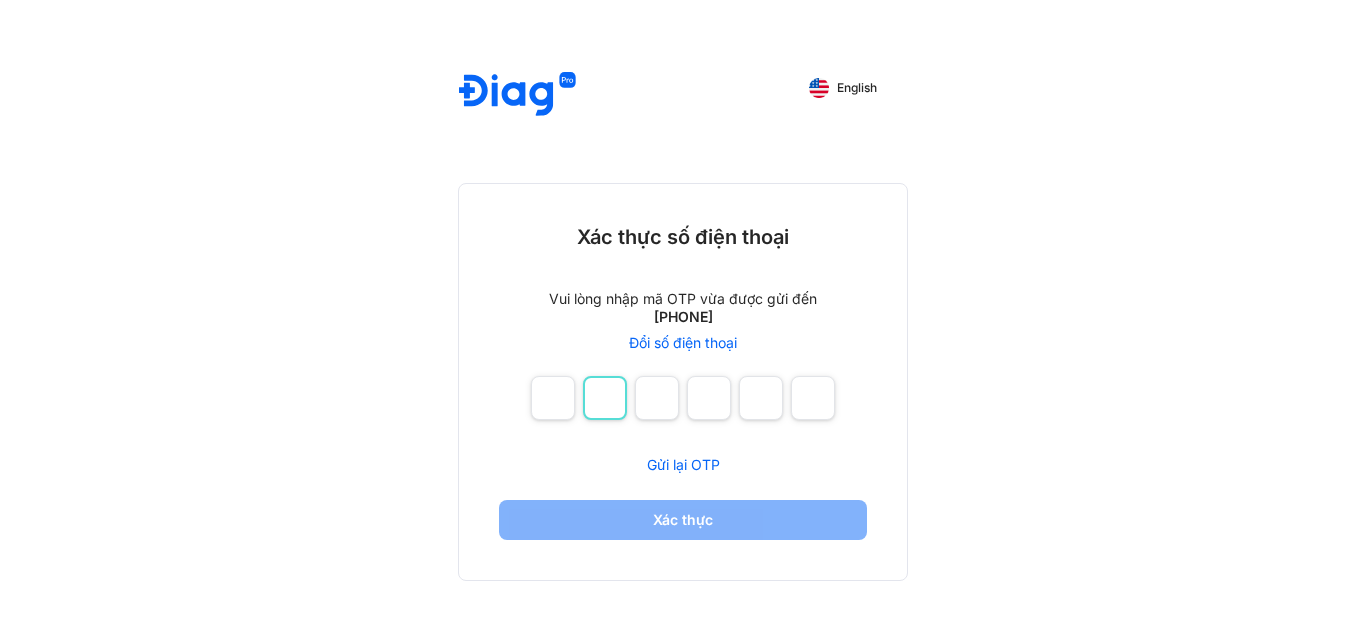 type on "*" 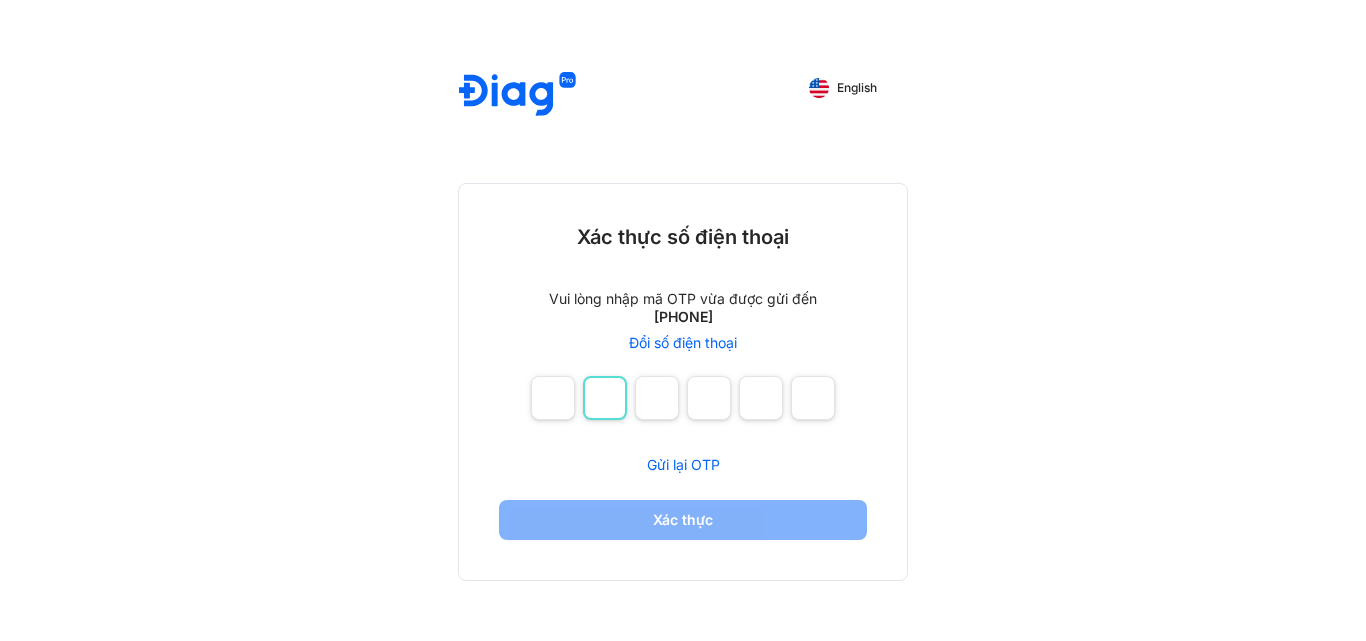 type on "*" 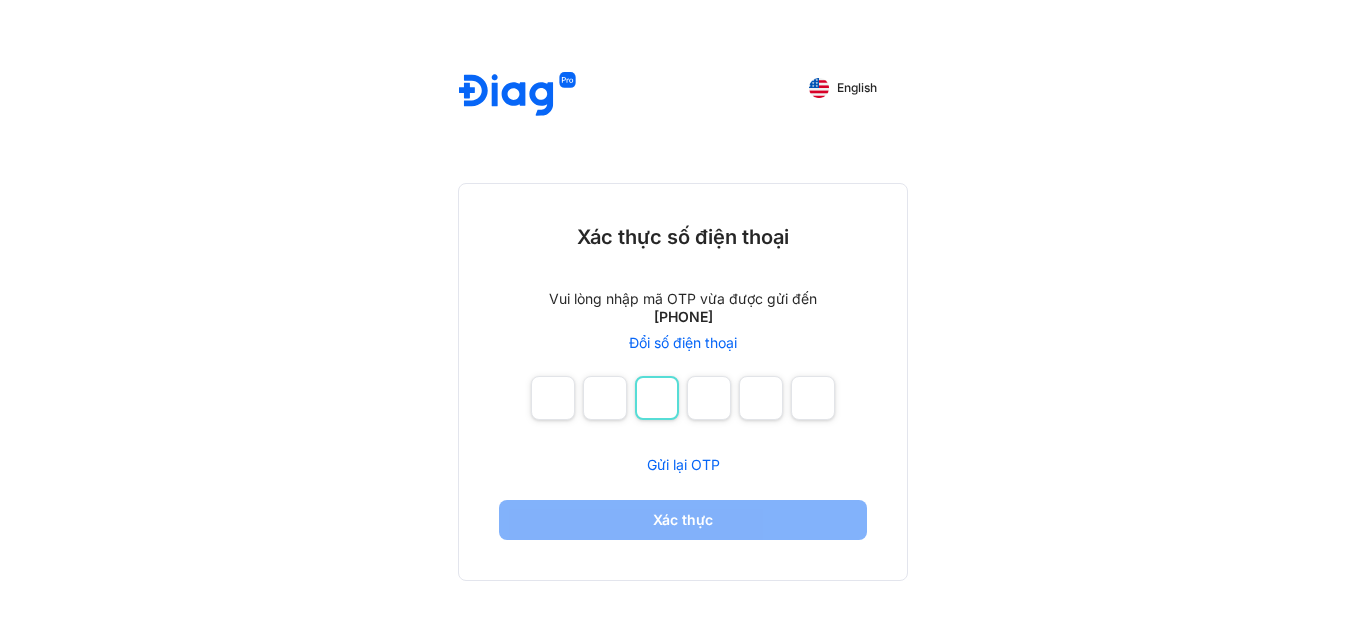 type on "*" 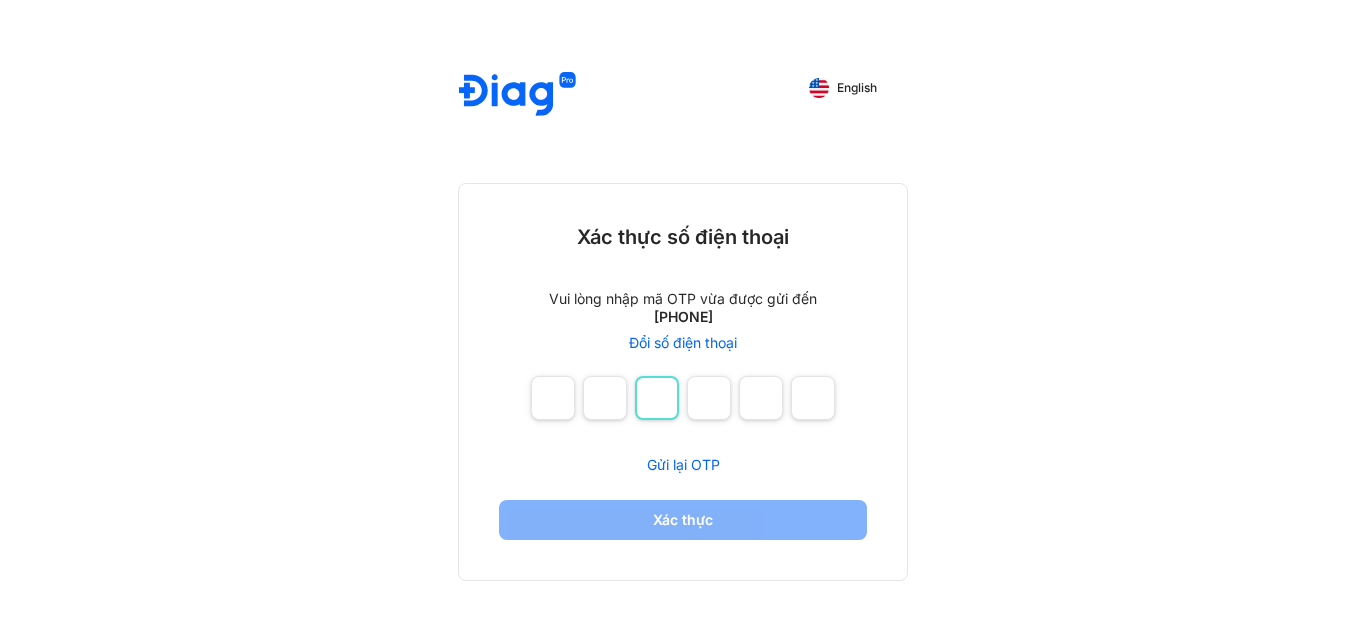 type on "*" 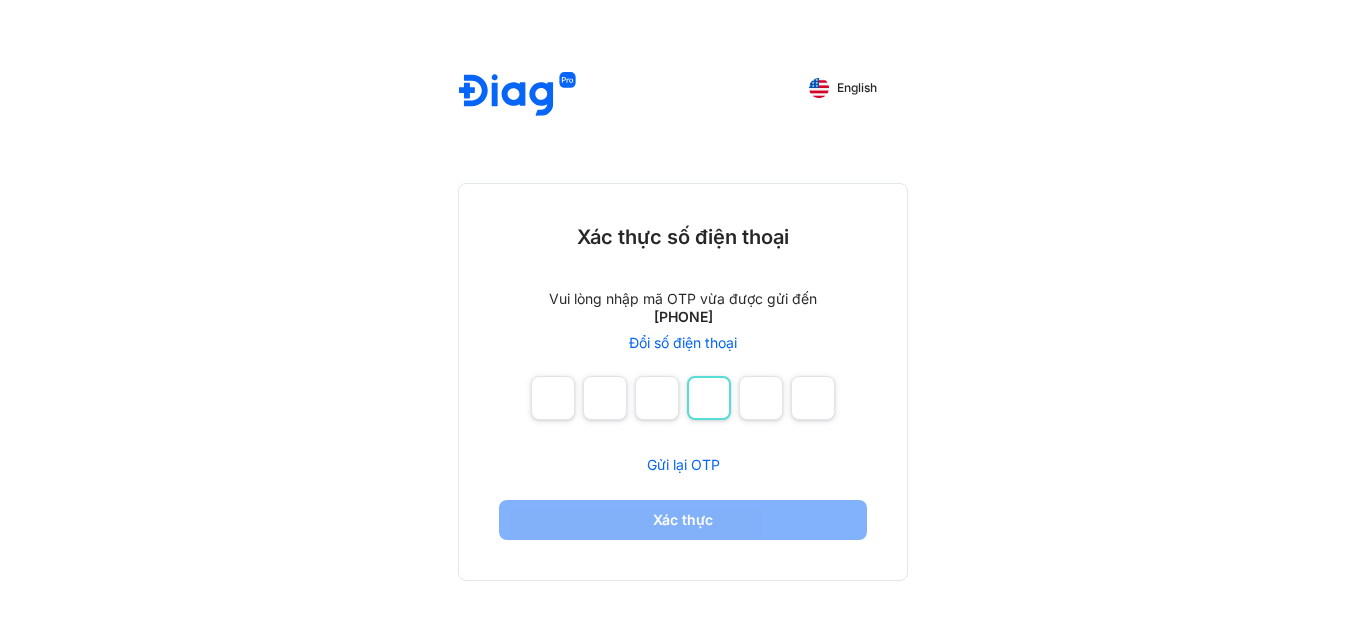 type on "*" 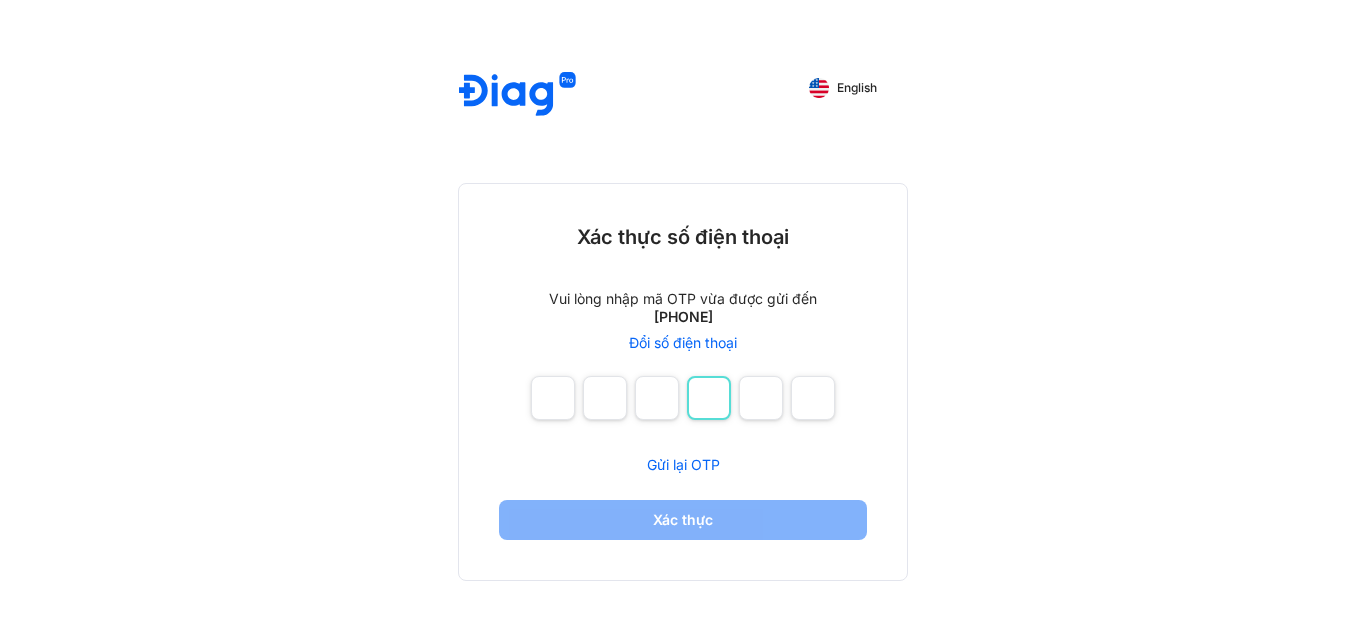 type on "*" 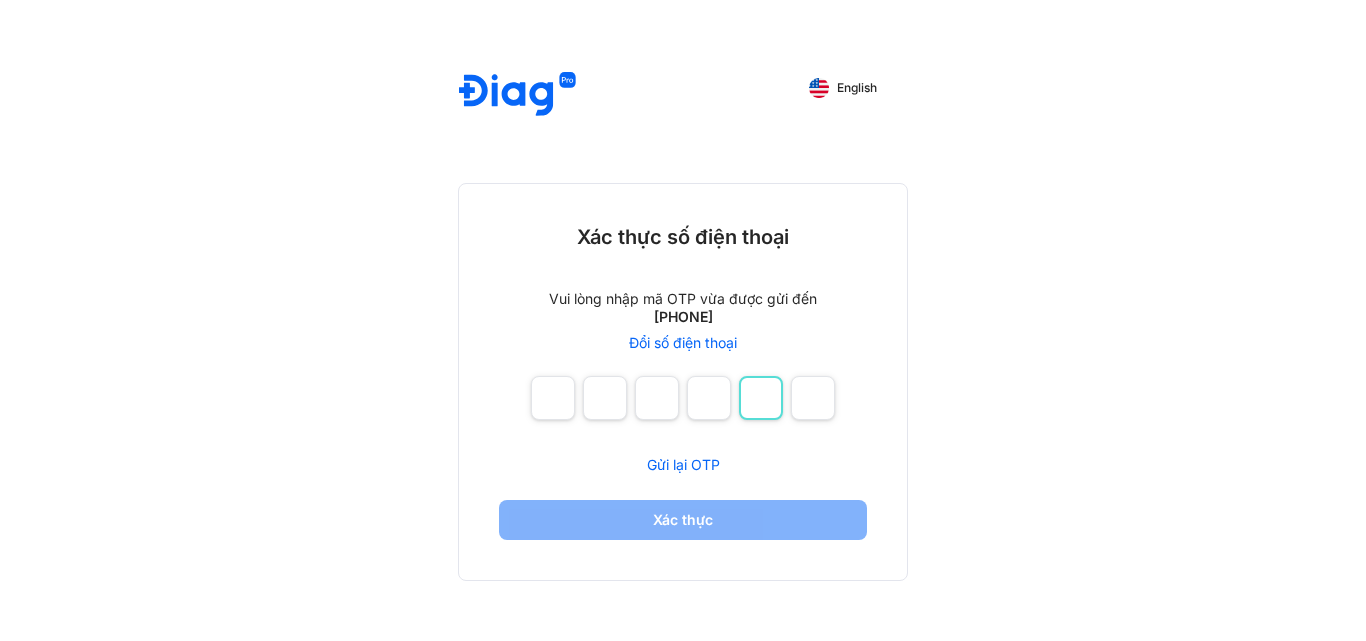 type on "*" 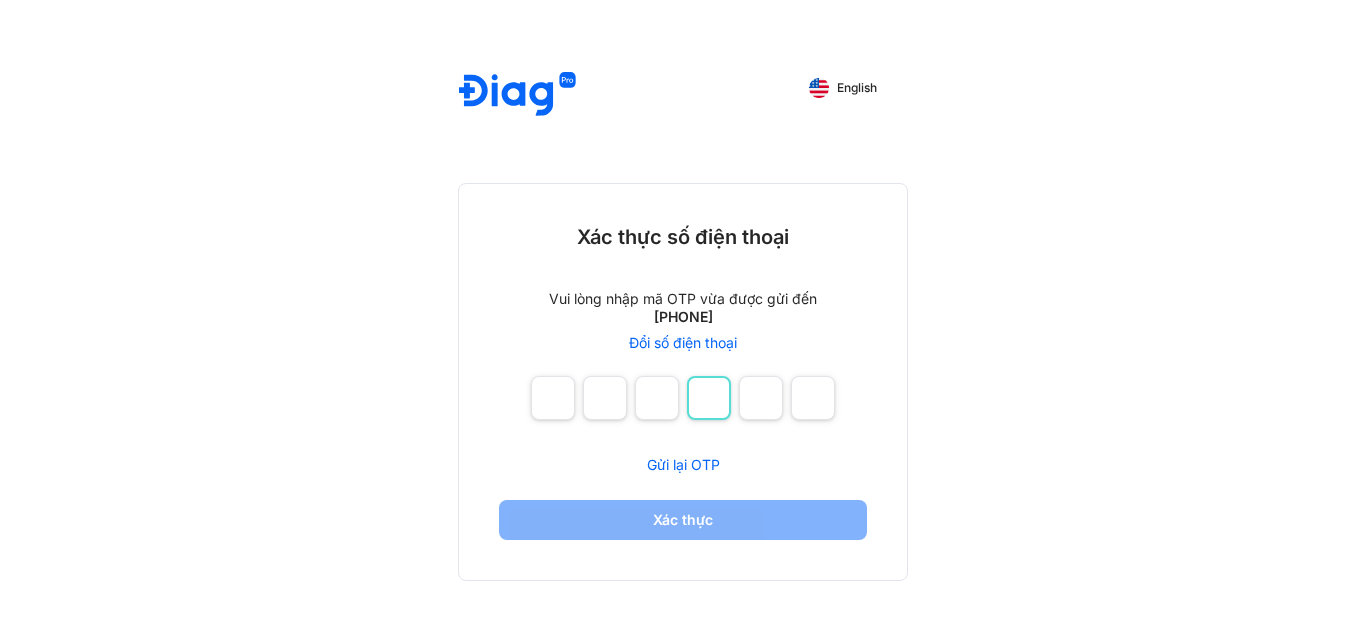 type on "*" 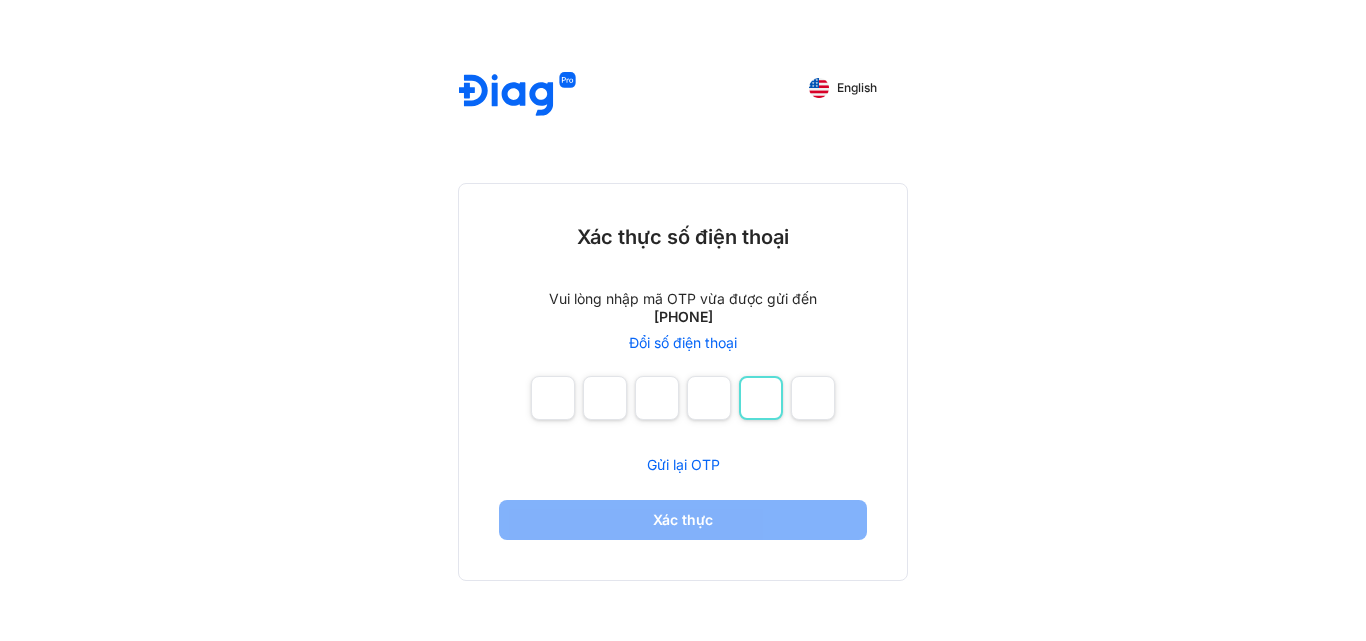 type on "*" 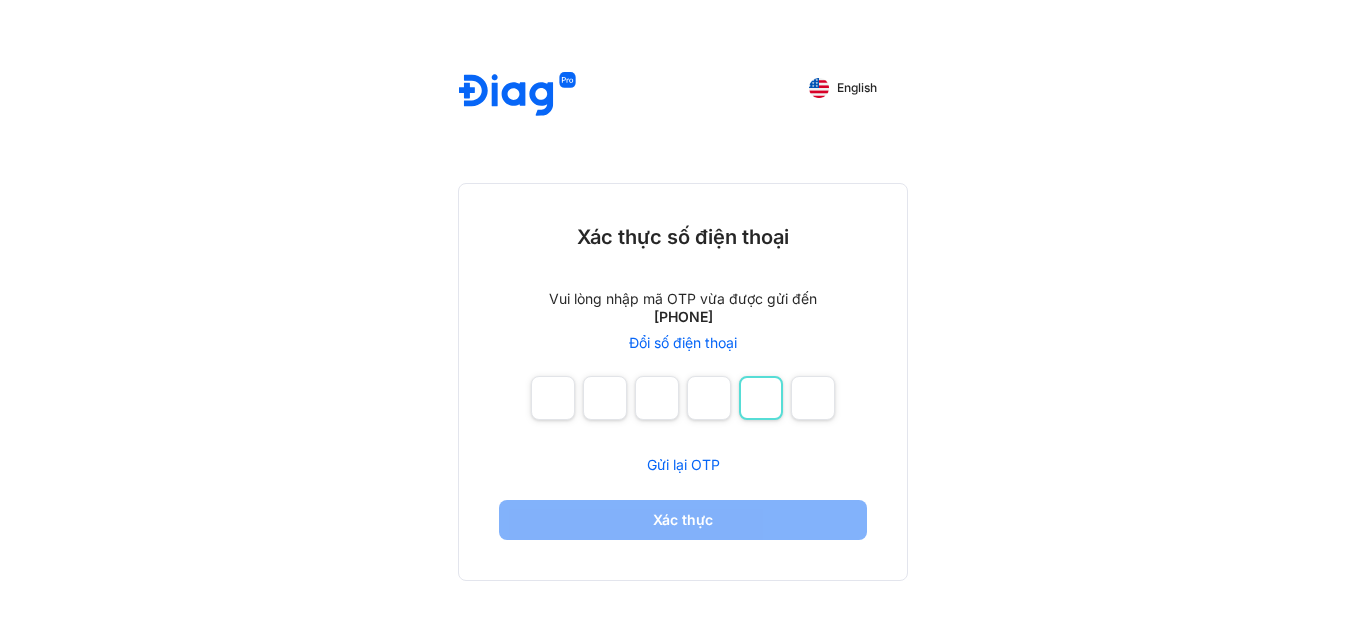 type on "*" 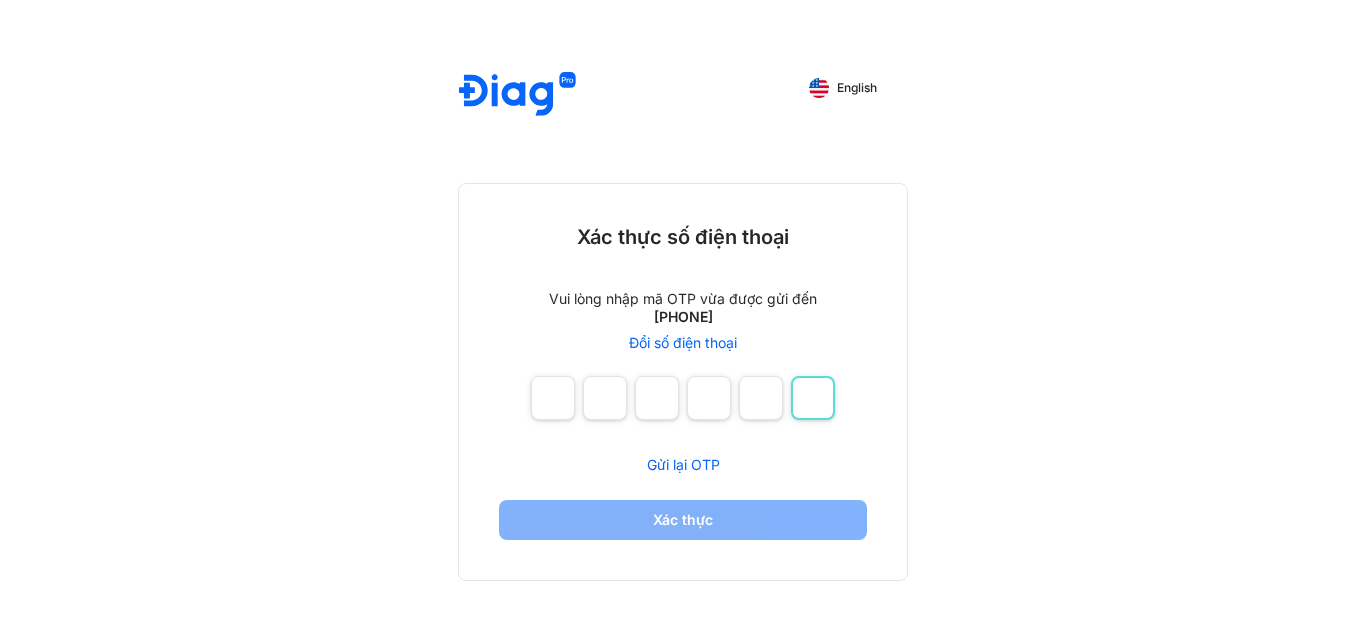 type on "*" 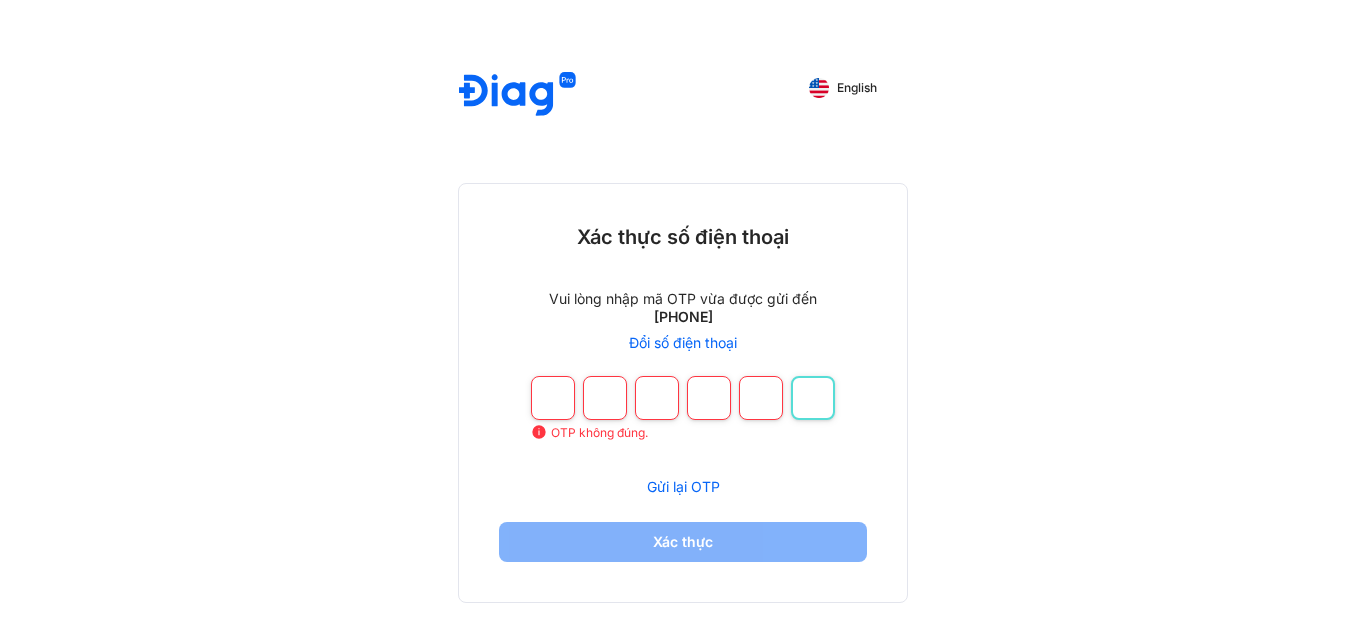 type 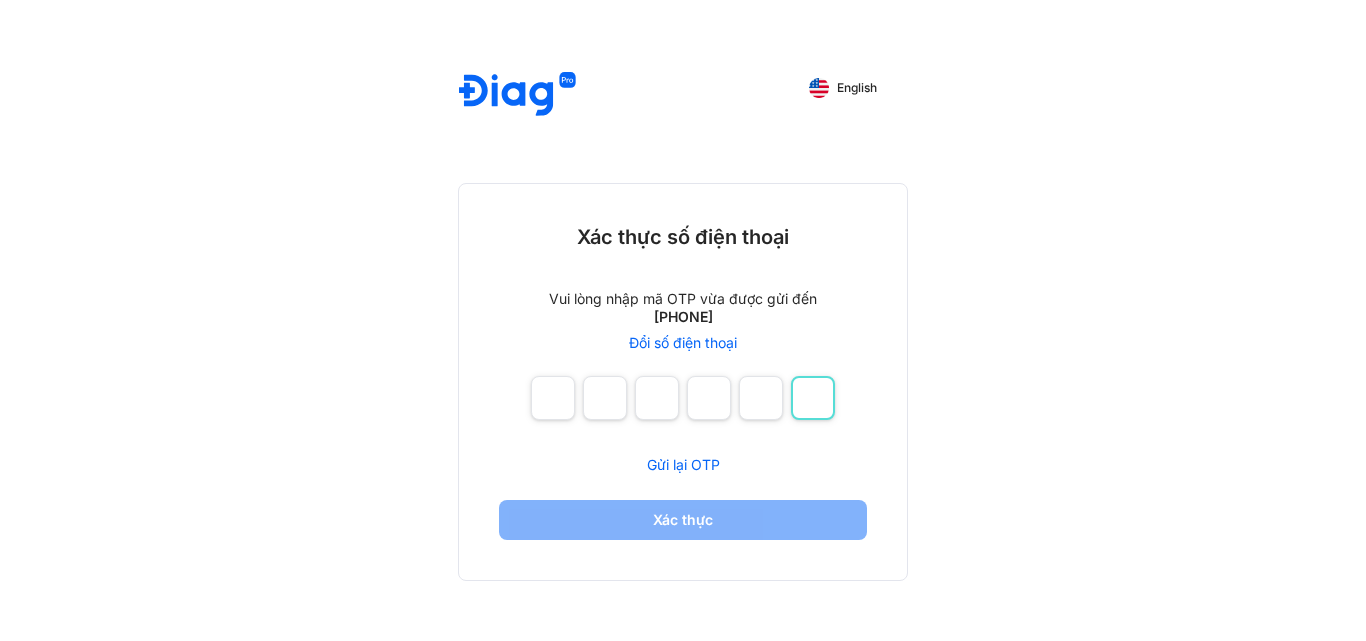 drag, startPoint x: 805, startPoint y: 405, endPoint x: 840, endPoint y: 405, distance: 35 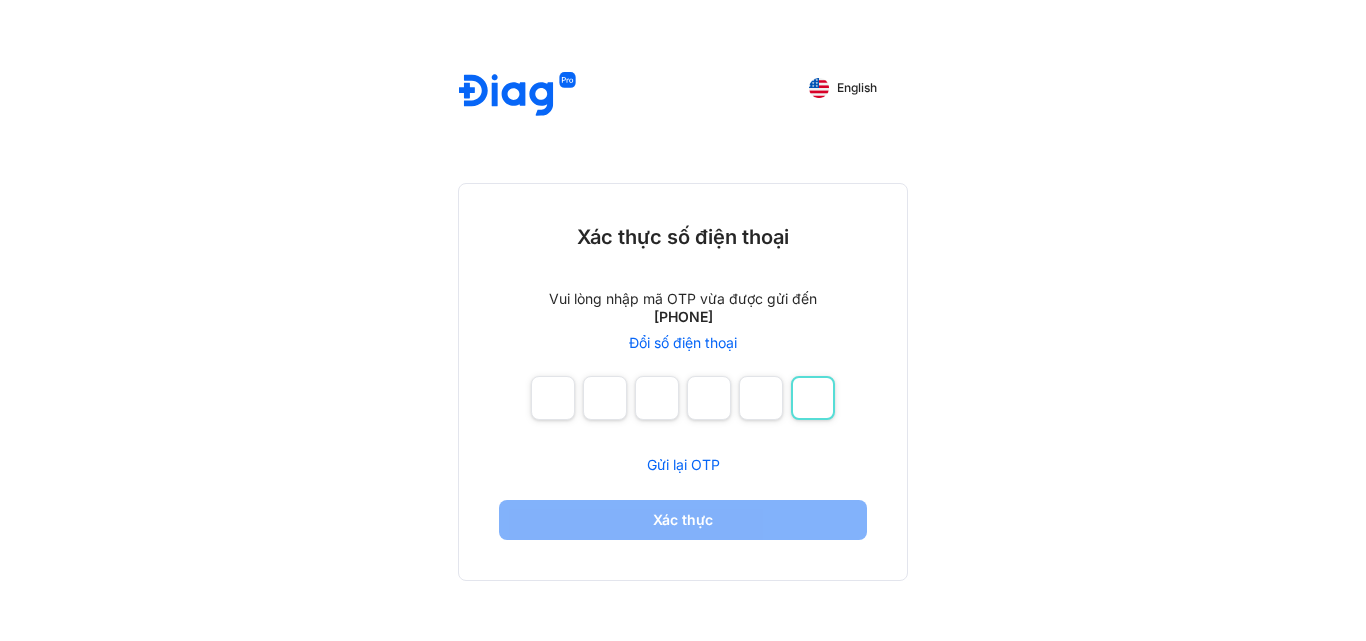 type on "*" 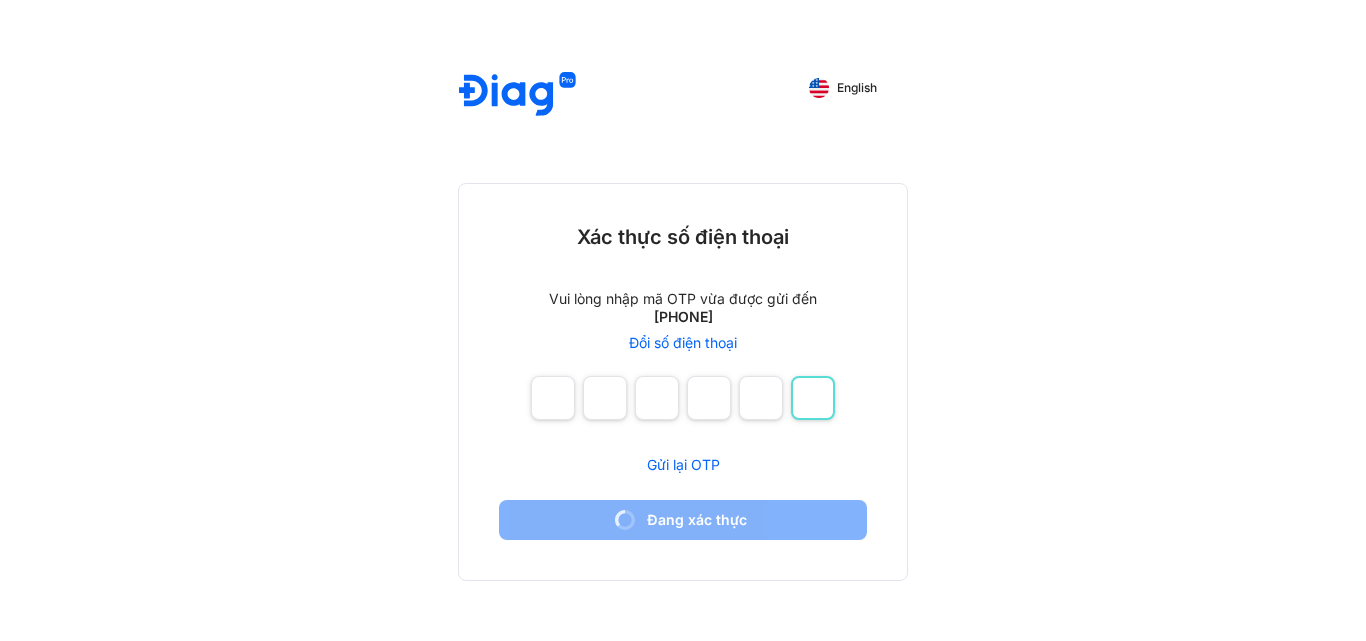 click at bounding box center (813, 398) 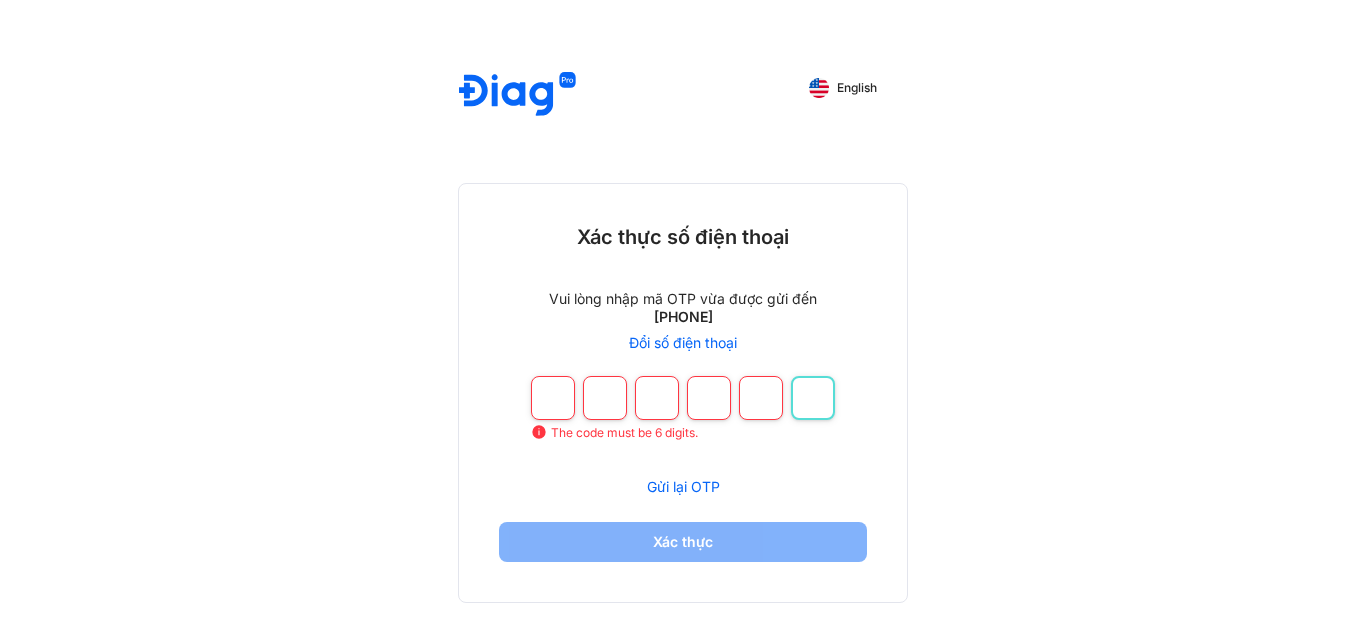 type on "*" 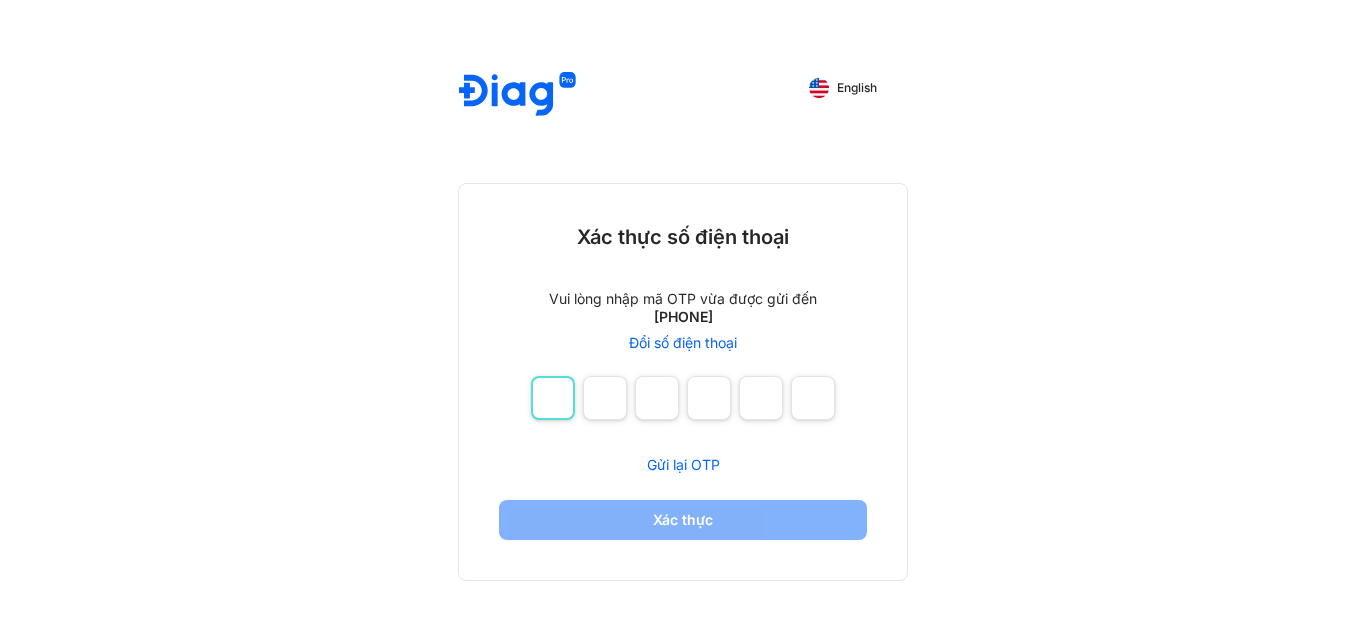 click at bounding box center [553, 398] 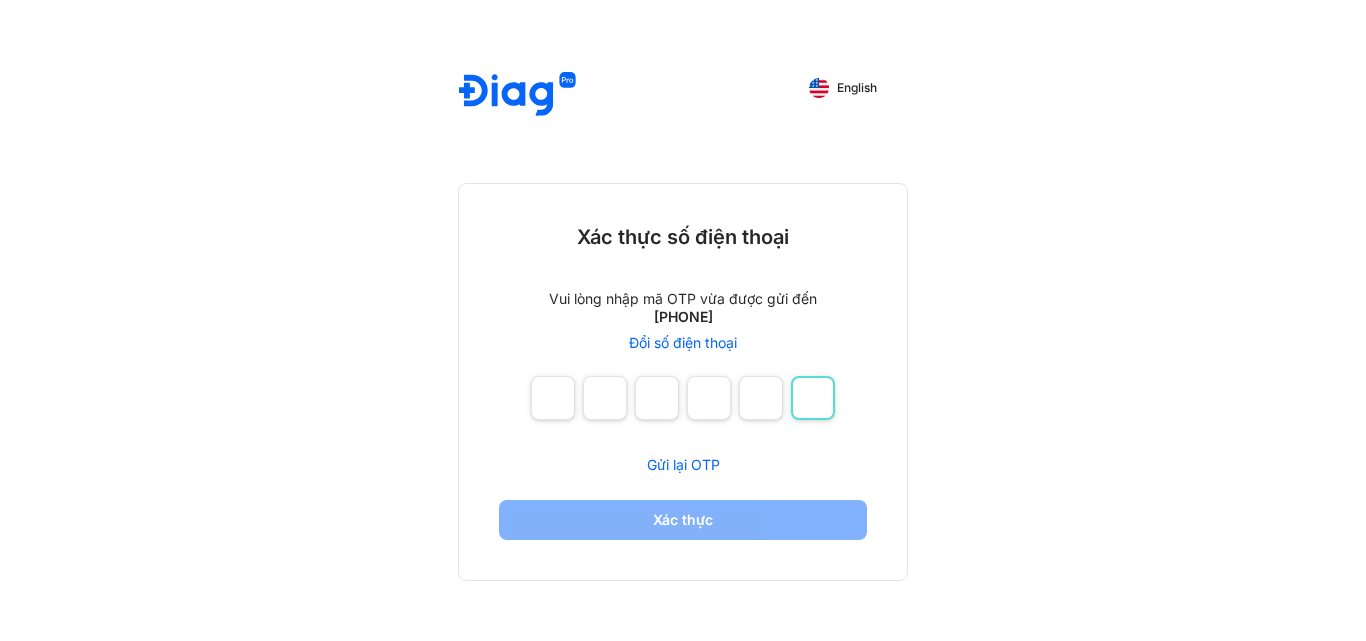 type on "**" 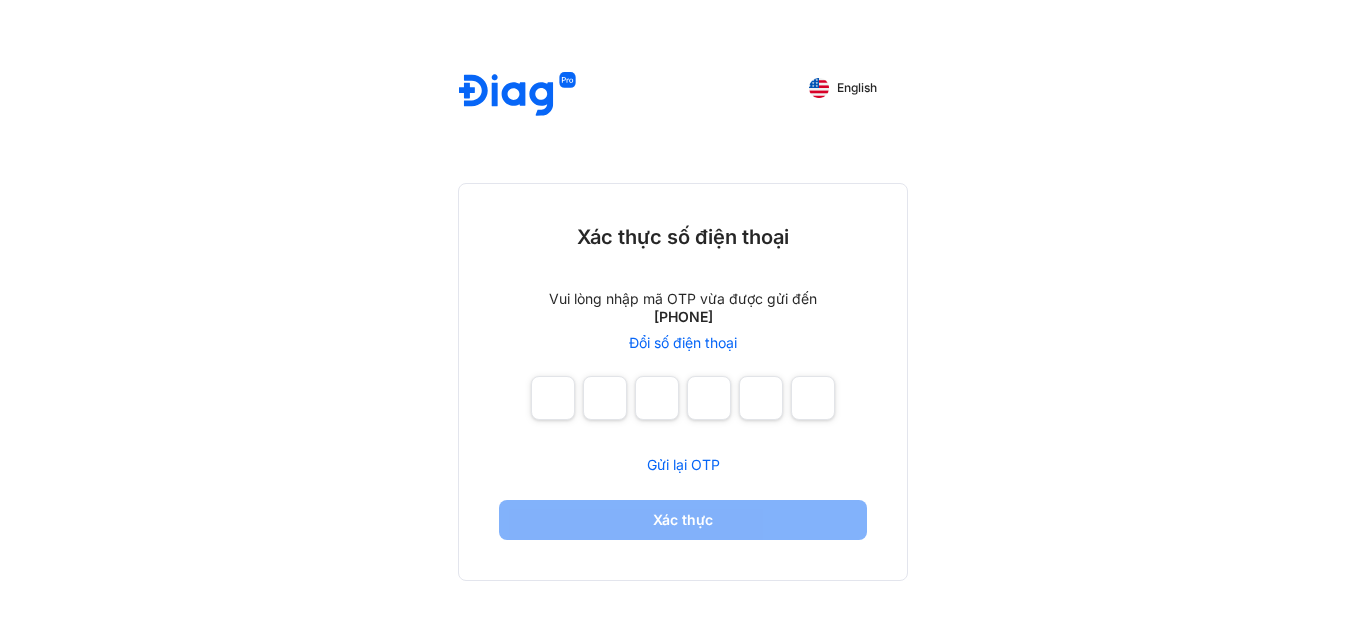 type on "*" 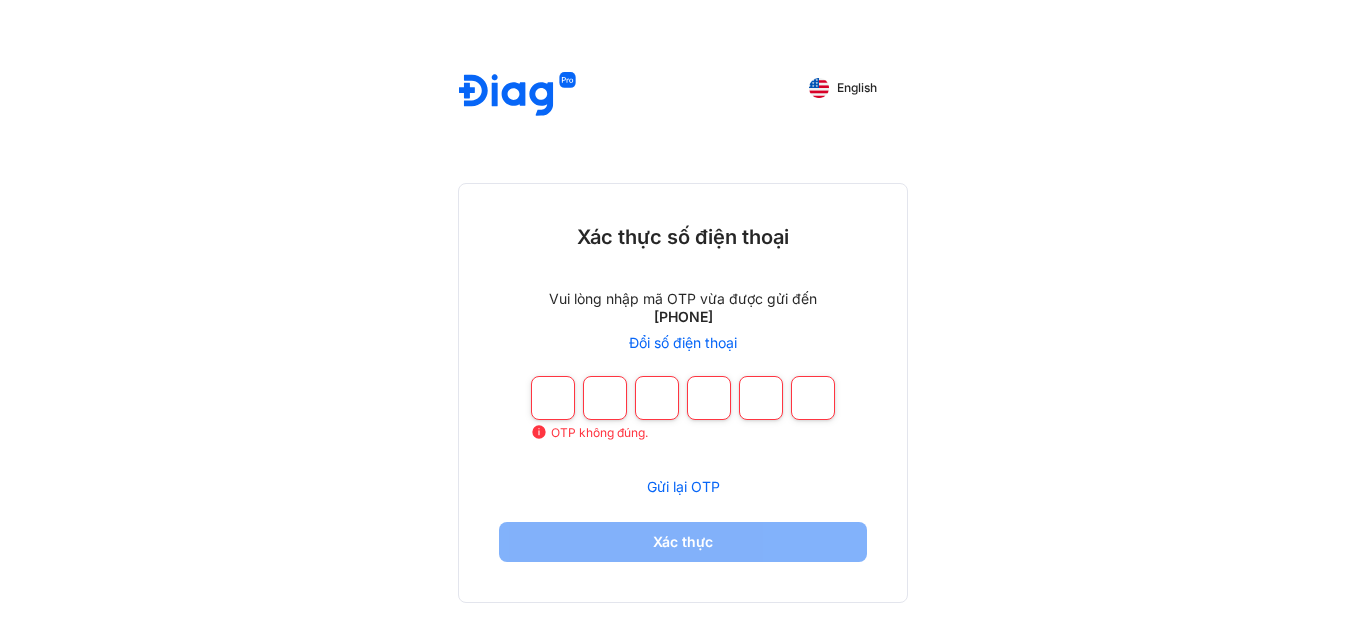 click on "Gửi lại OTP" at bounding box center (683, 486) 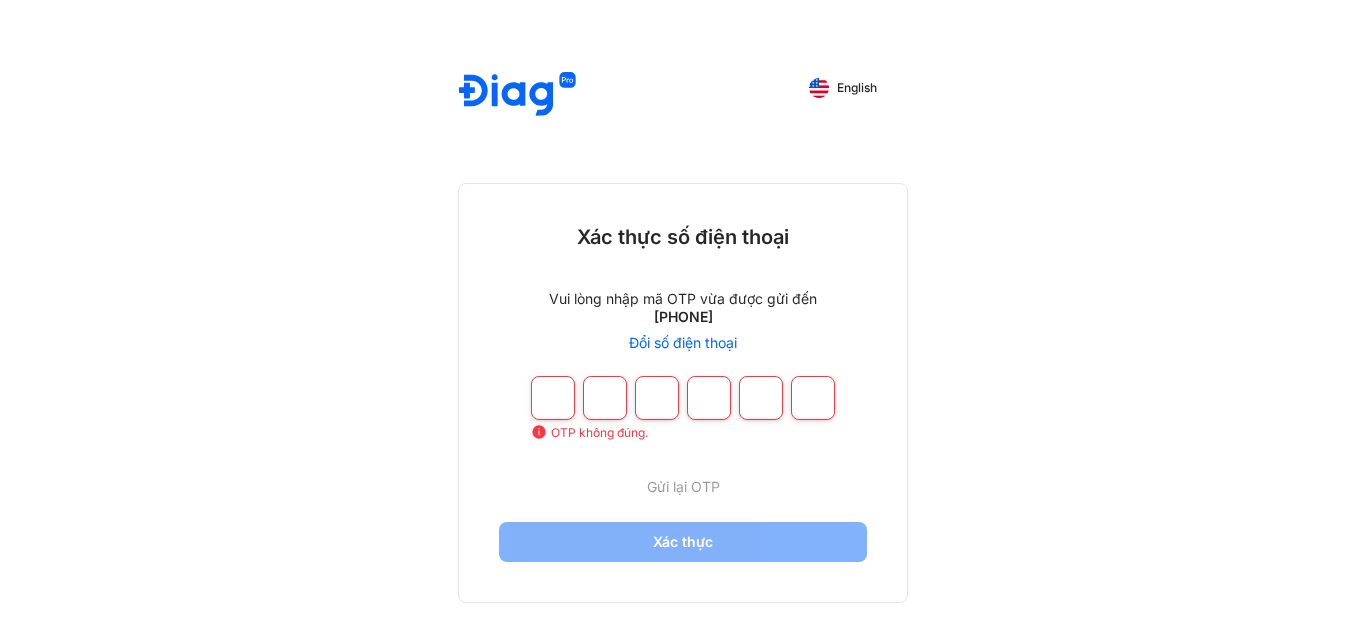 type 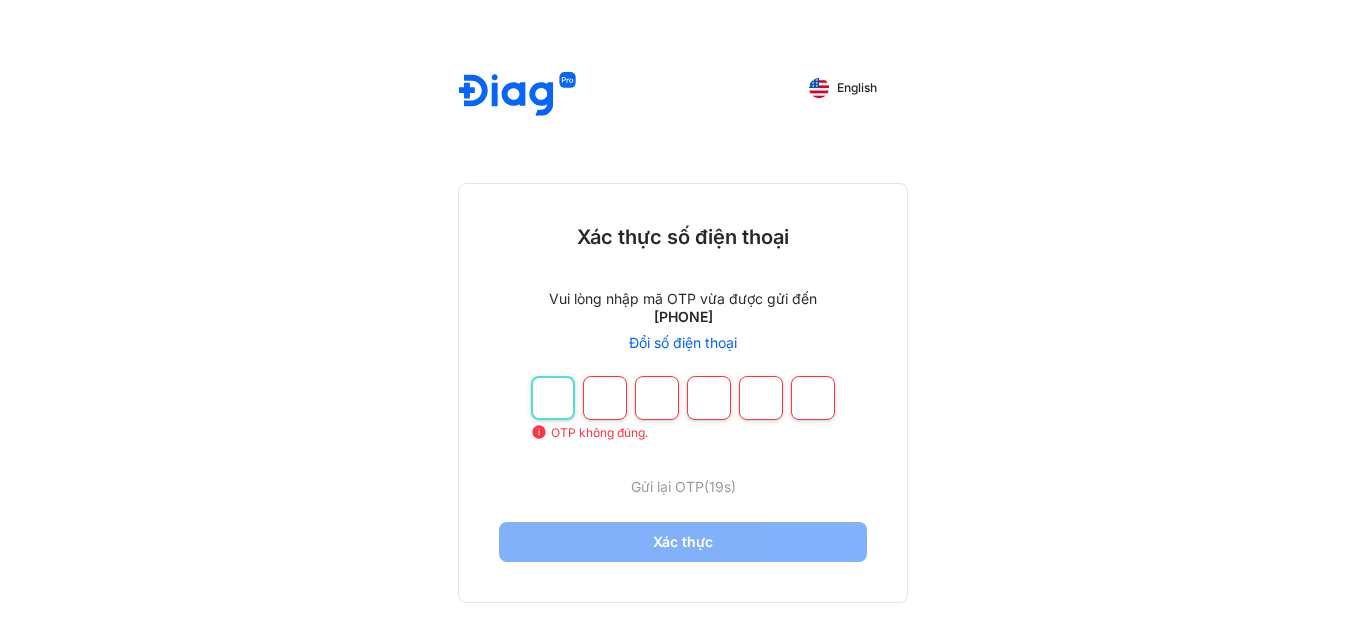 click at bounding box center [553, 398] 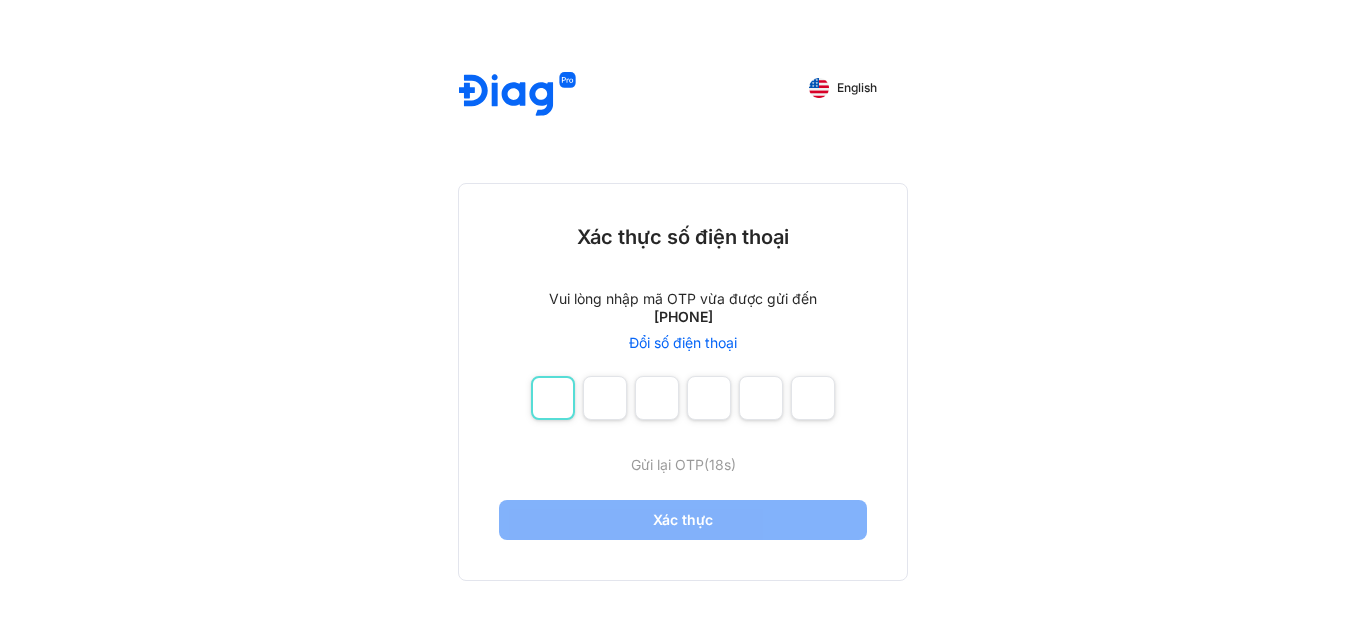 type on "***" 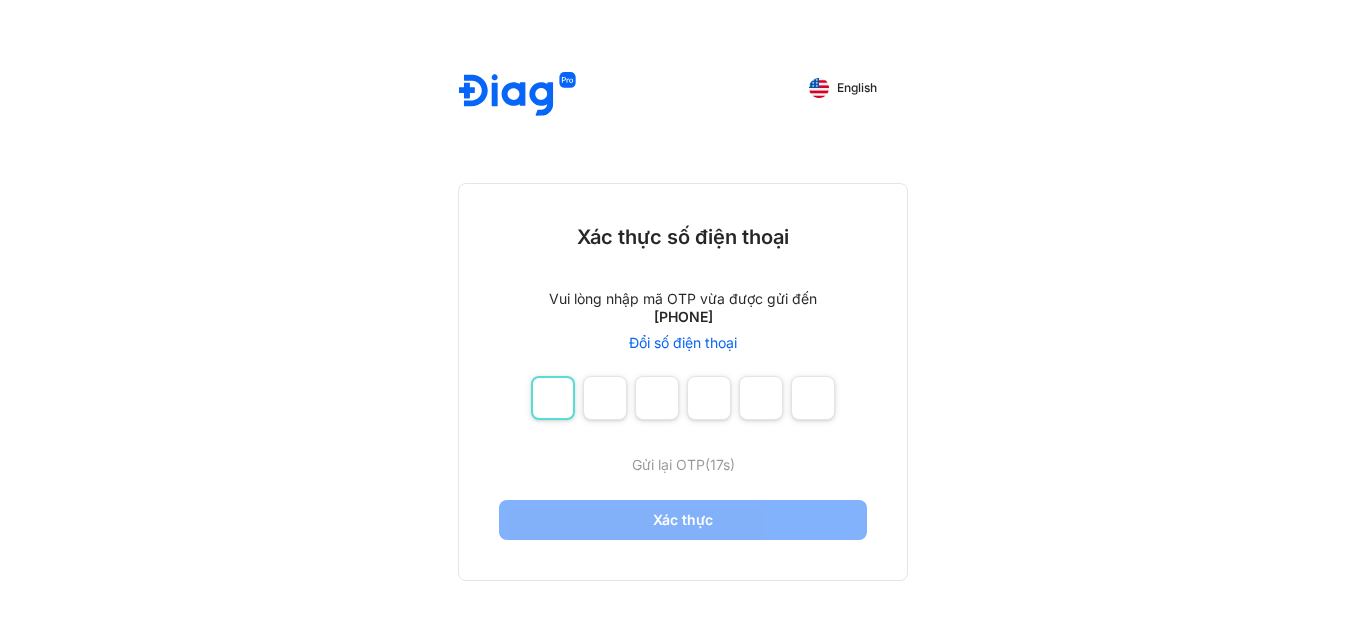 type on "**" 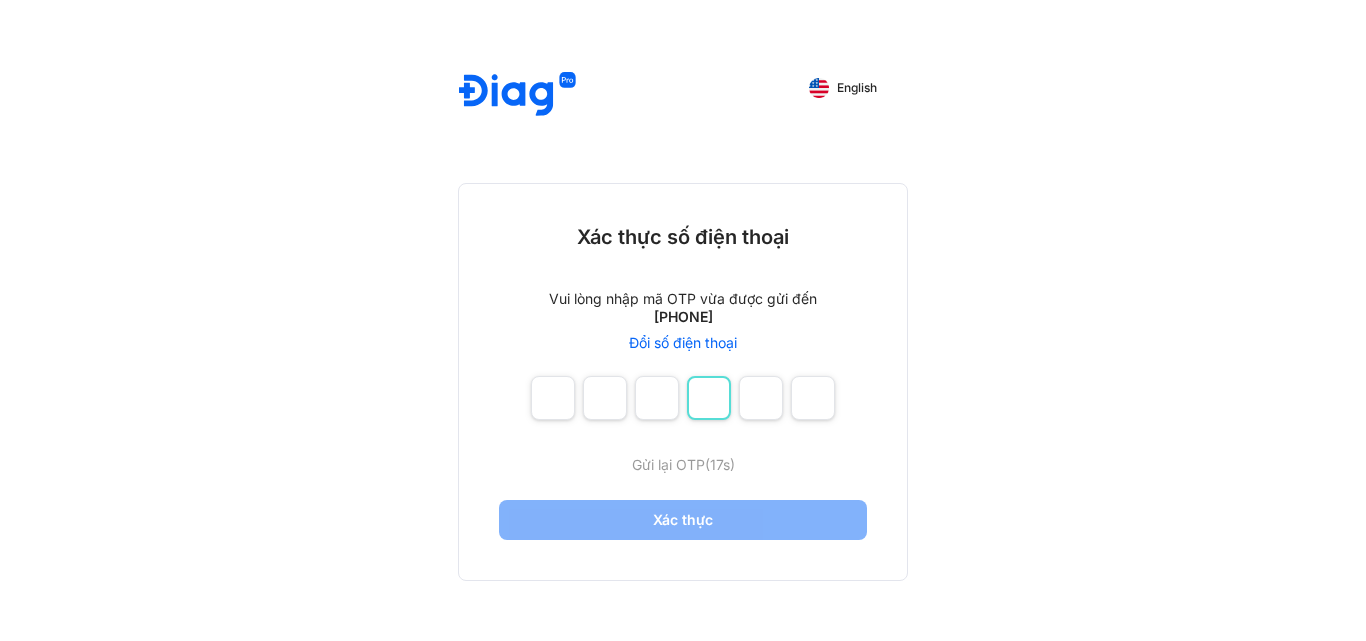 type on "**" 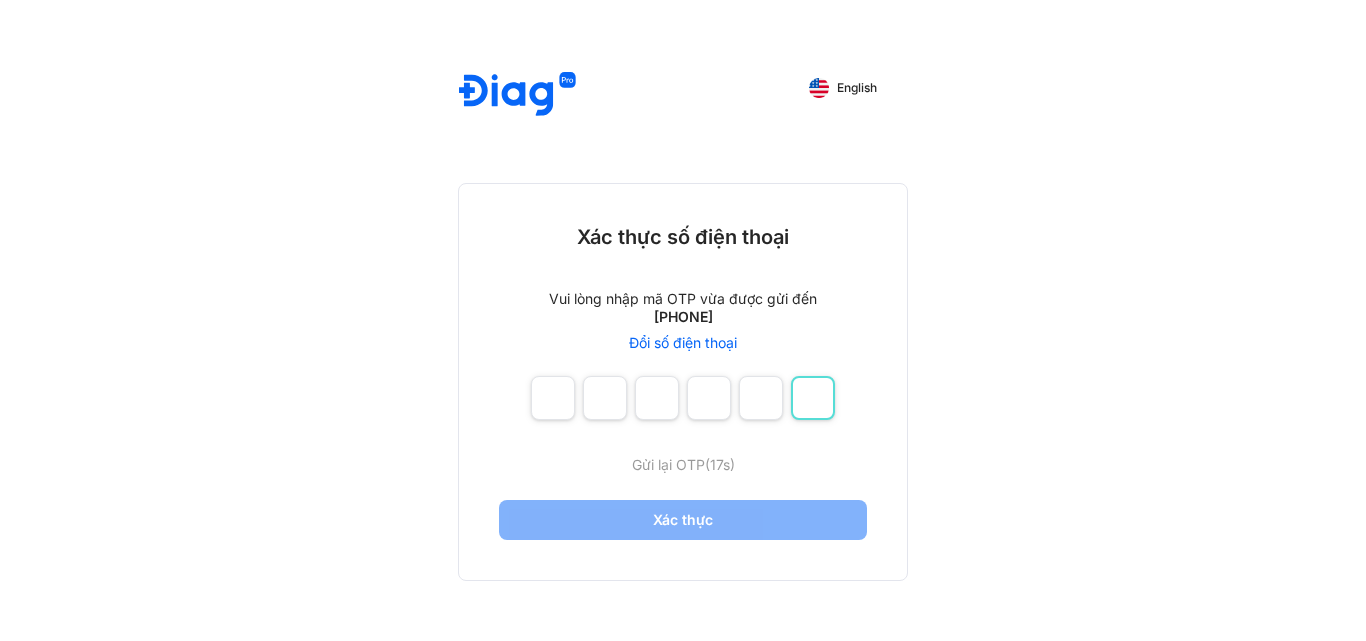 type on "*" 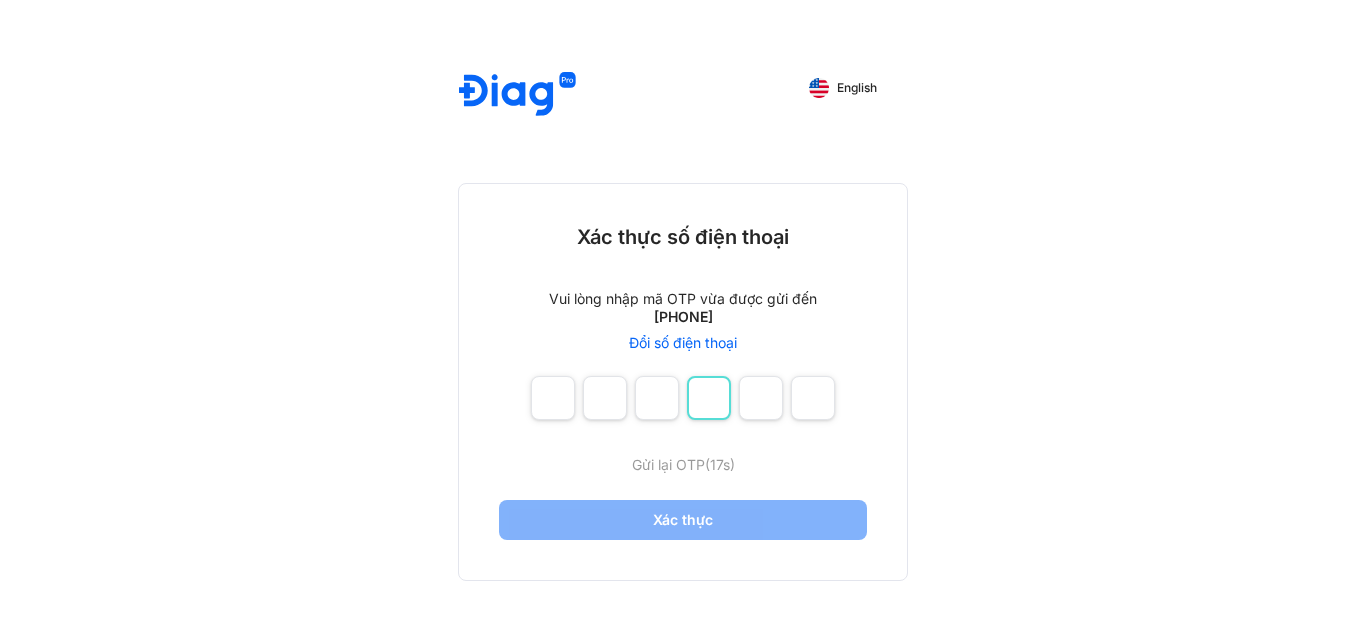 type 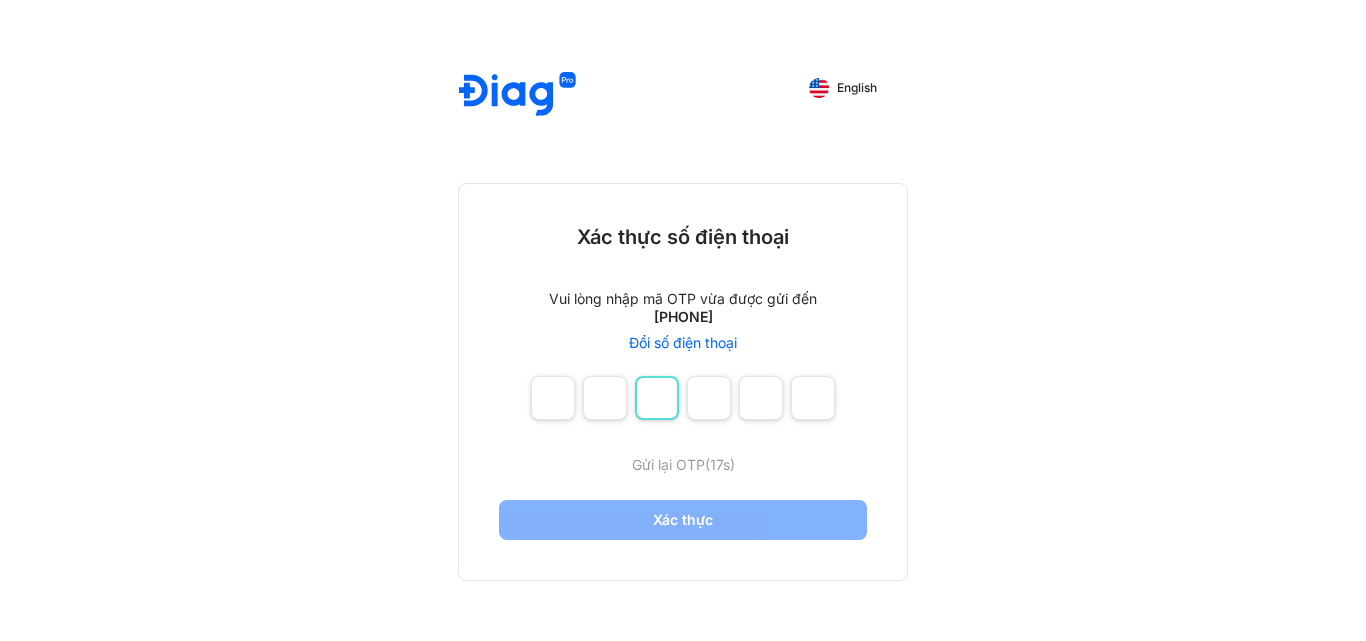 type 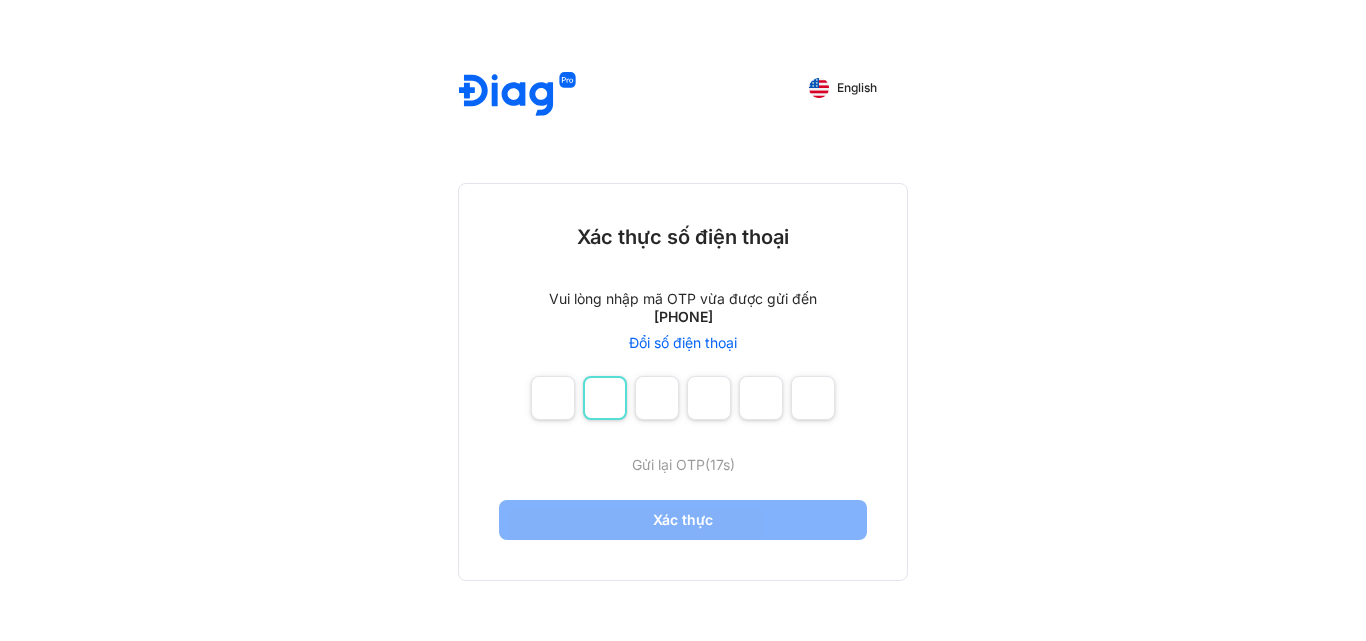 type 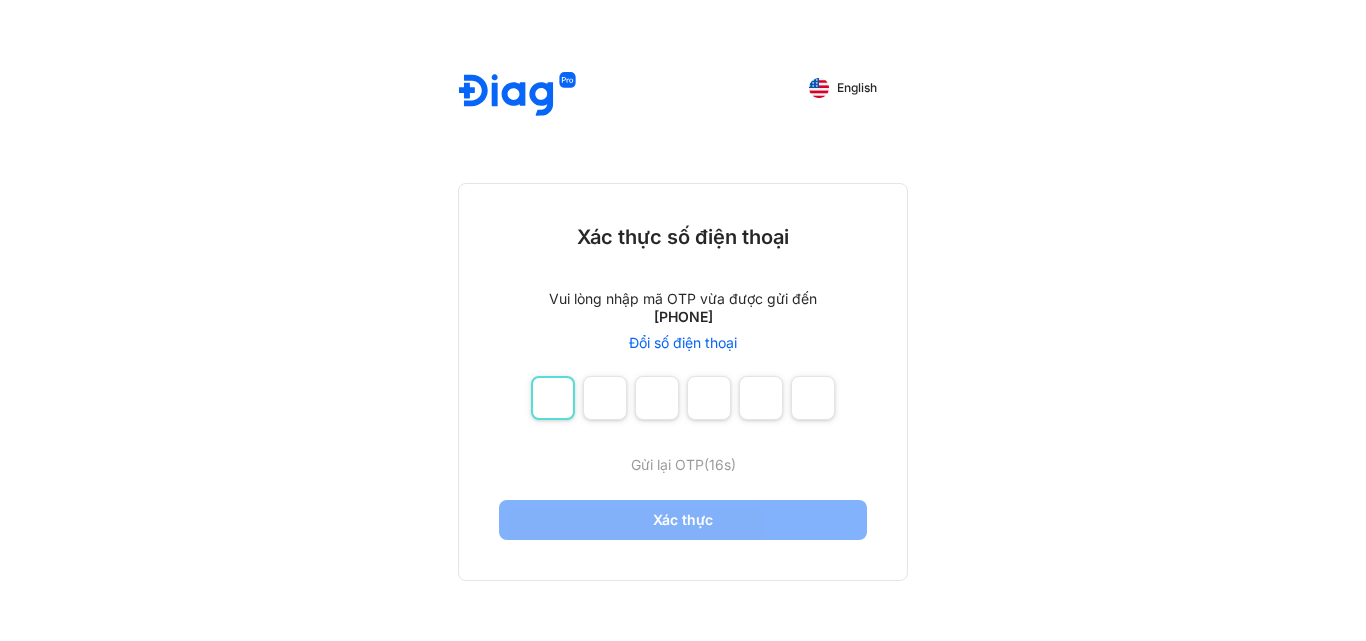 type on "*" 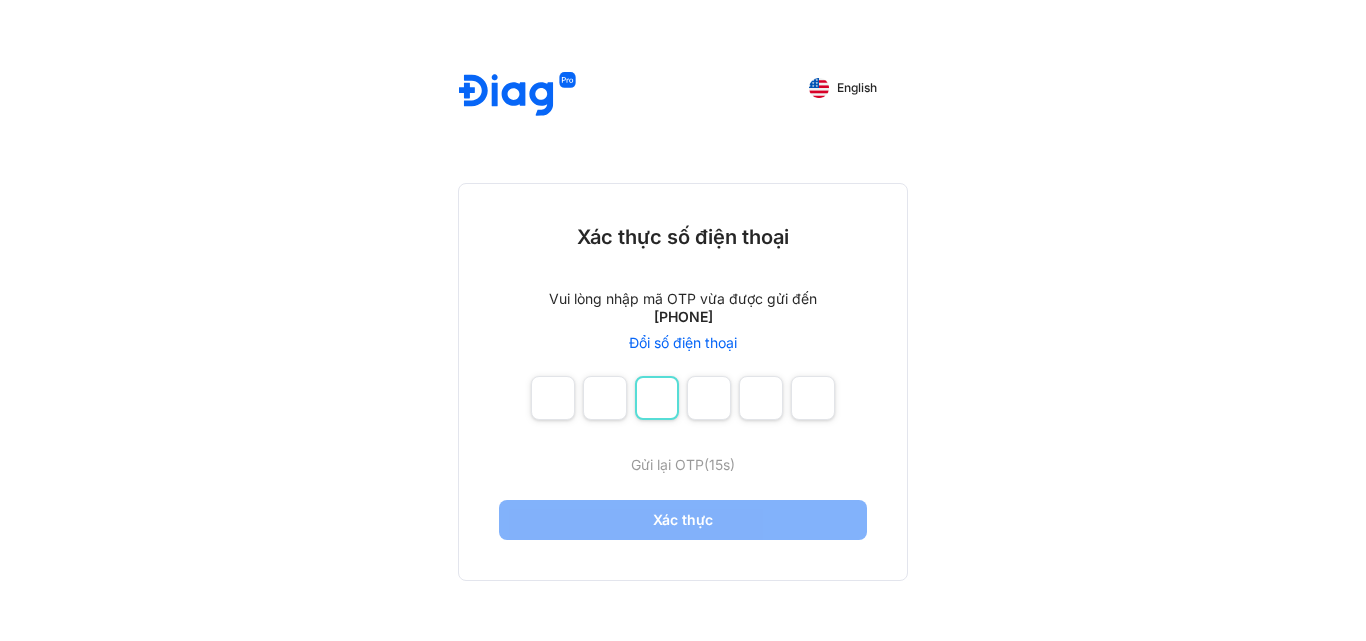 type on "*" 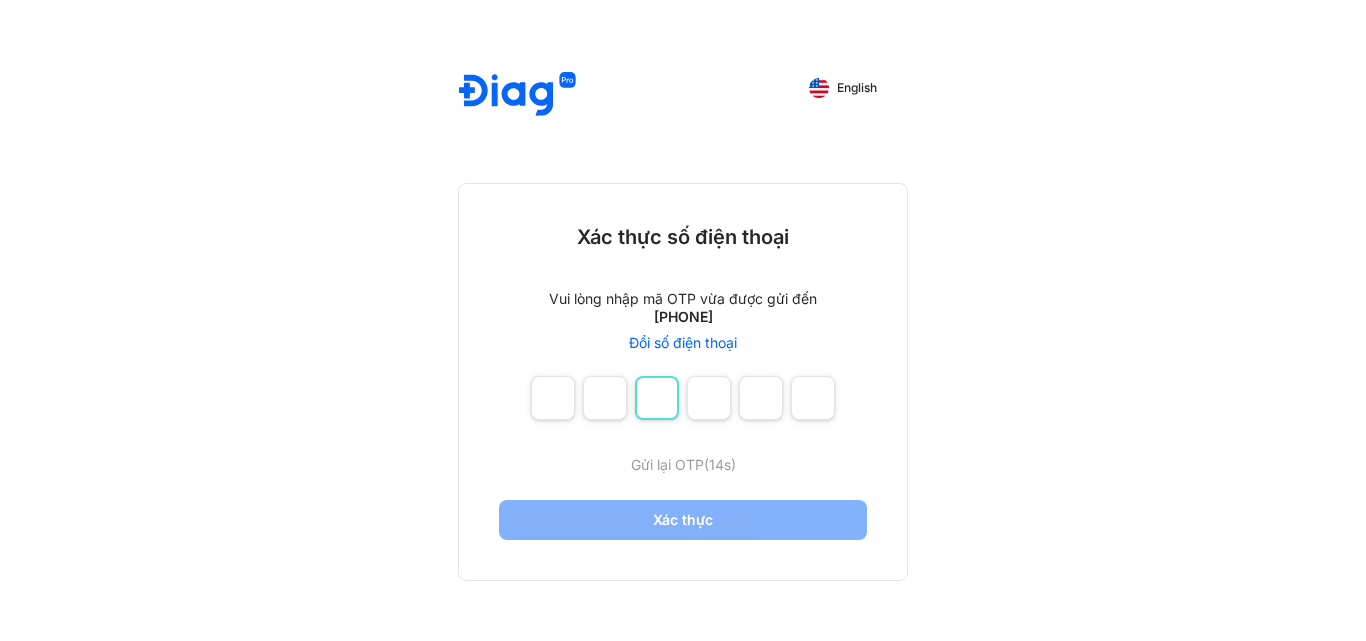 type on "*" 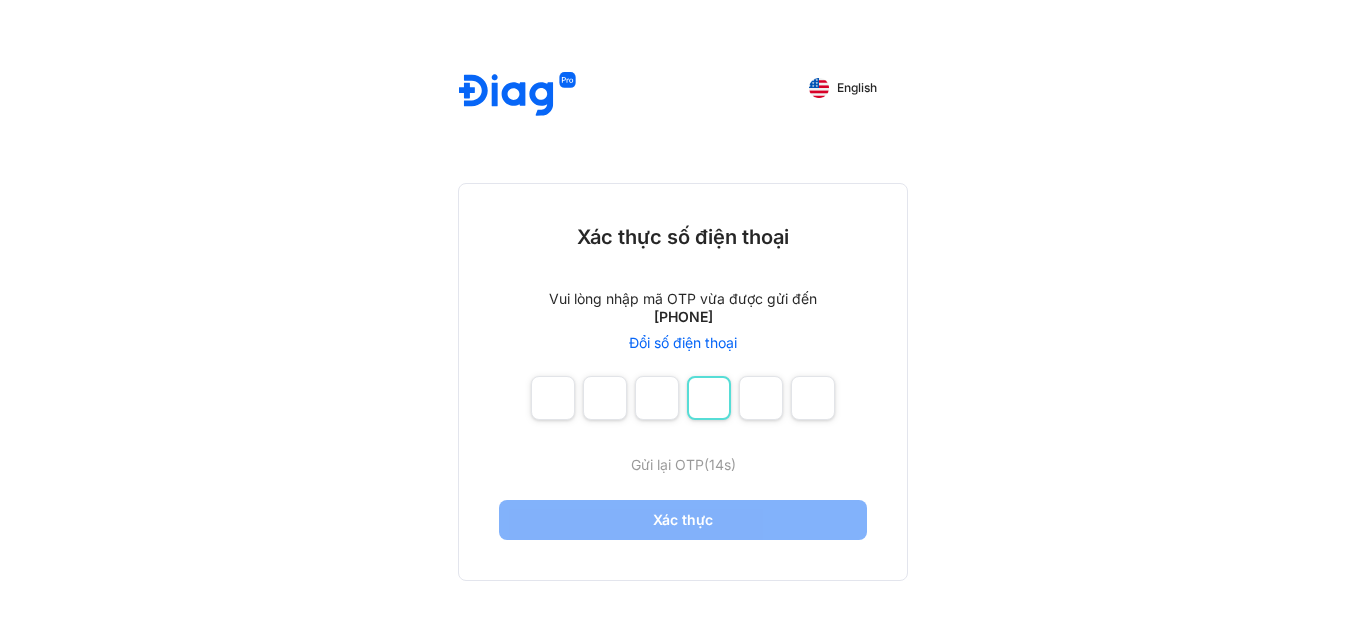 type on "*" 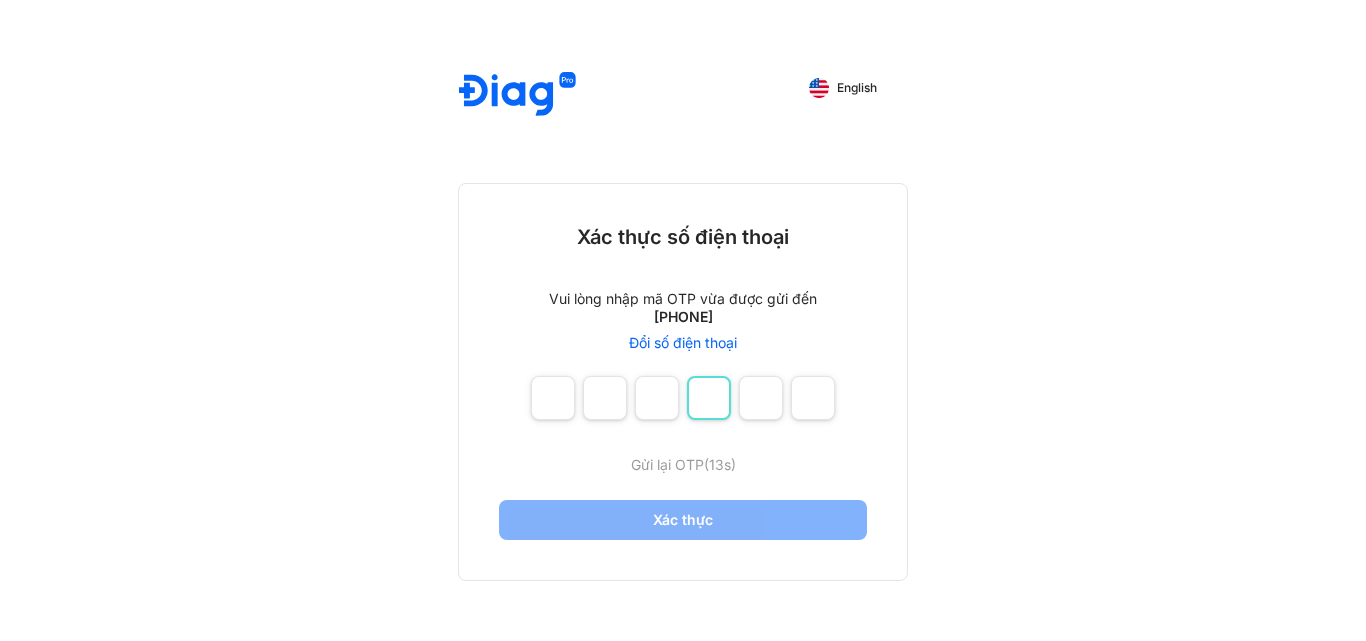 type 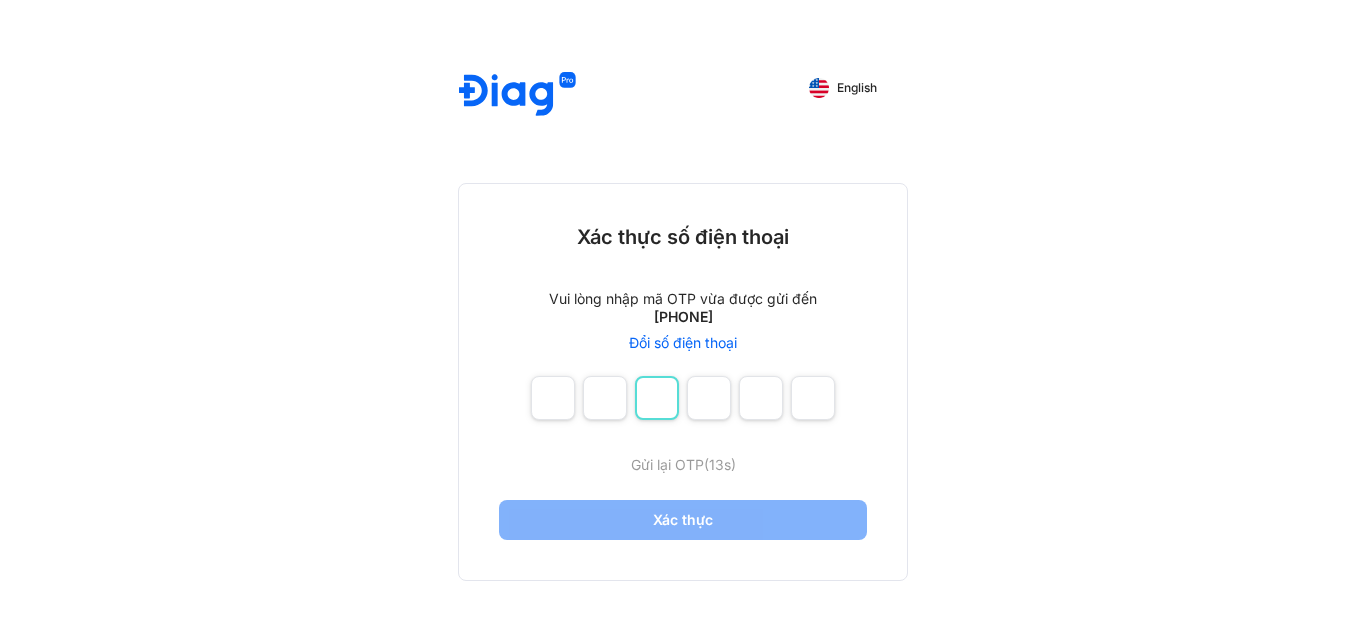 type 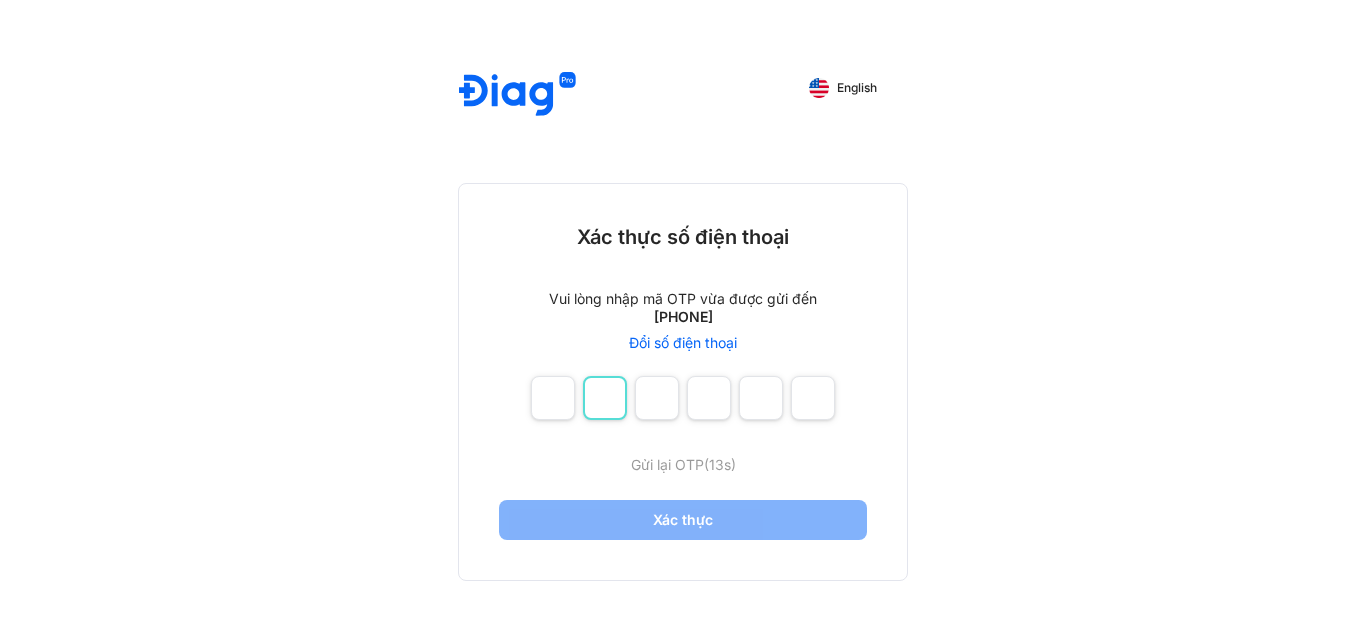 type 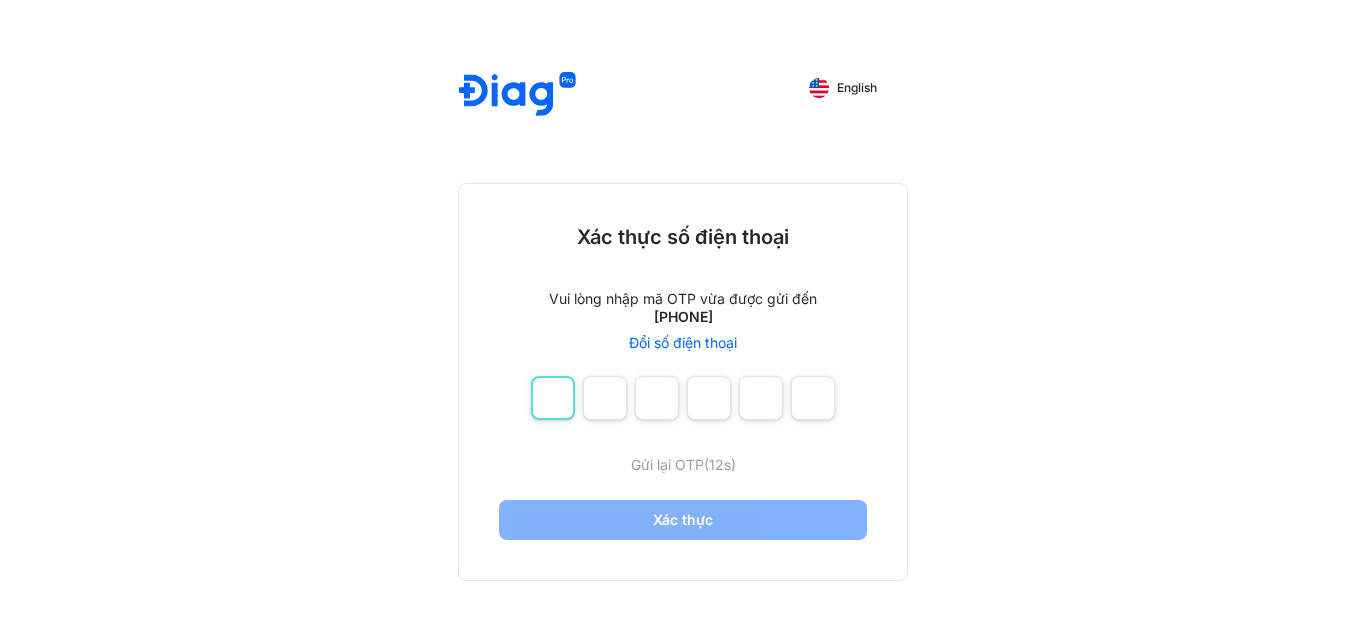 type on "*" 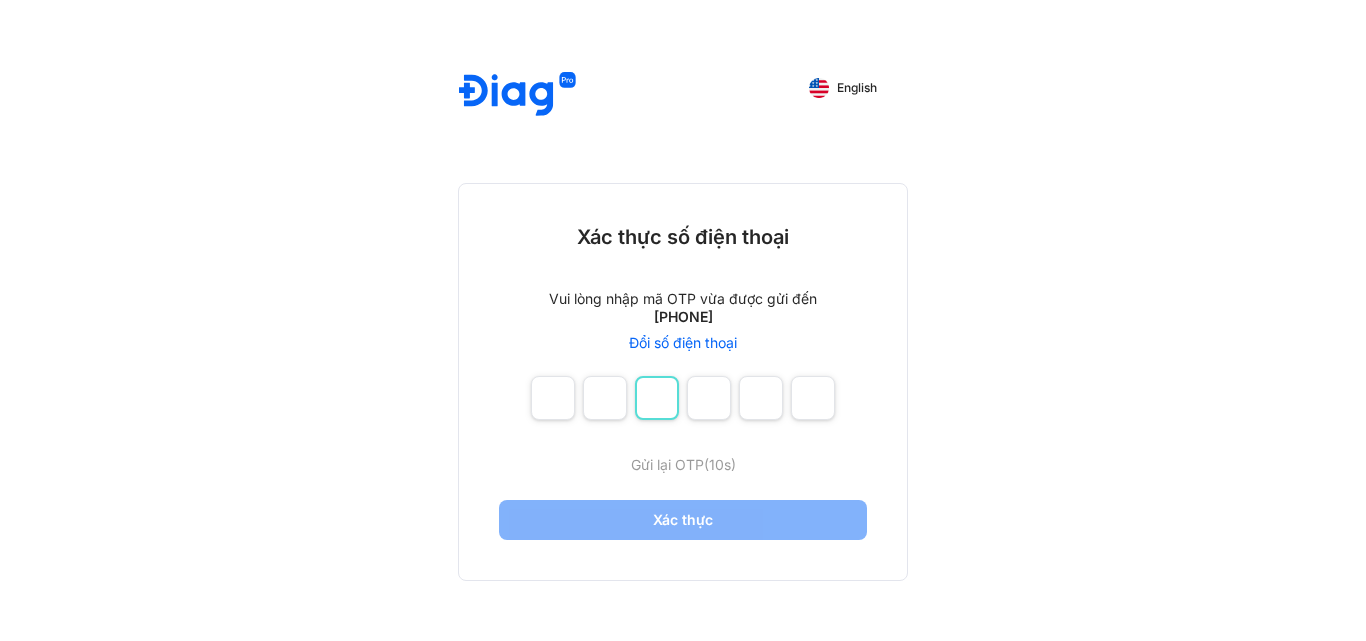 type on "*" 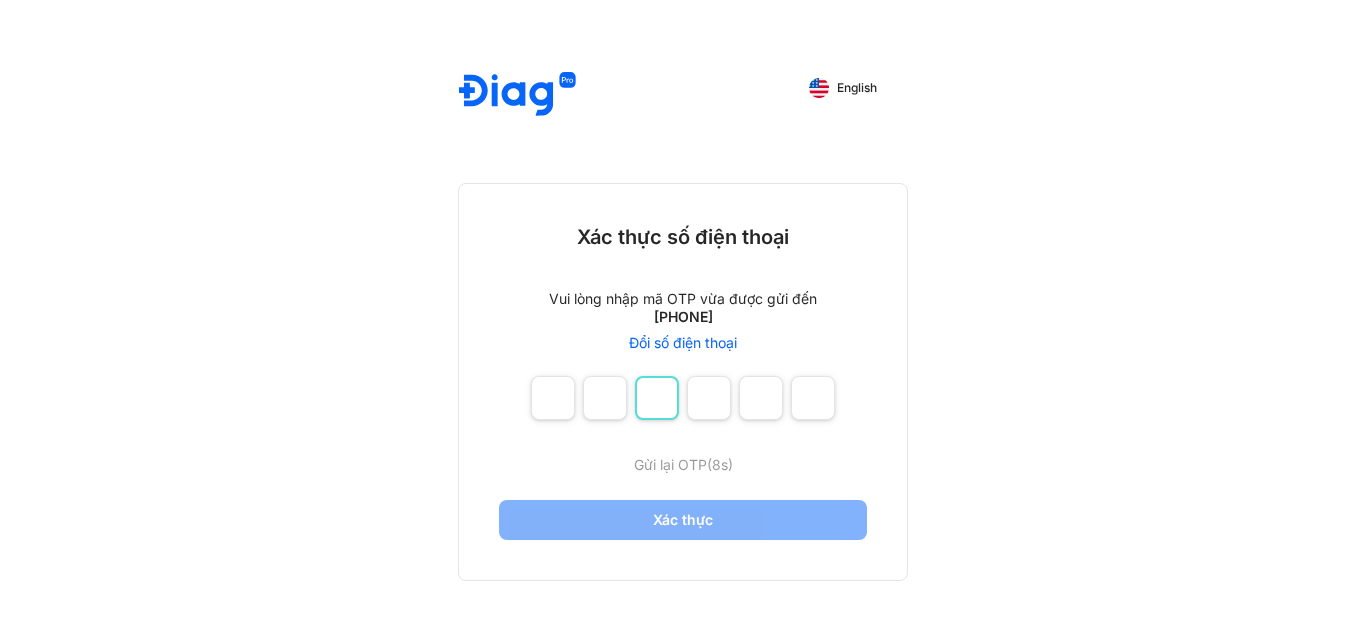 type on "*" 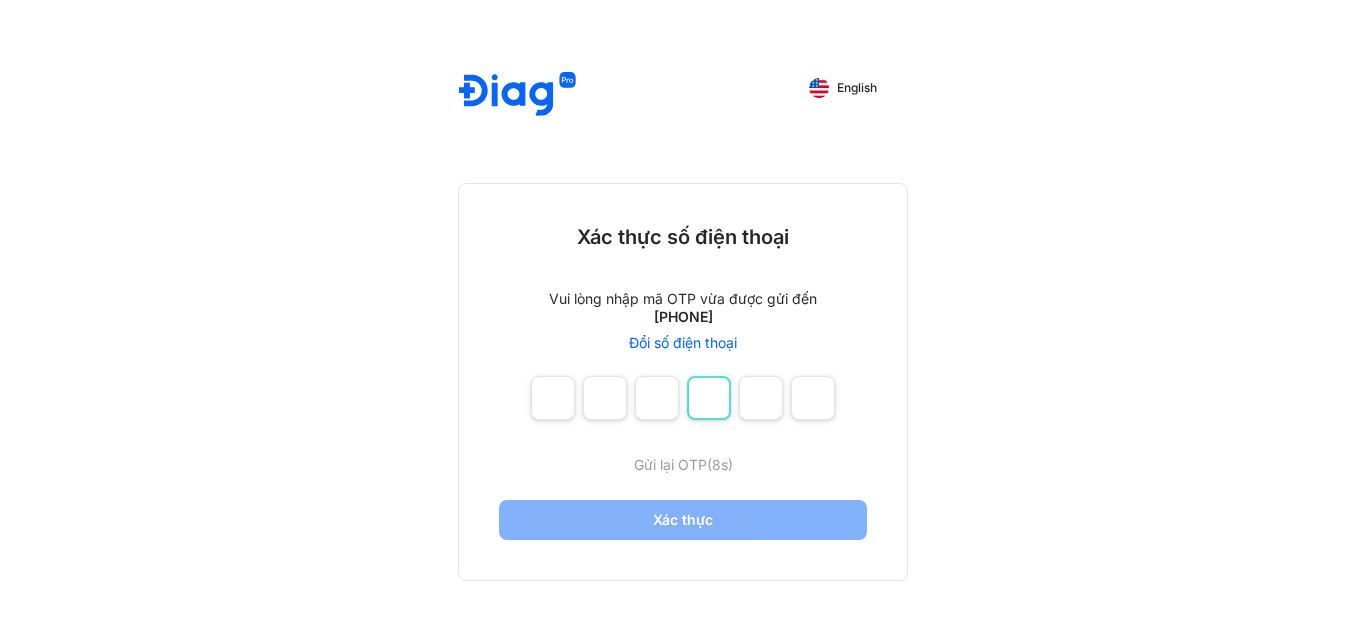 type on "*" 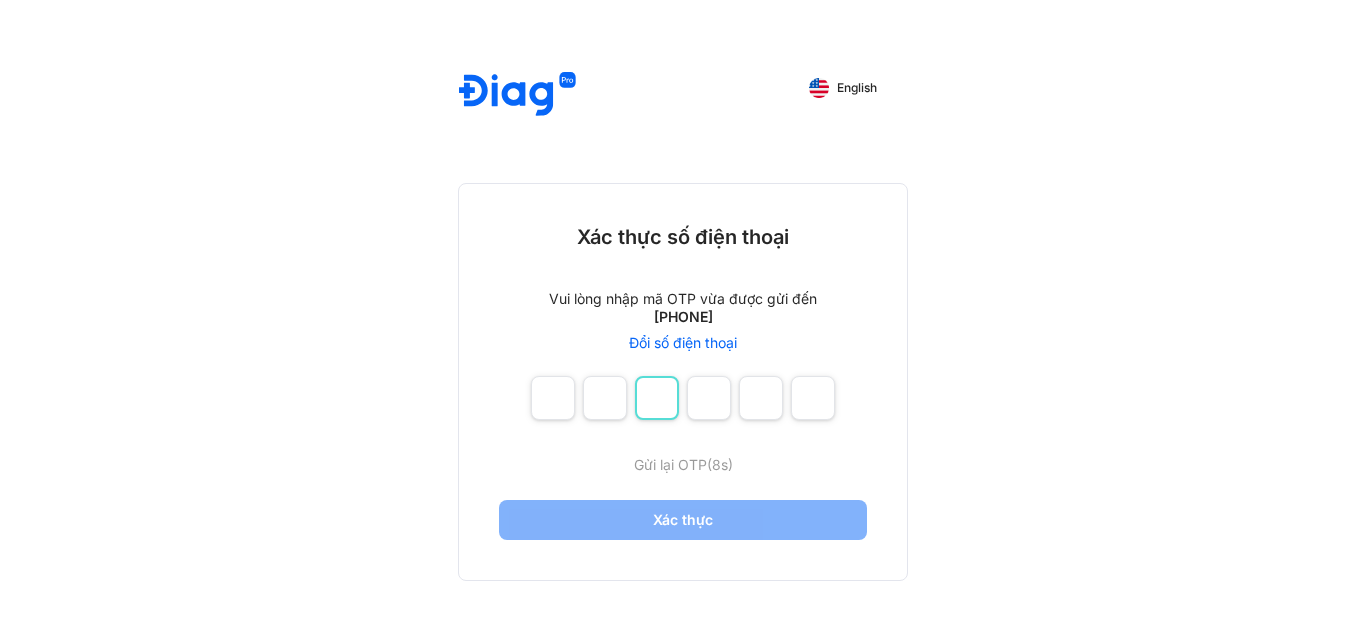 type 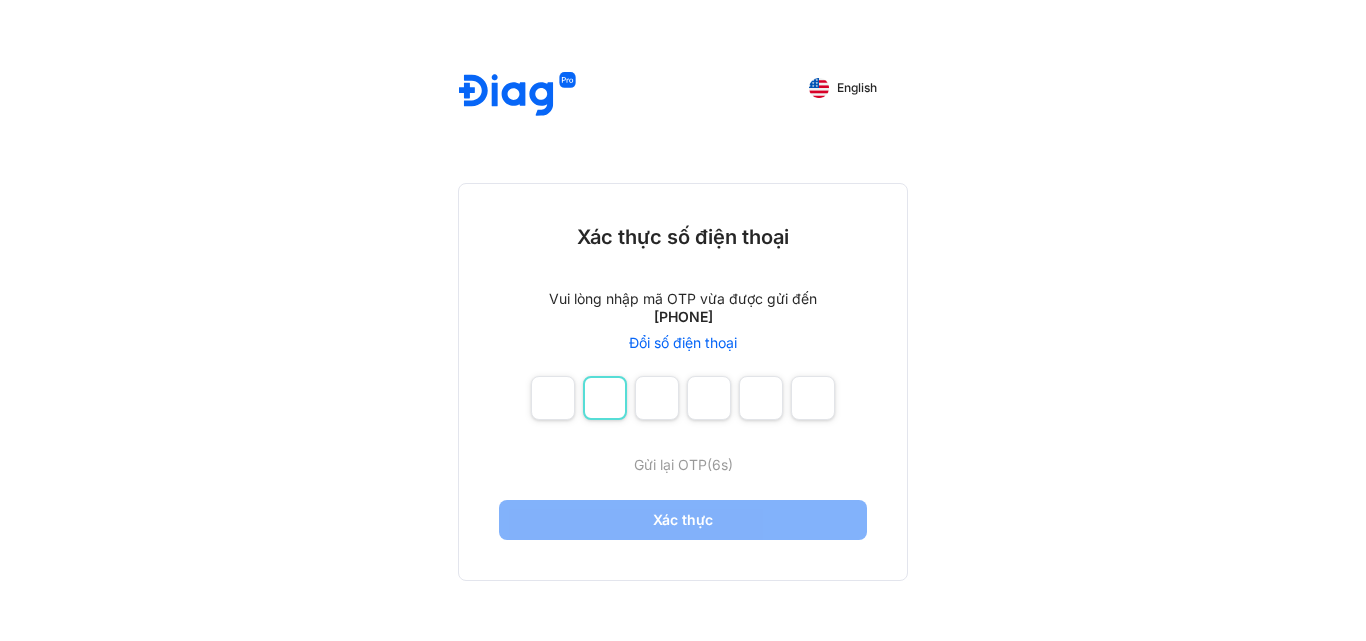 type on "*" 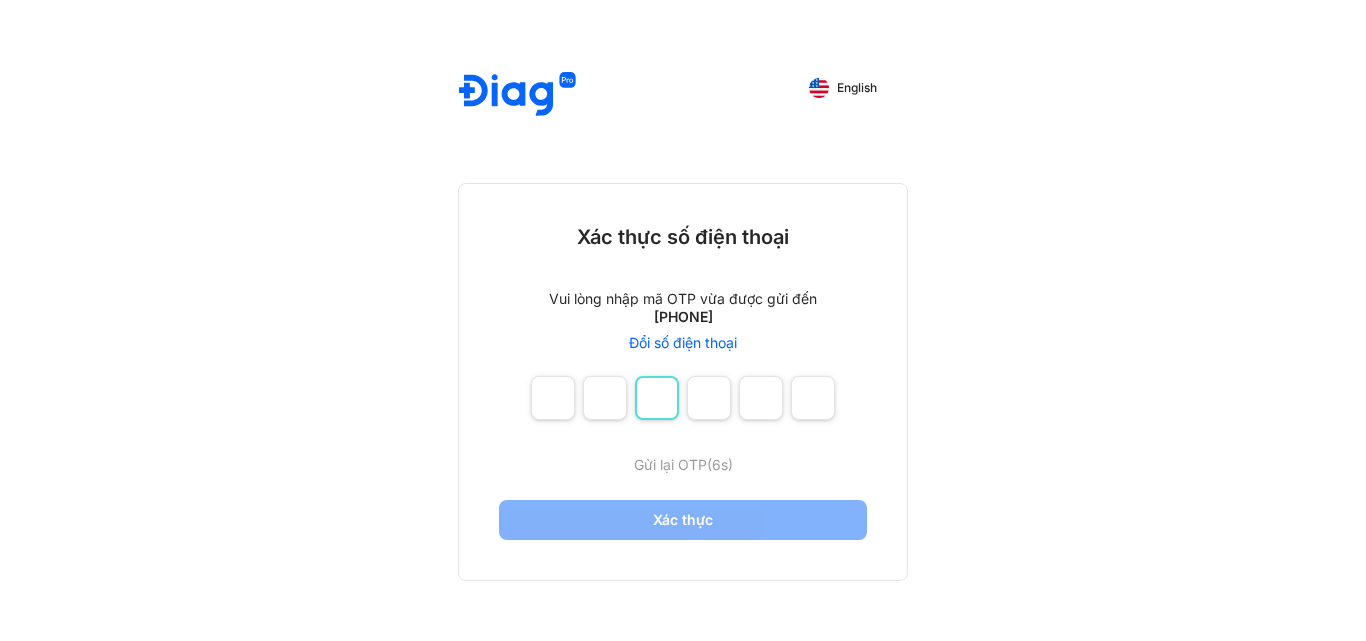 type on "*" 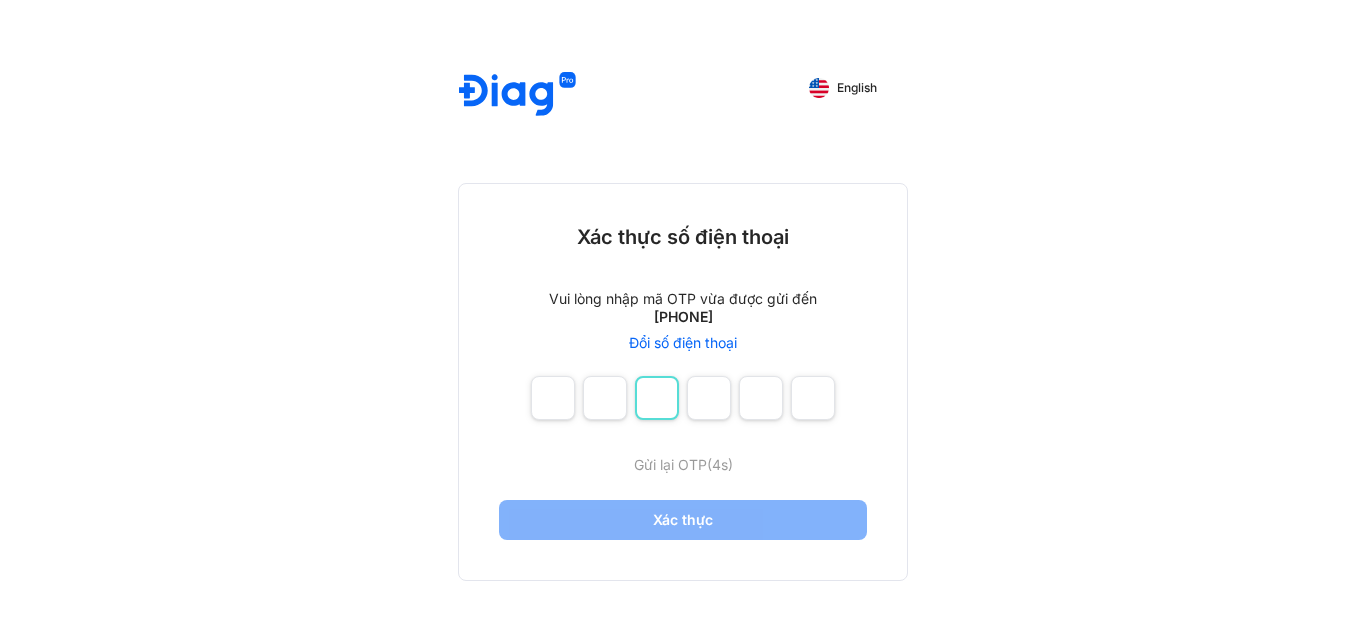 type on "*" 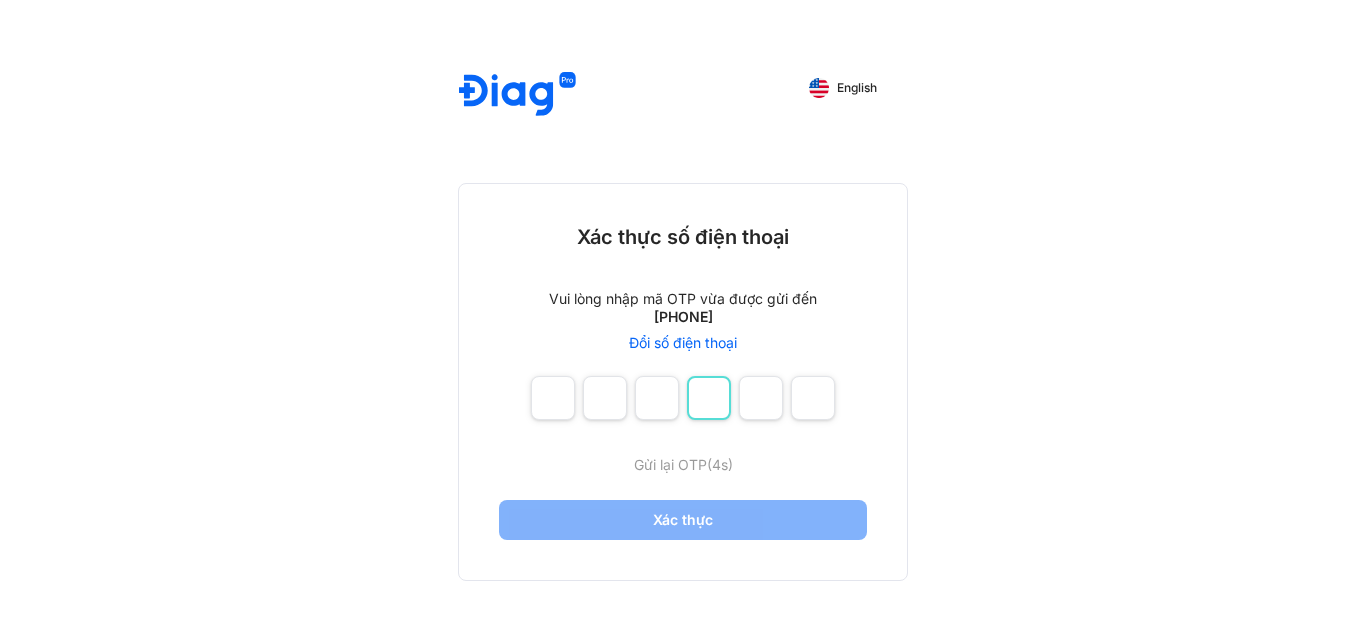 type on "*" 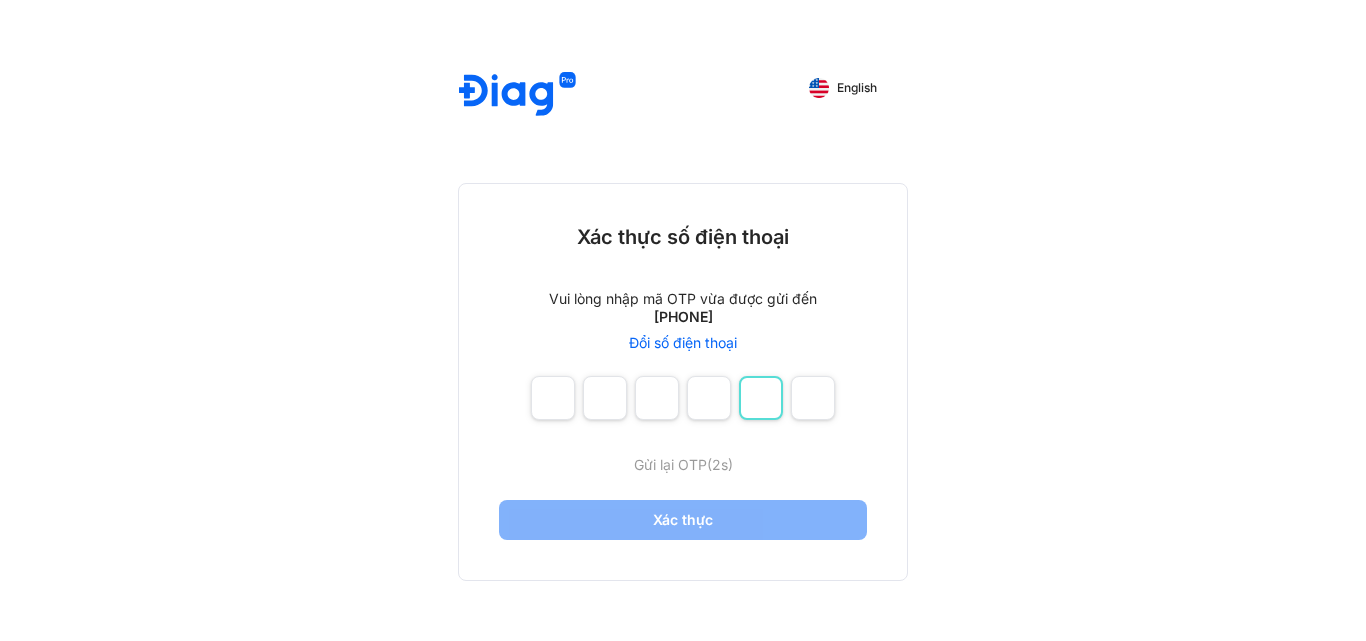 type on "*" 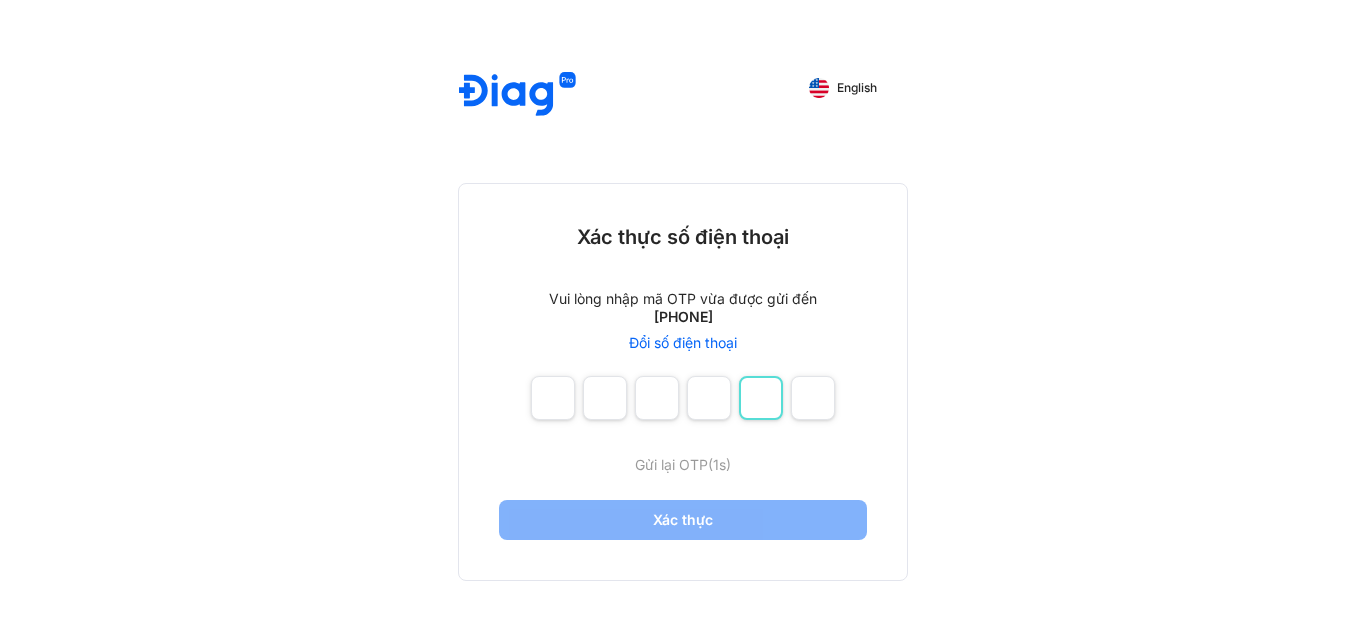 type on "*" 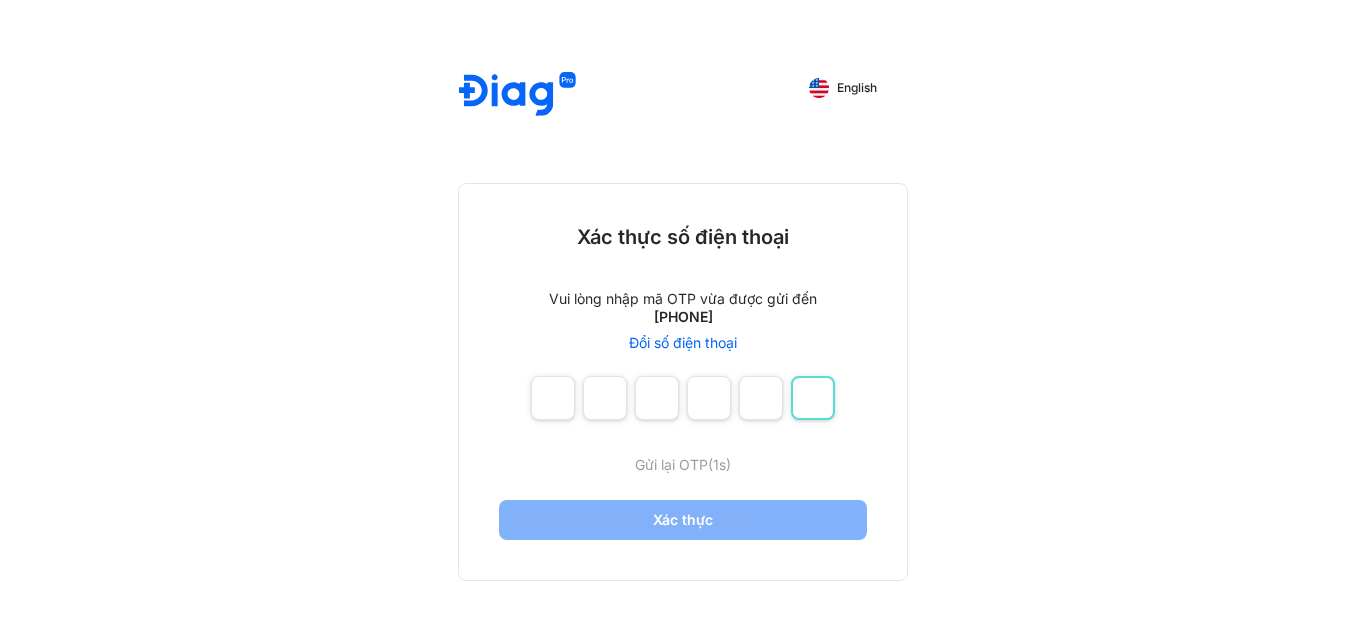 type on "*" 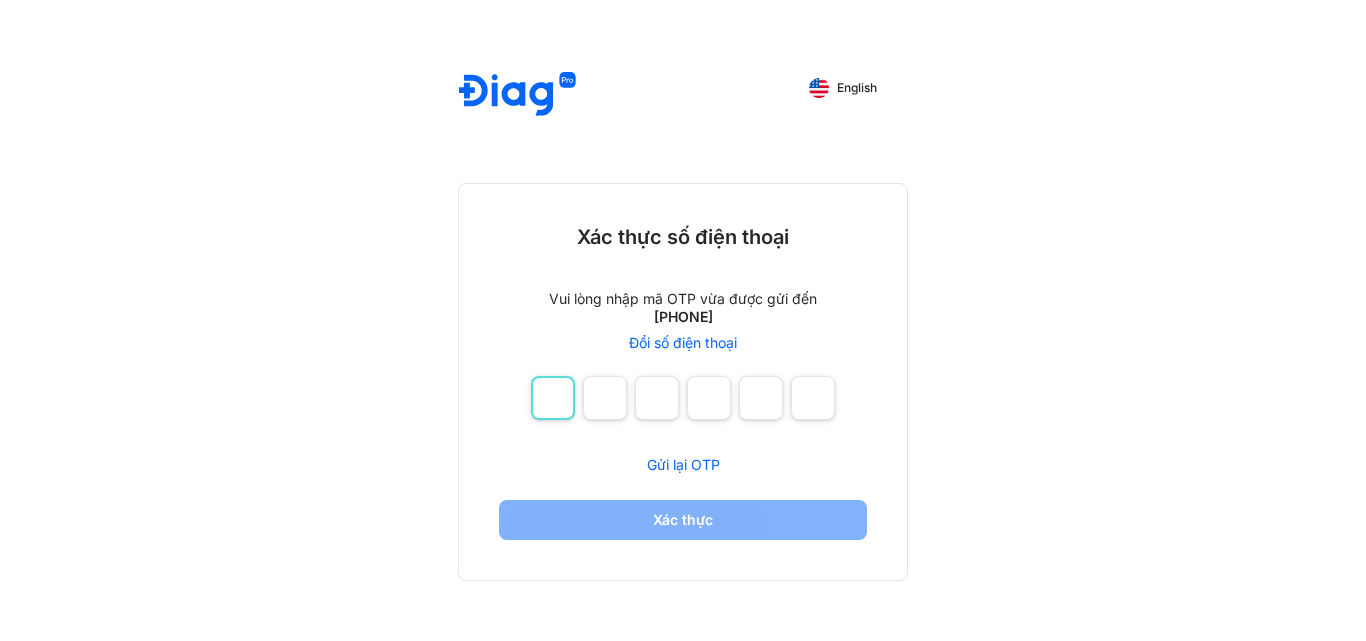 click at bounding box center [553, 398] 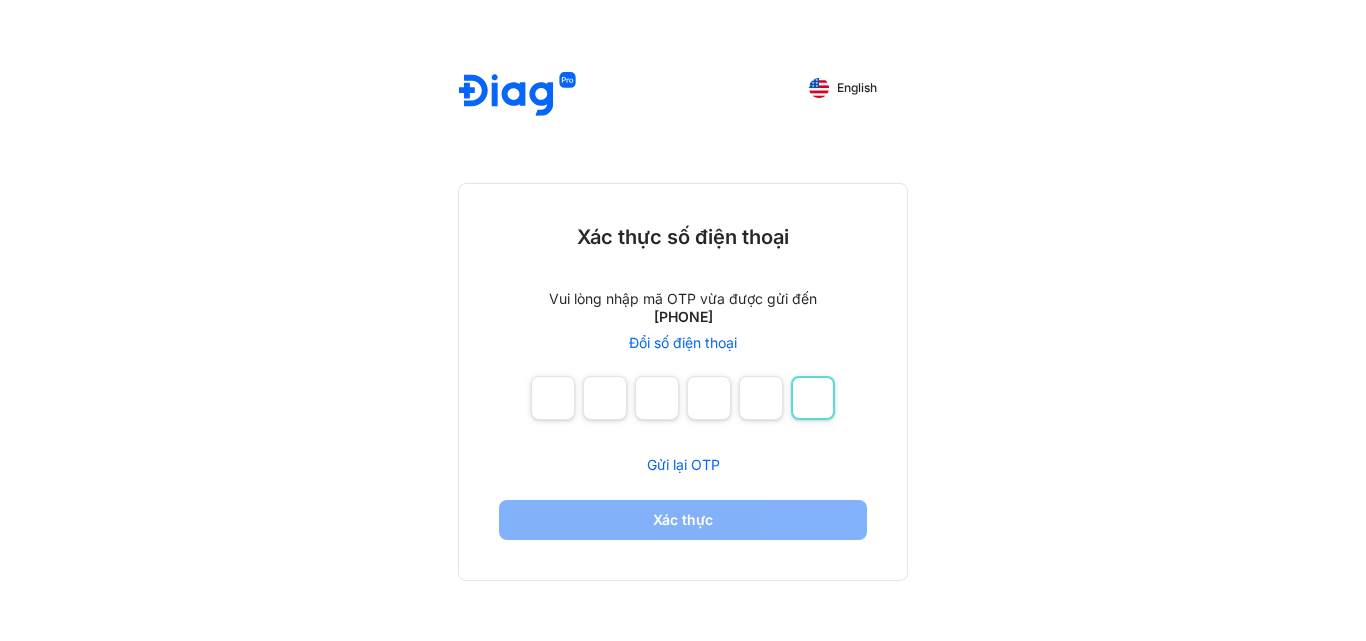 type on "**" 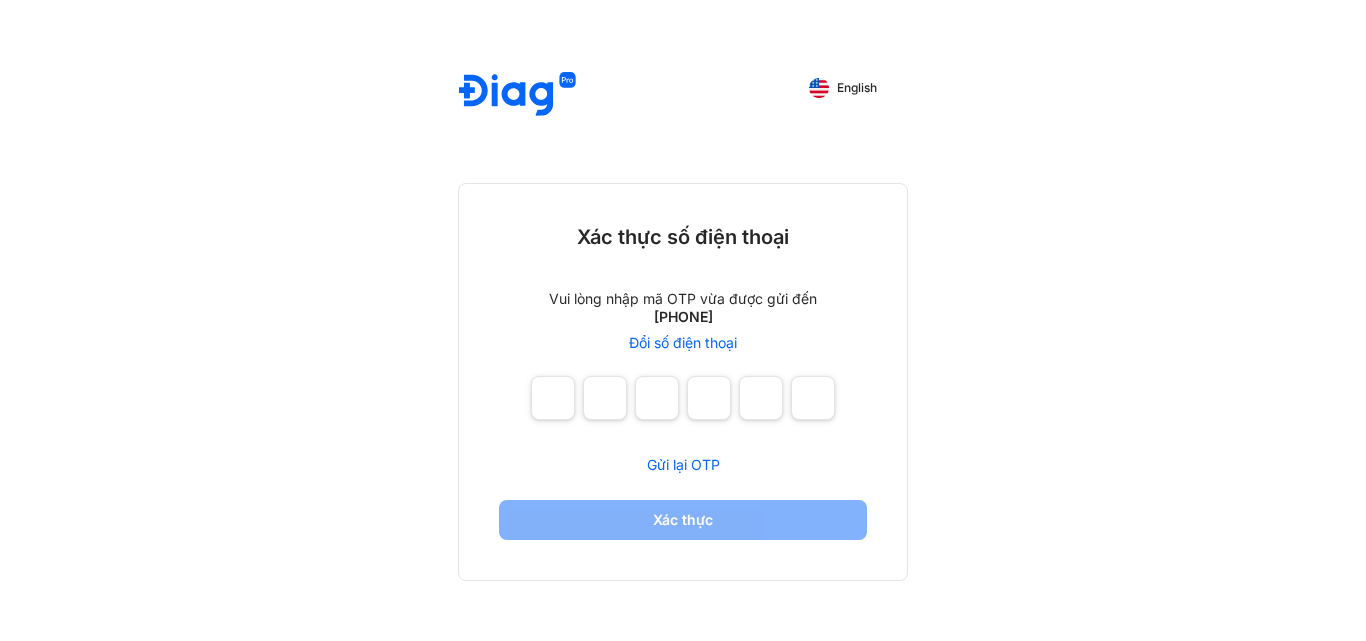 type on "*" 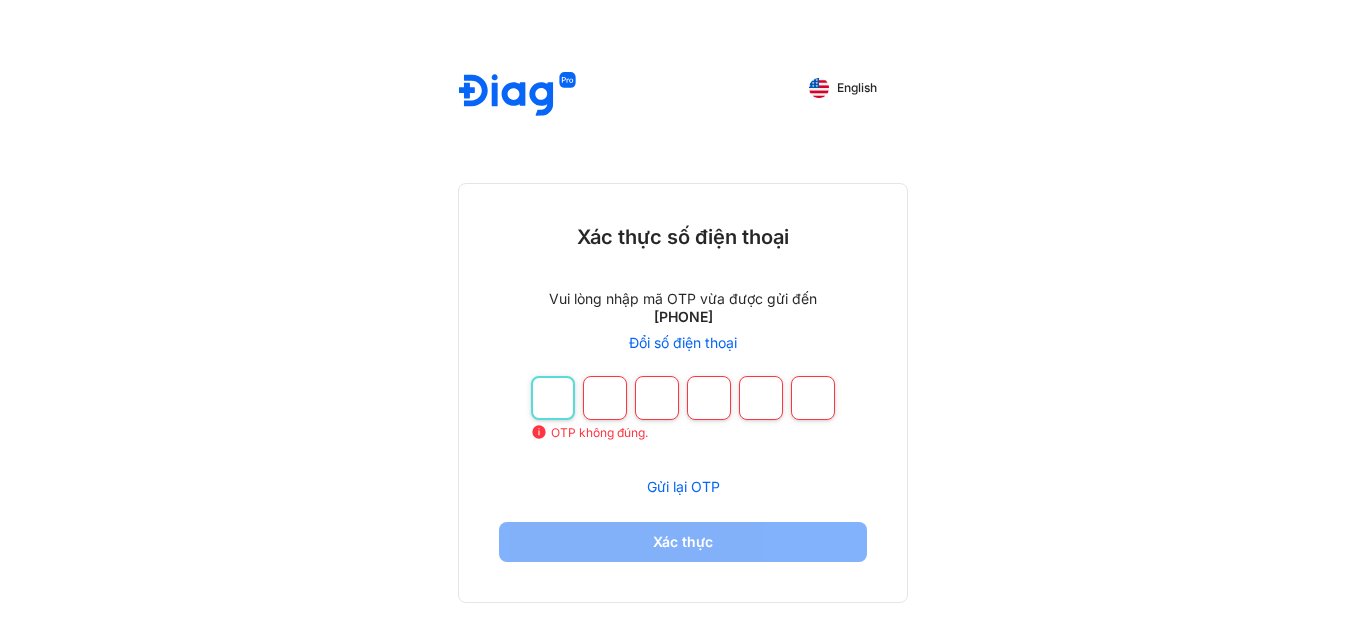 click at bounding box center (553, 398) 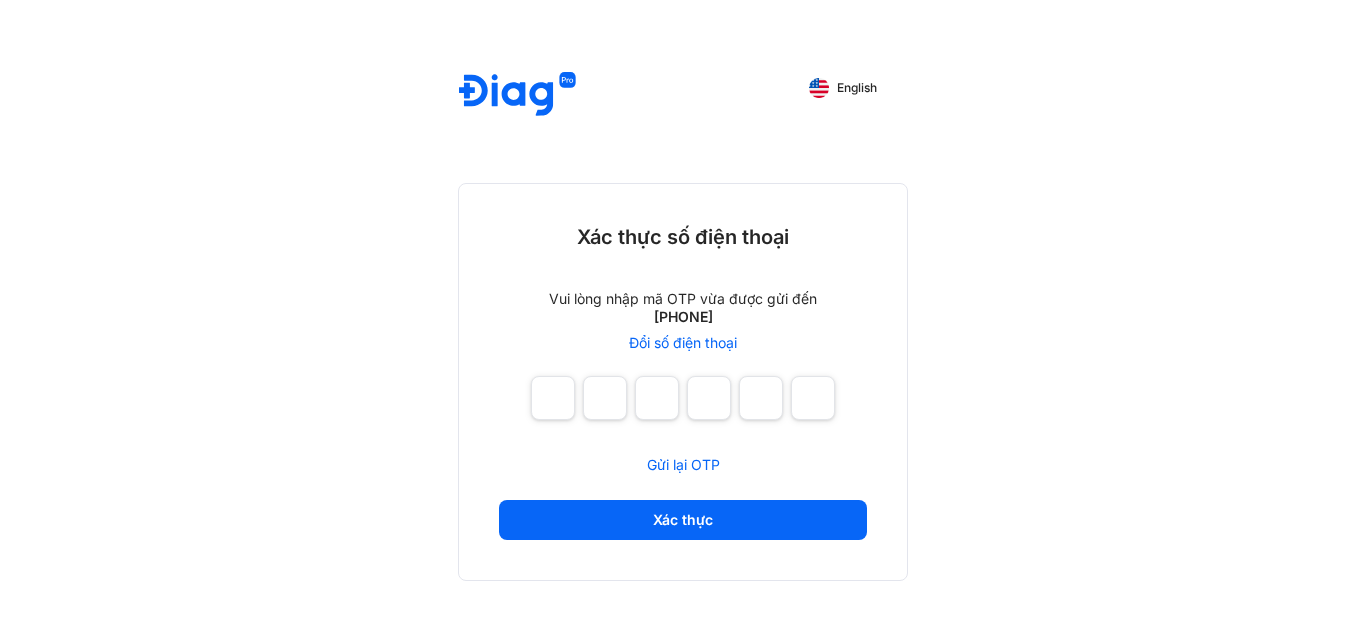 type on "*" 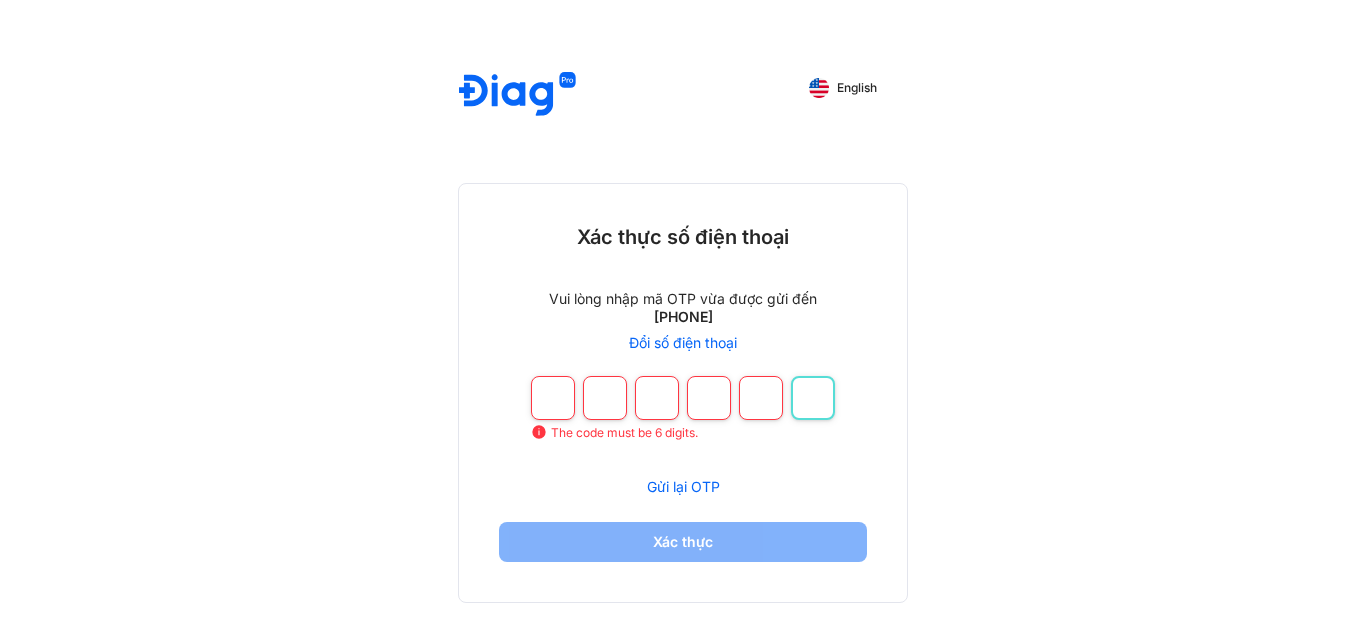 type 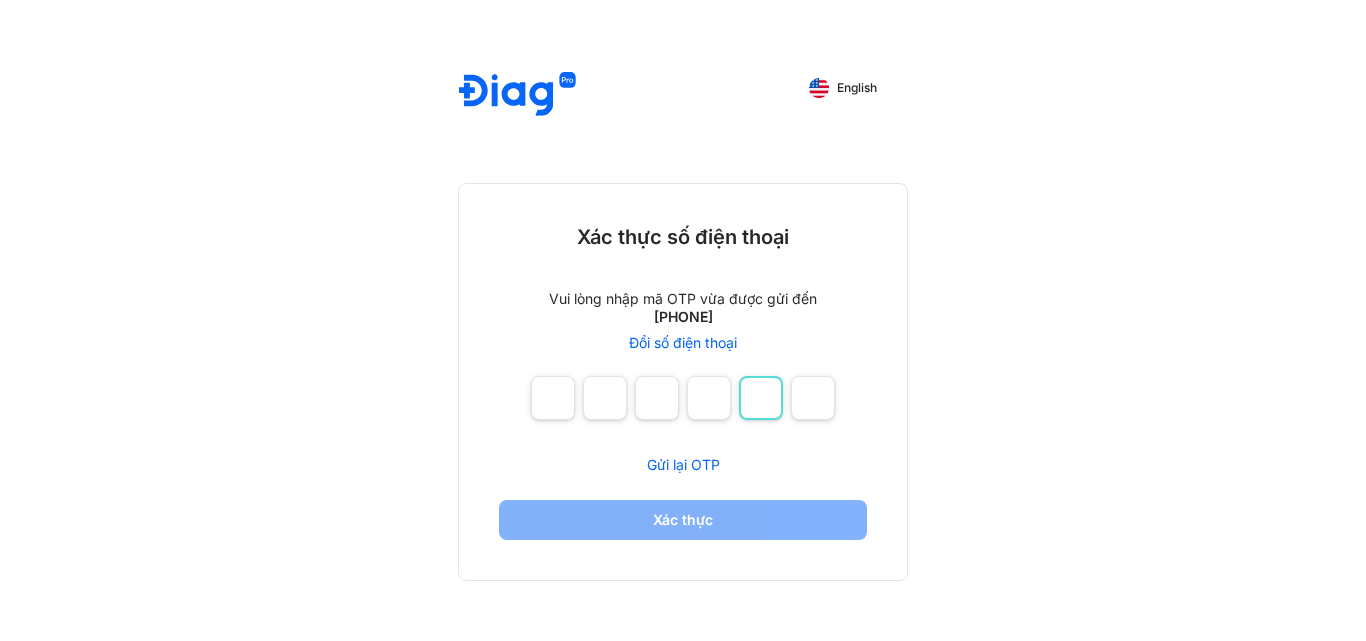 type 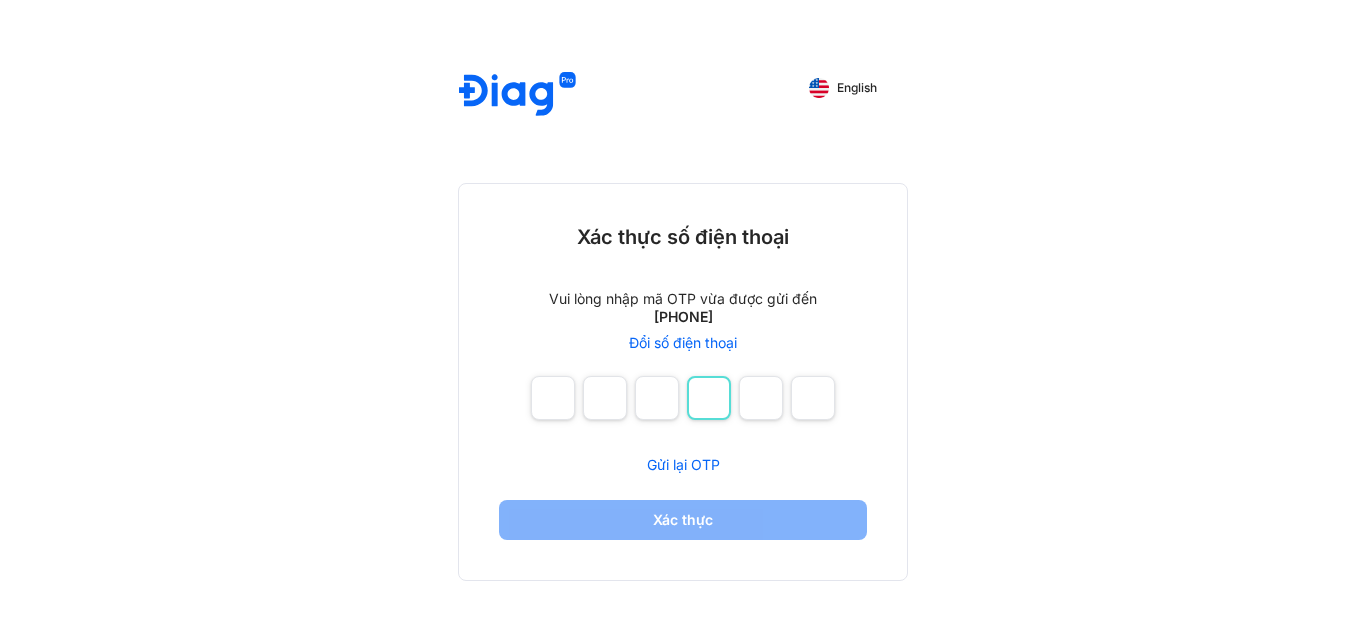 type 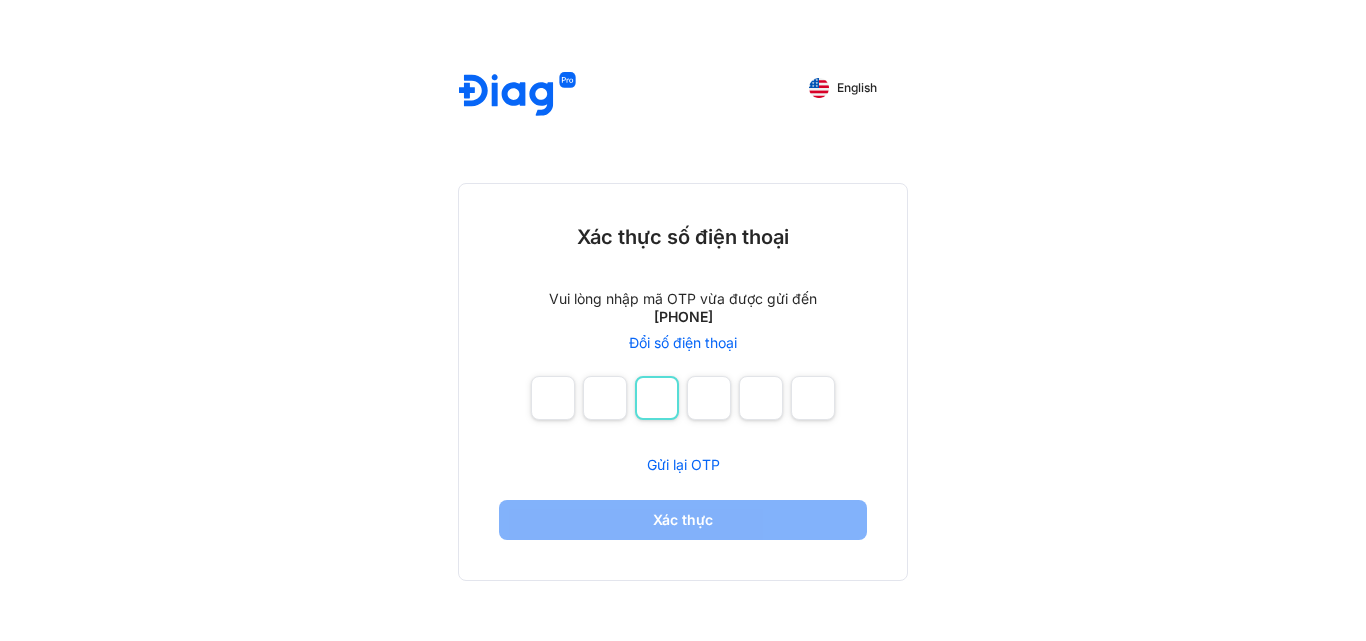 type 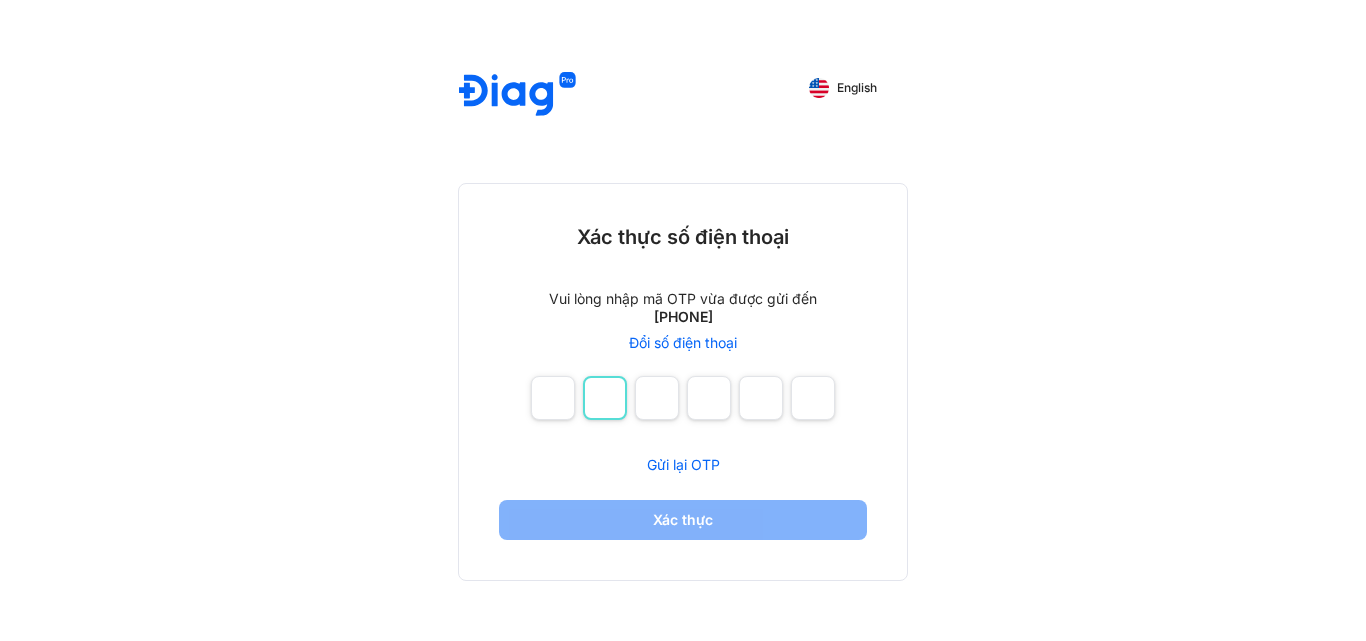 type 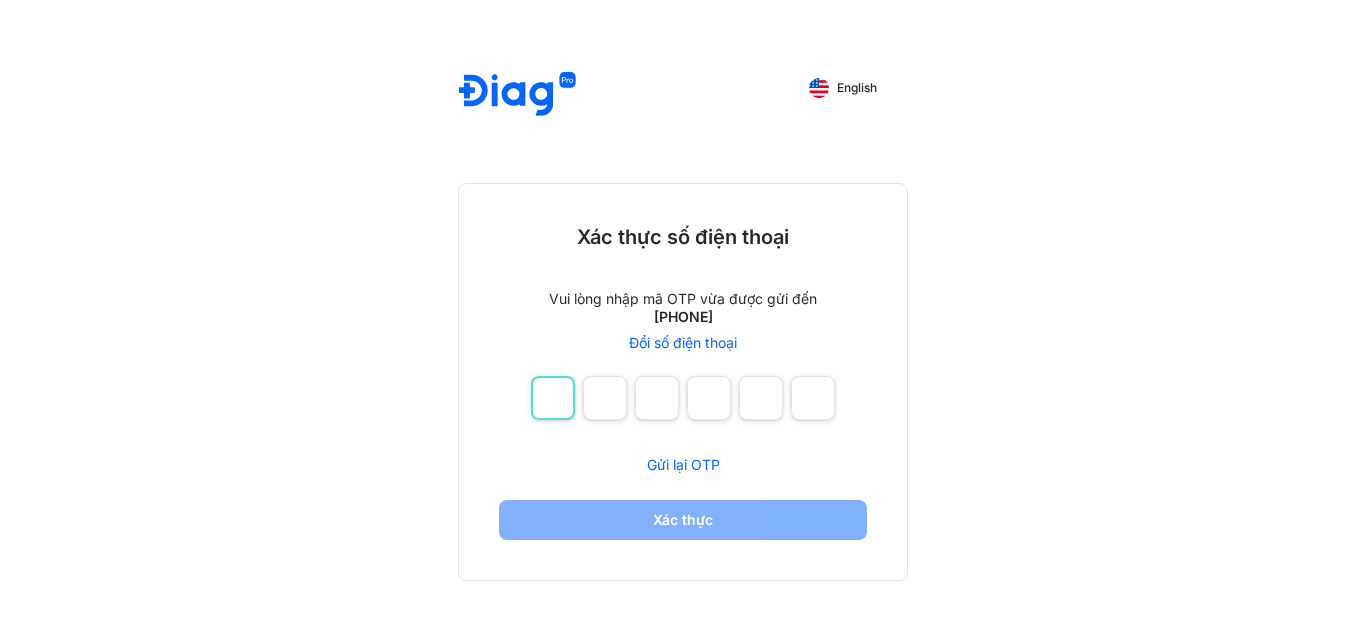 type 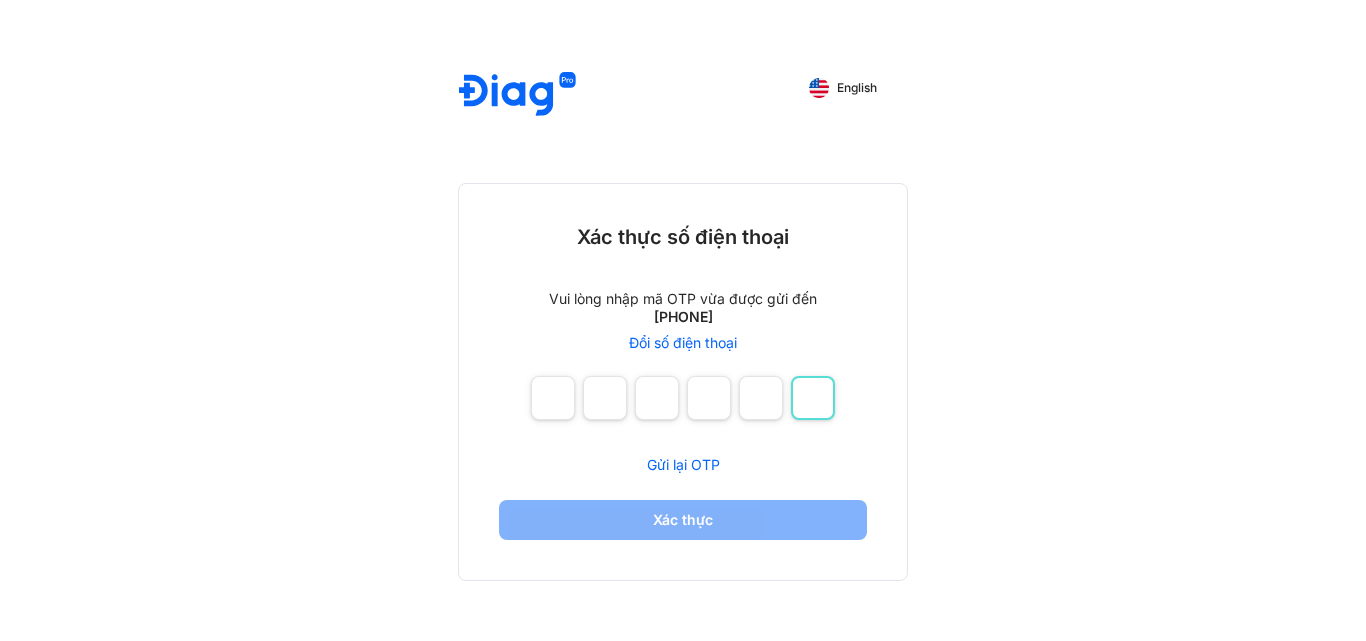 click at bounding box center [813, 398] 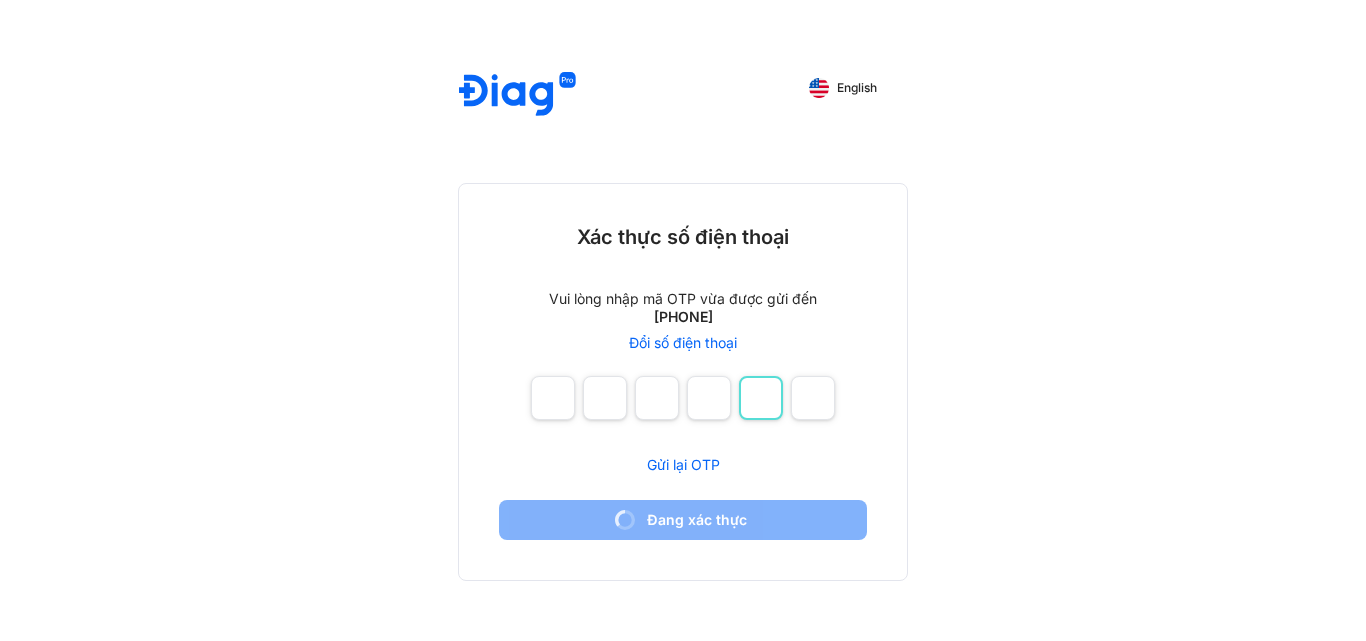 click at bounding box center [761, 398] 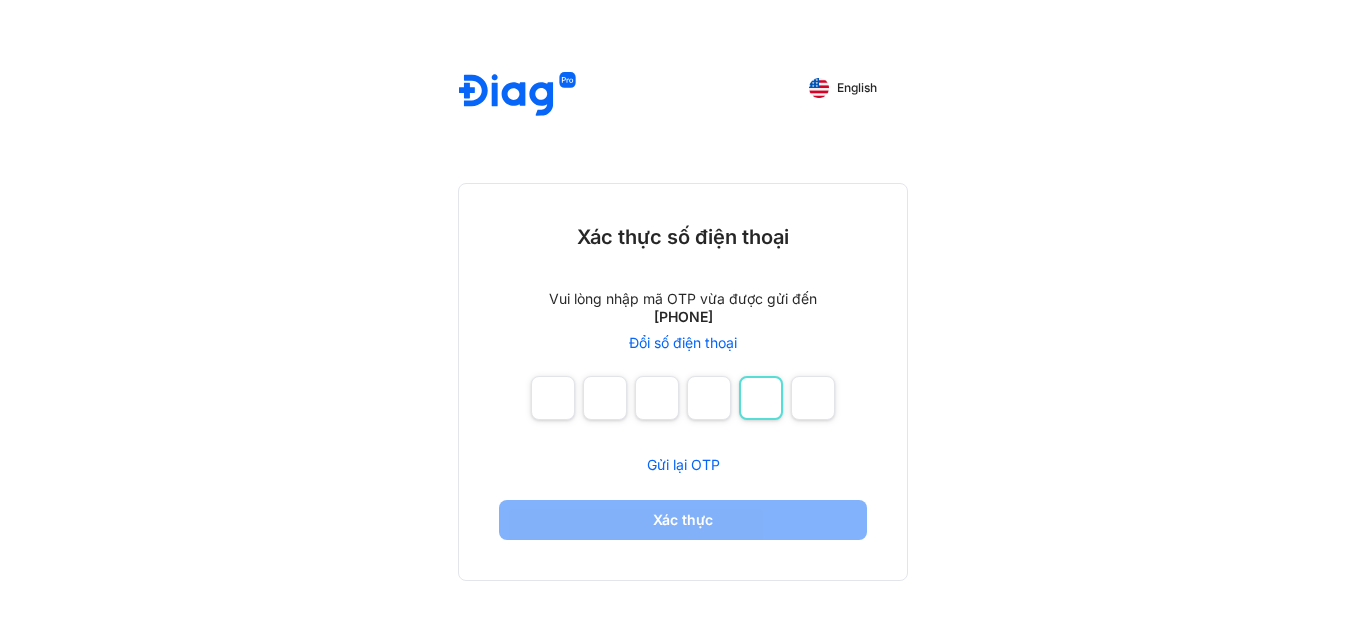 type on "**" 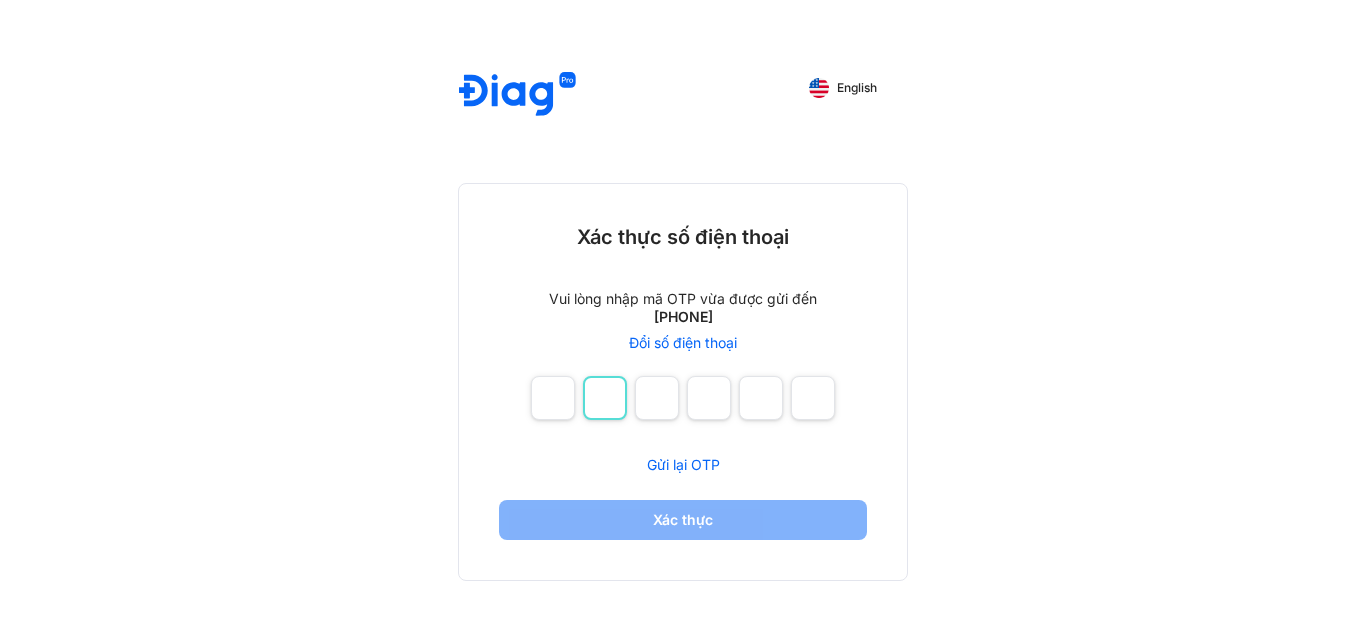 type on "**" 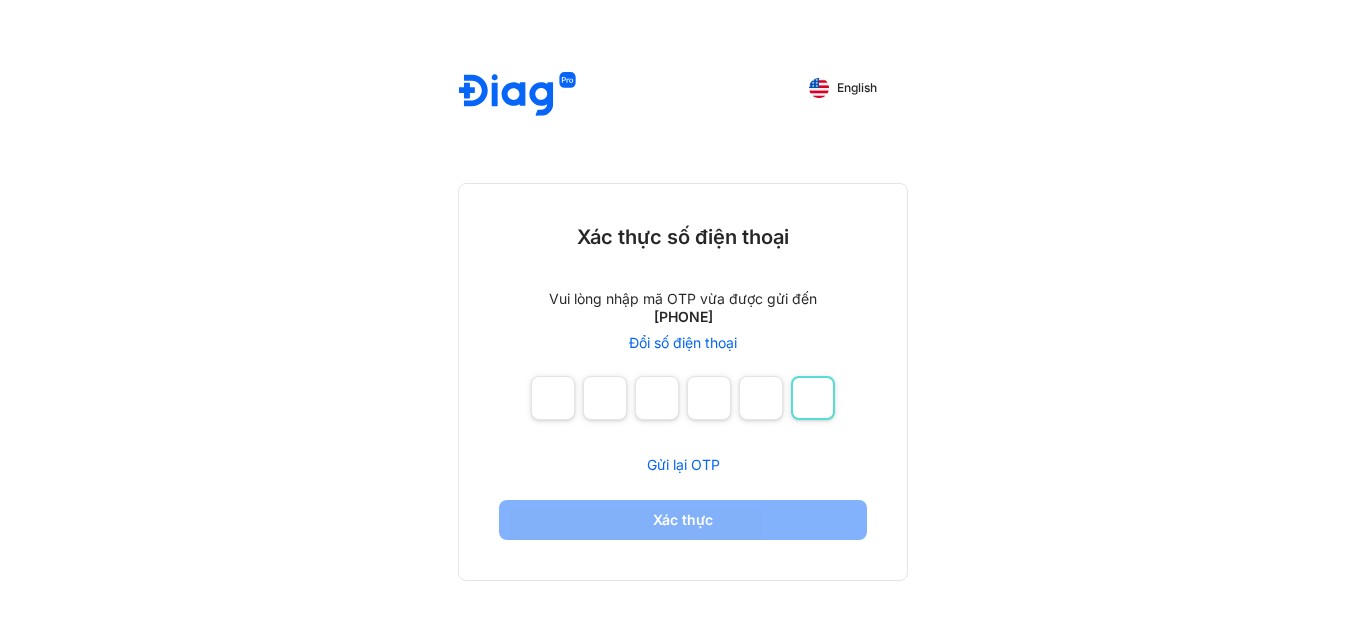type on "*" 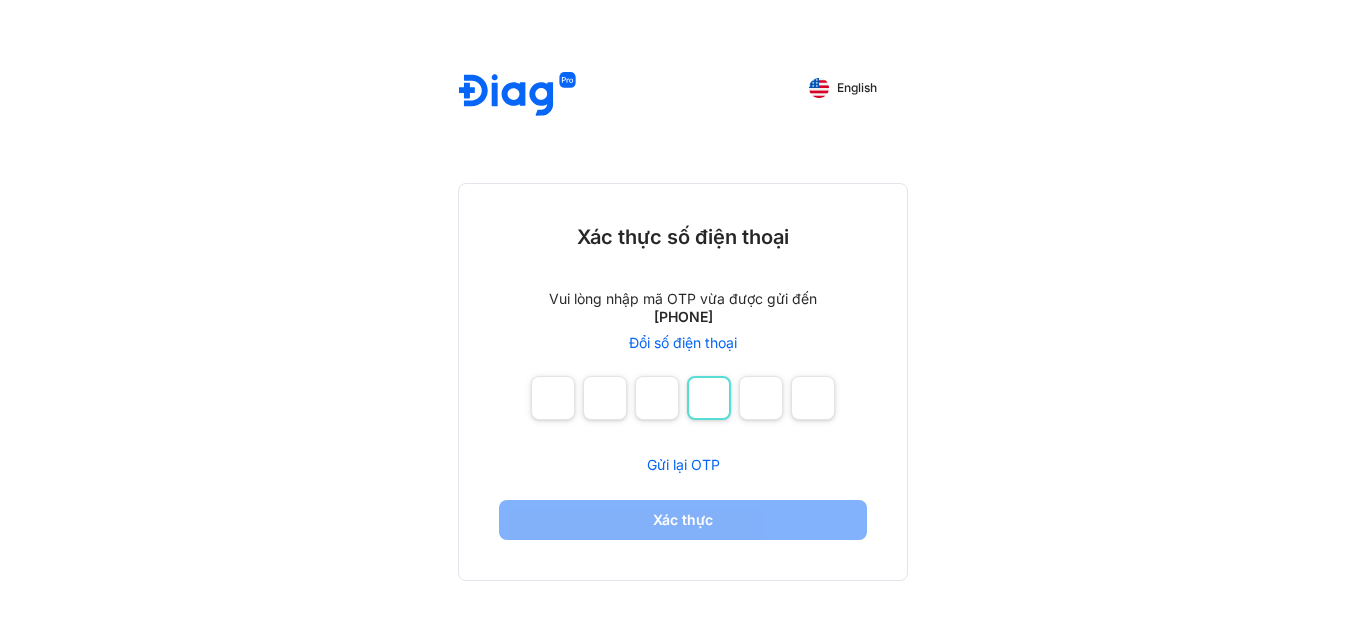 click at bounding box center [709, 398] 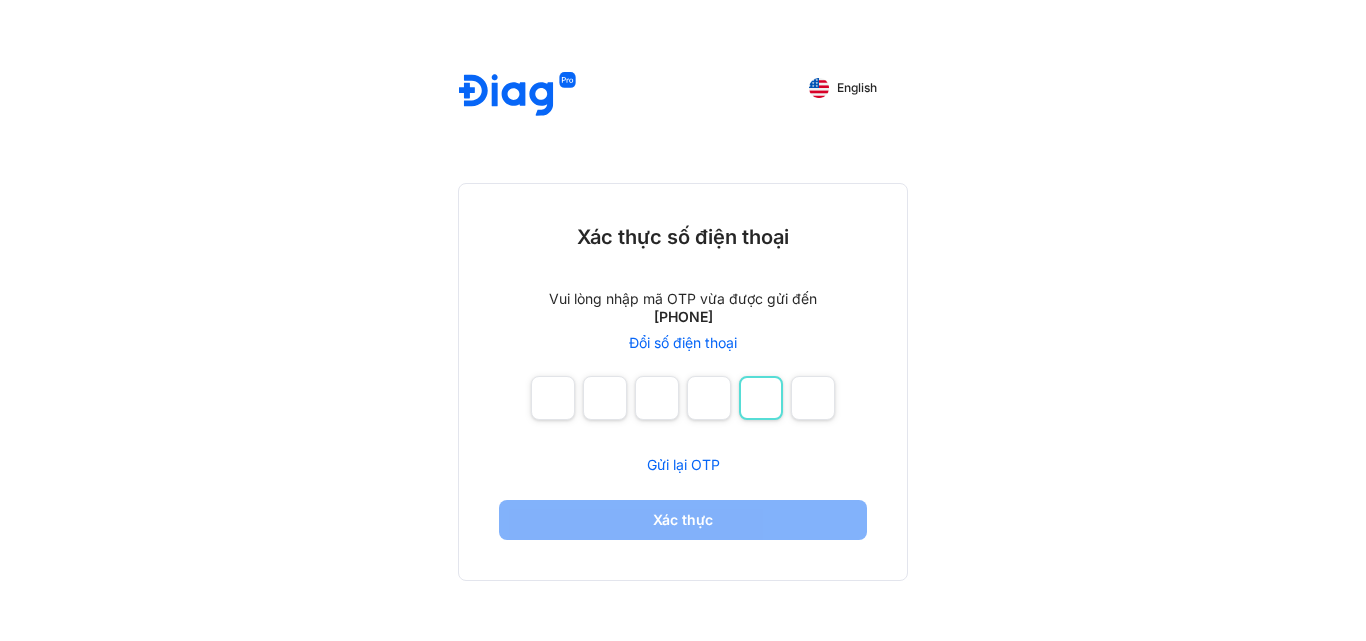 type 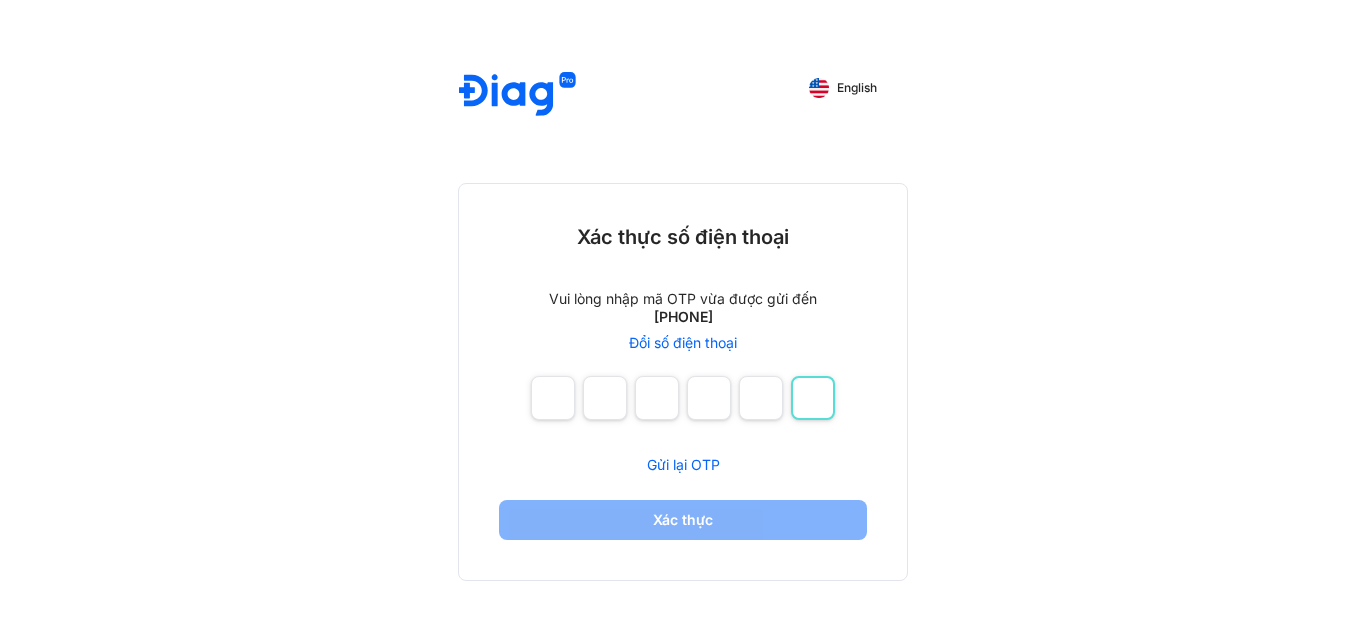 click at bounding box center (813, 398) 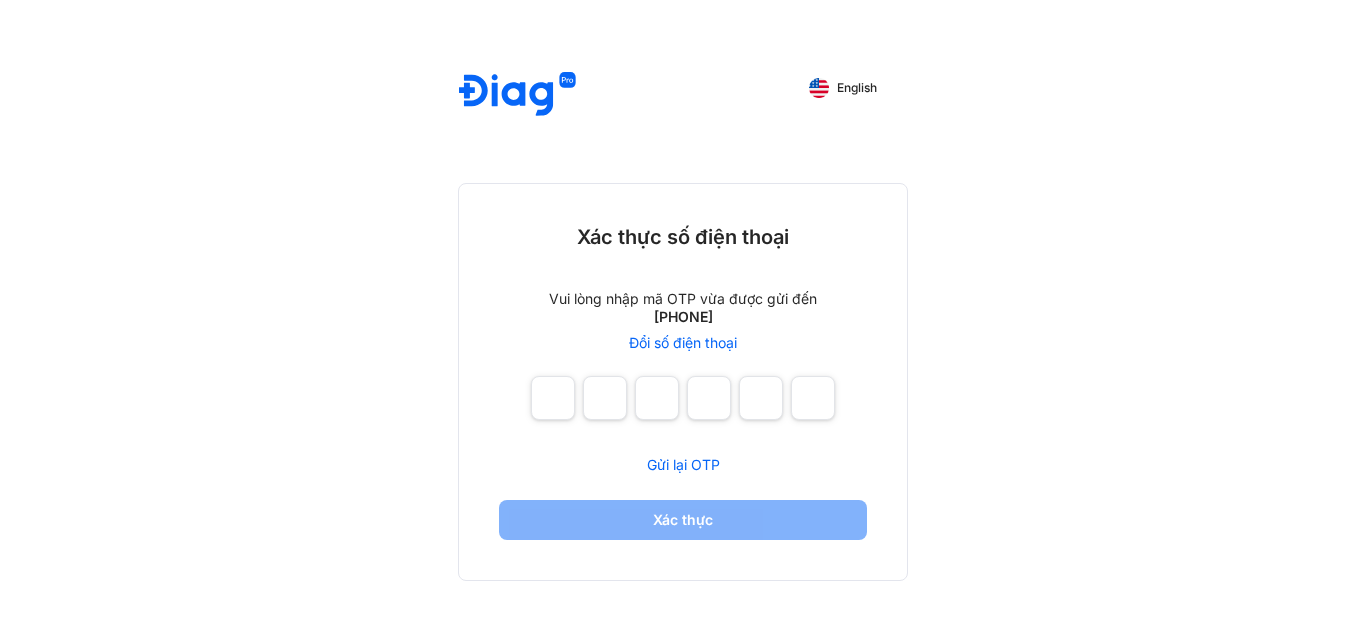 type on "*" 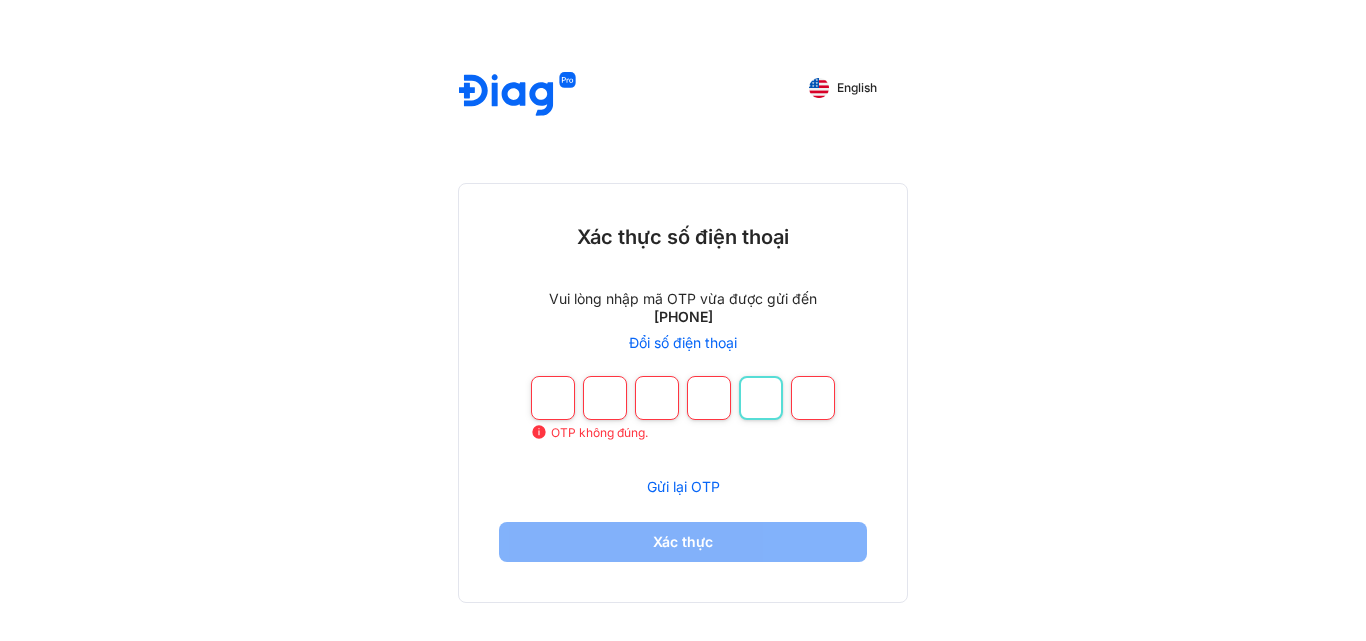 click at bounding box center [761, 398] 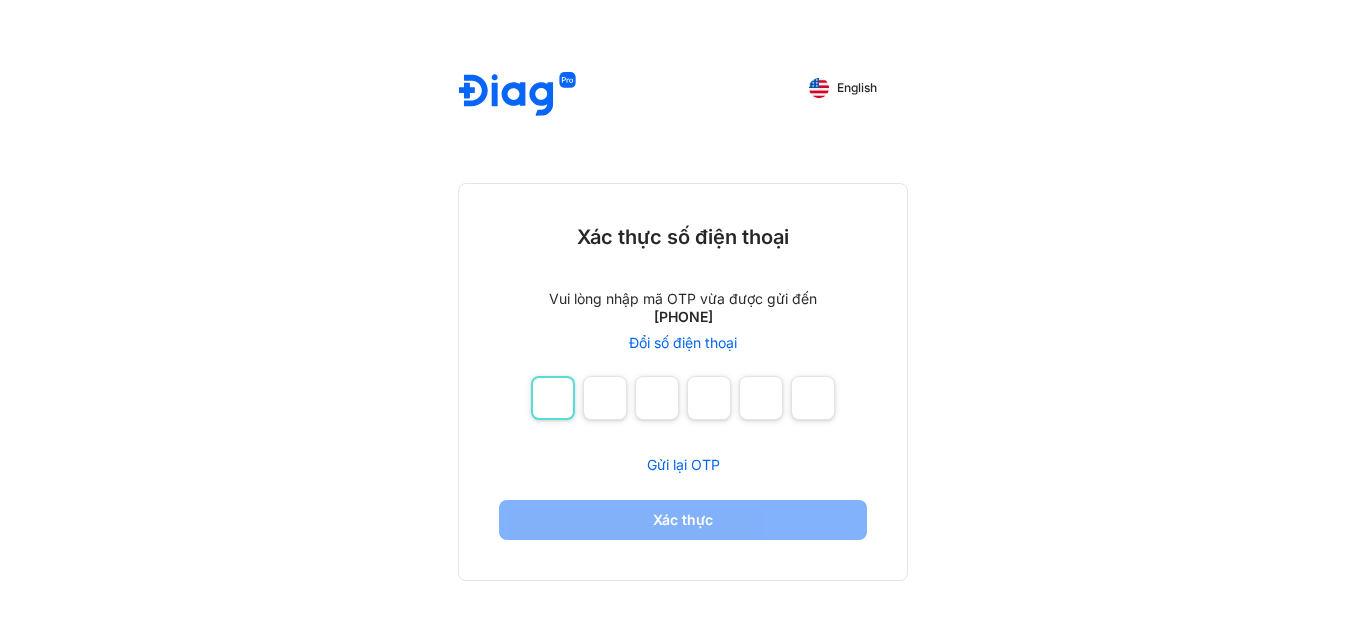 click at bounding box center (553, 398) 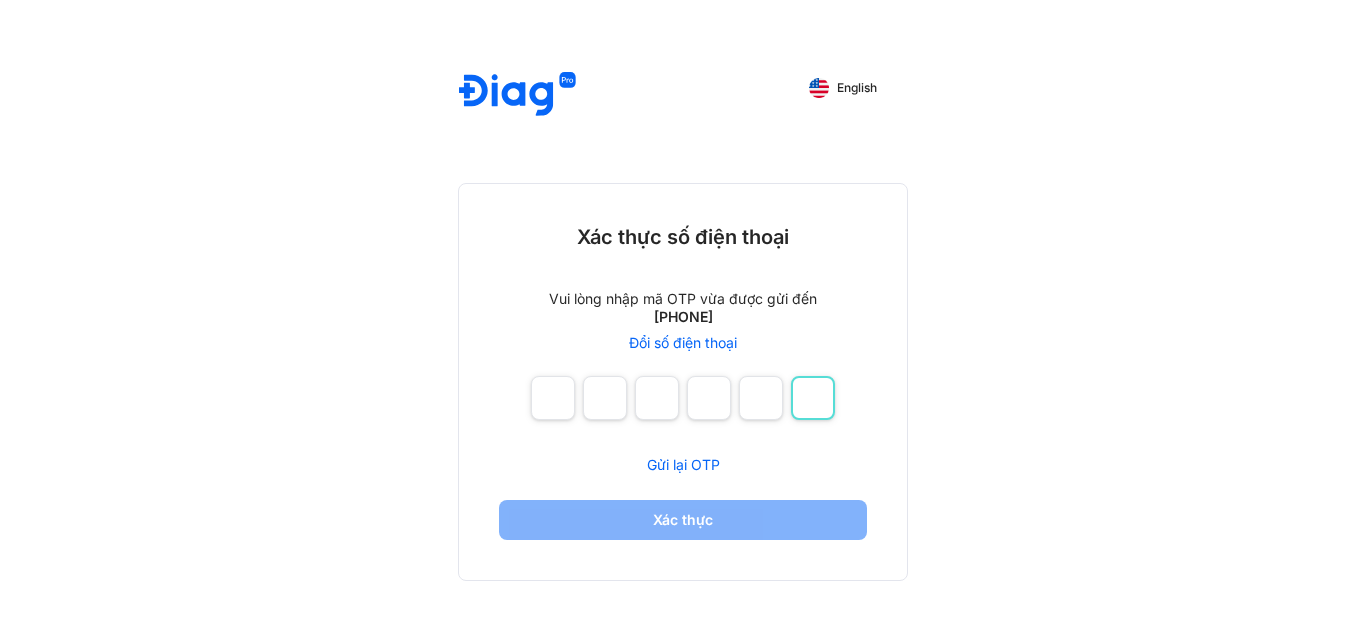 type on "****" 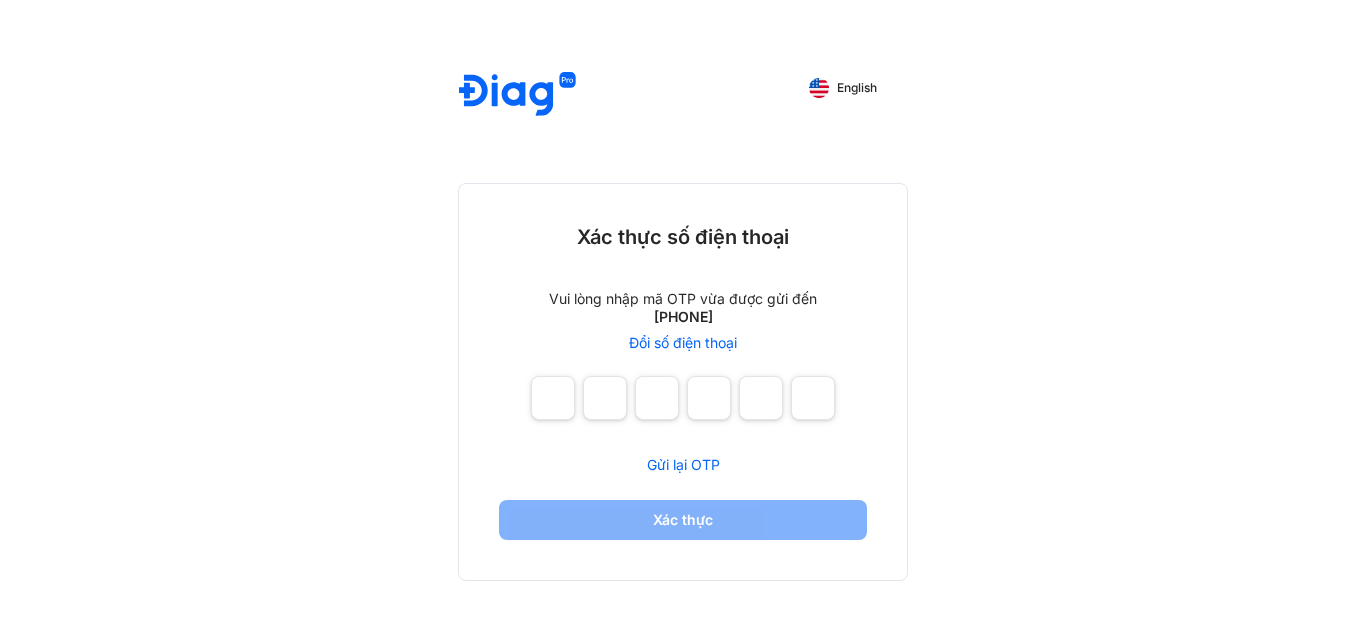 type on "*" 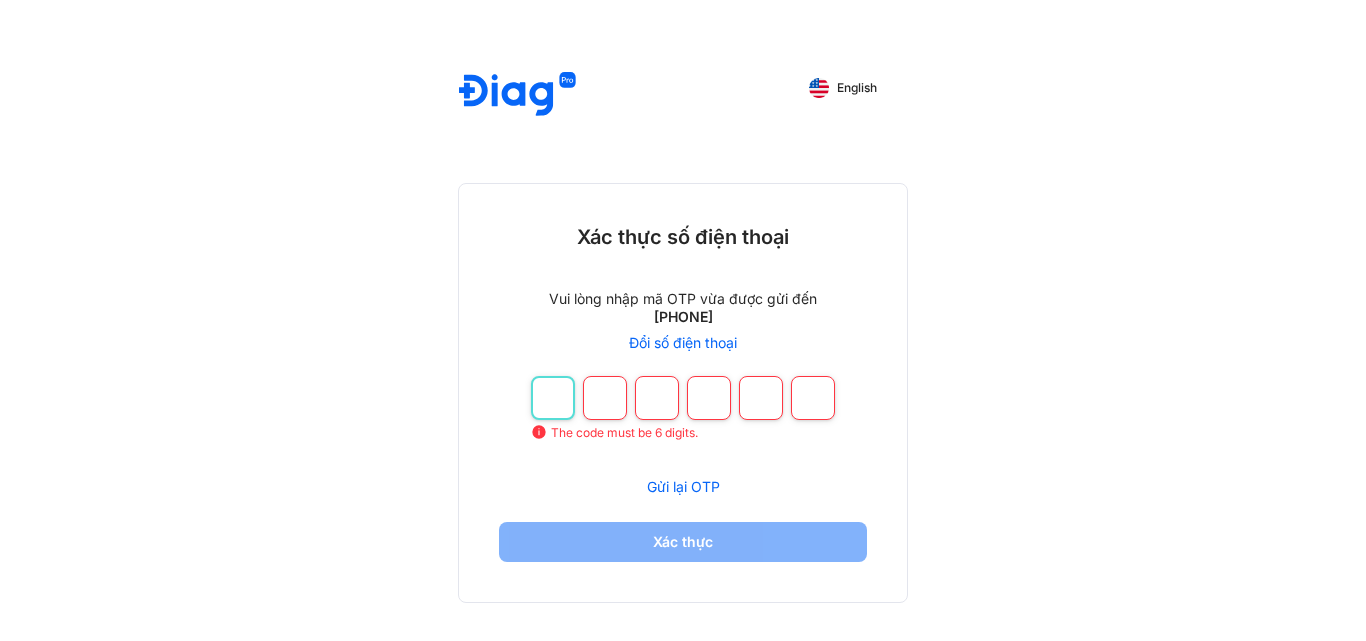 type 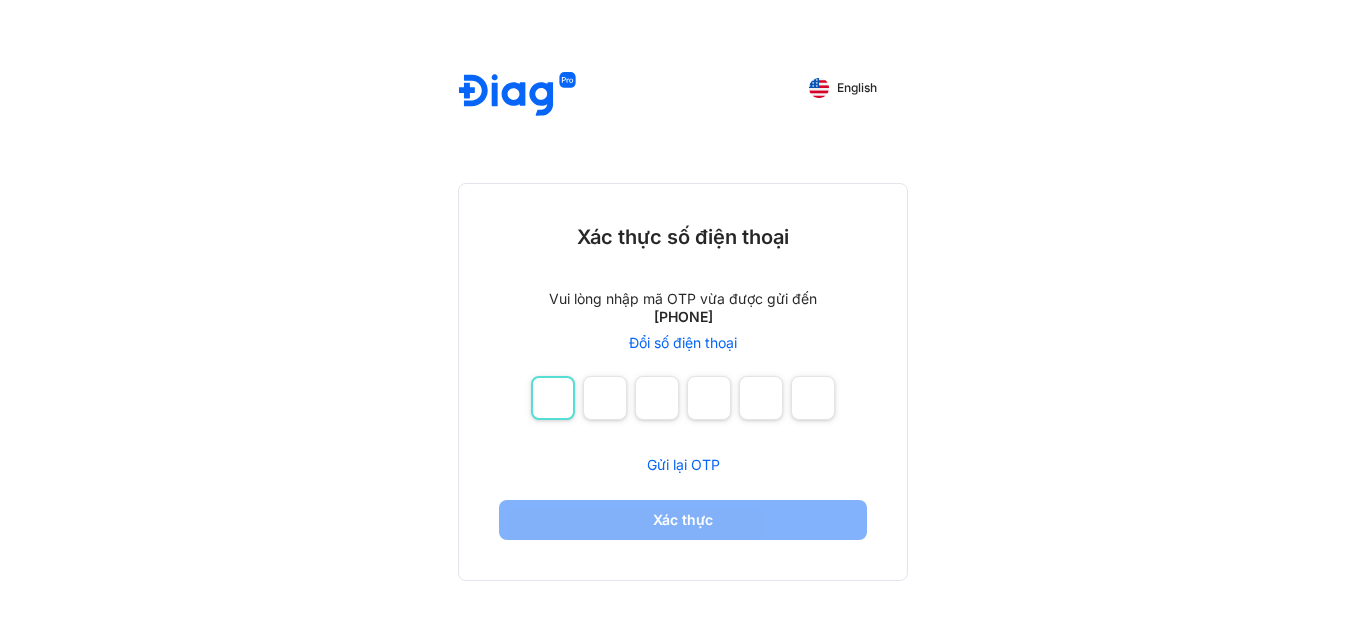 drag, startPoint x: 575, startPoint y: 403, endPoint x: 823, endPoint y: 403, distance: 248 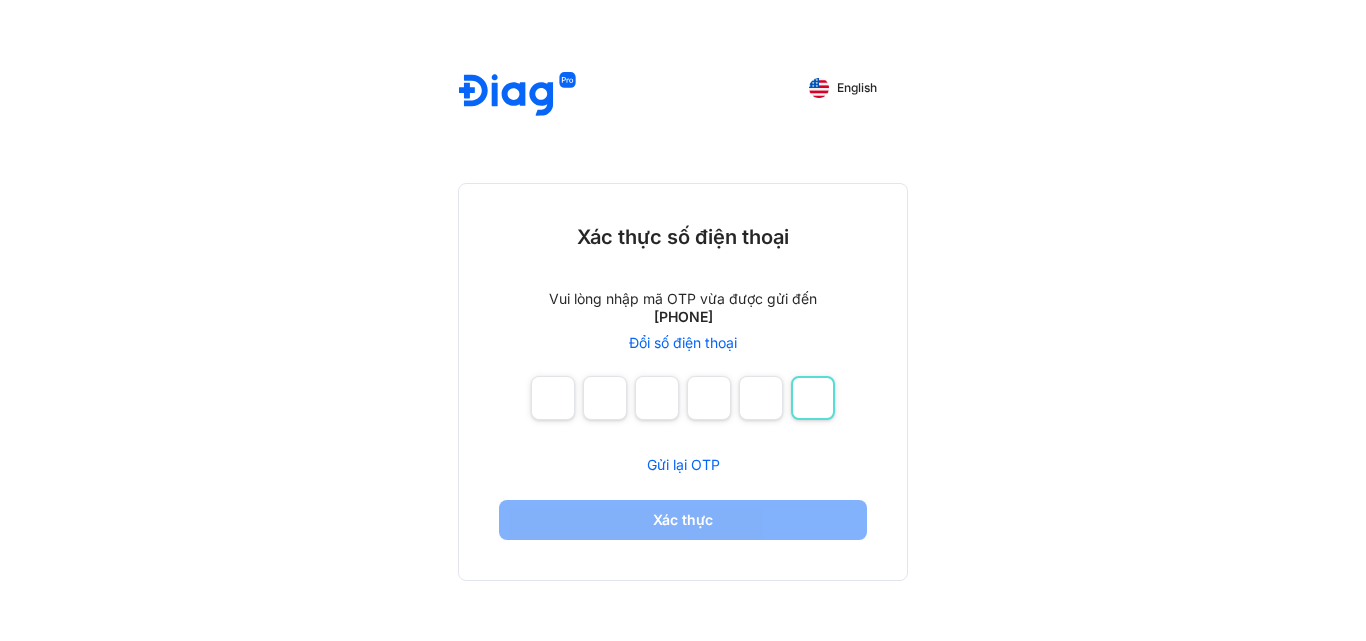 type 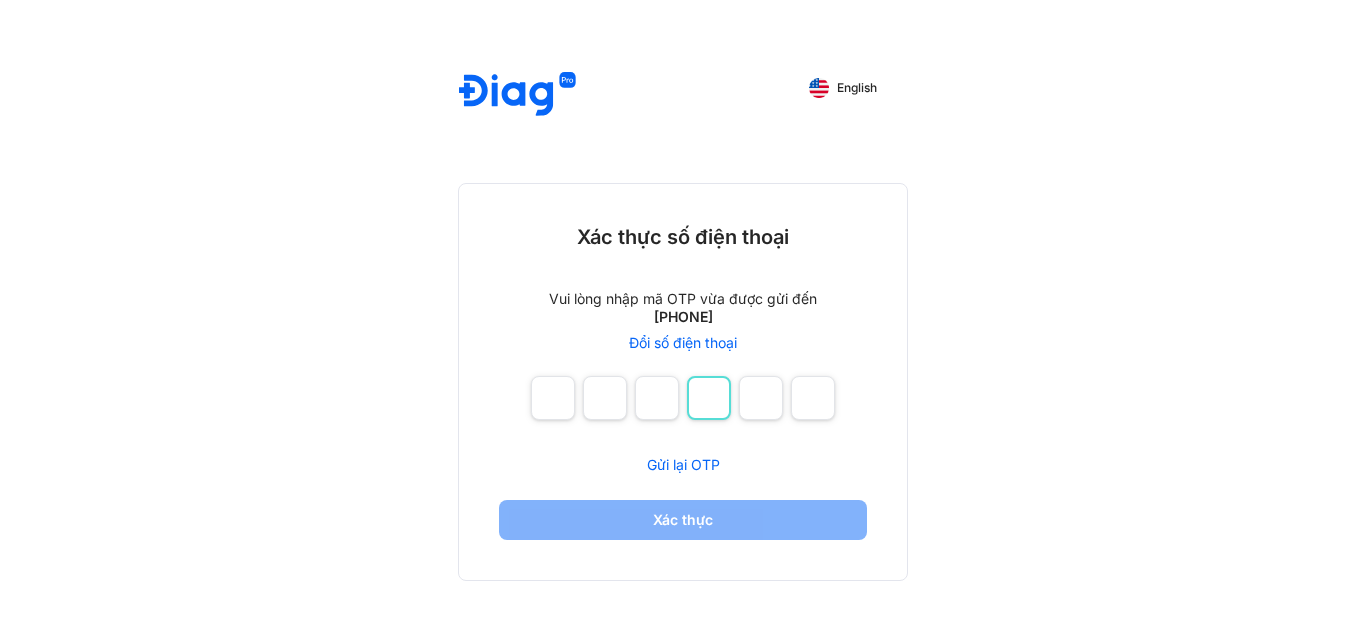 type 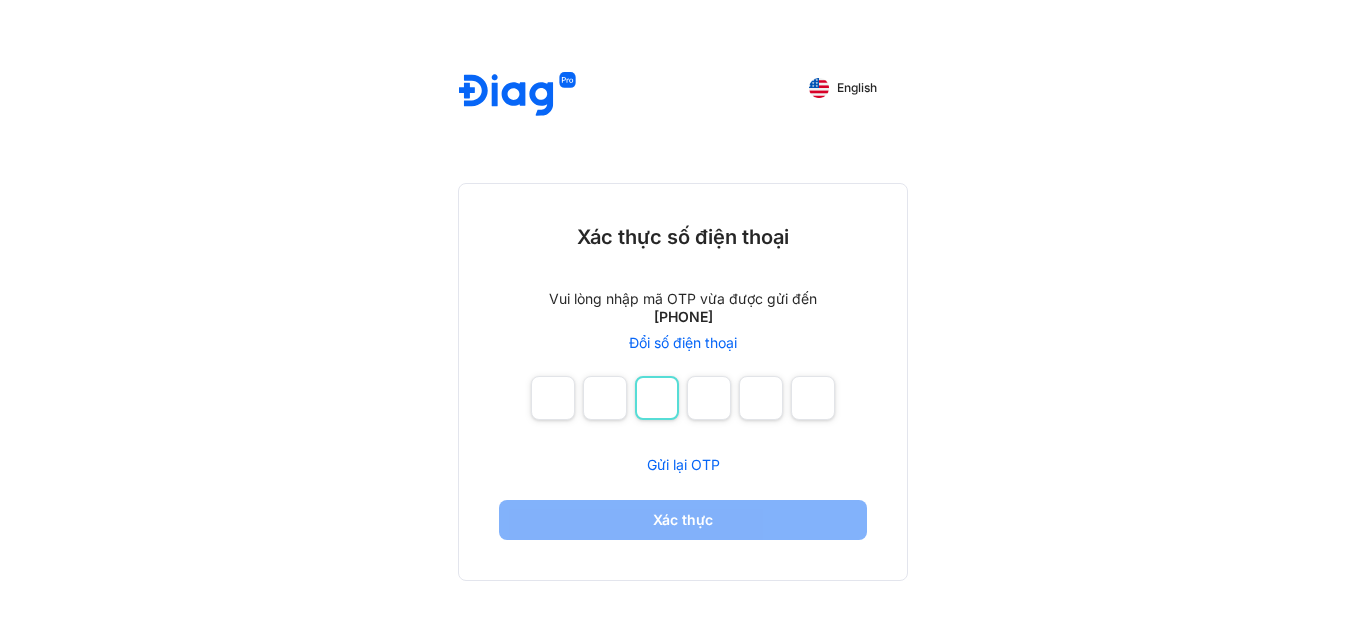 type 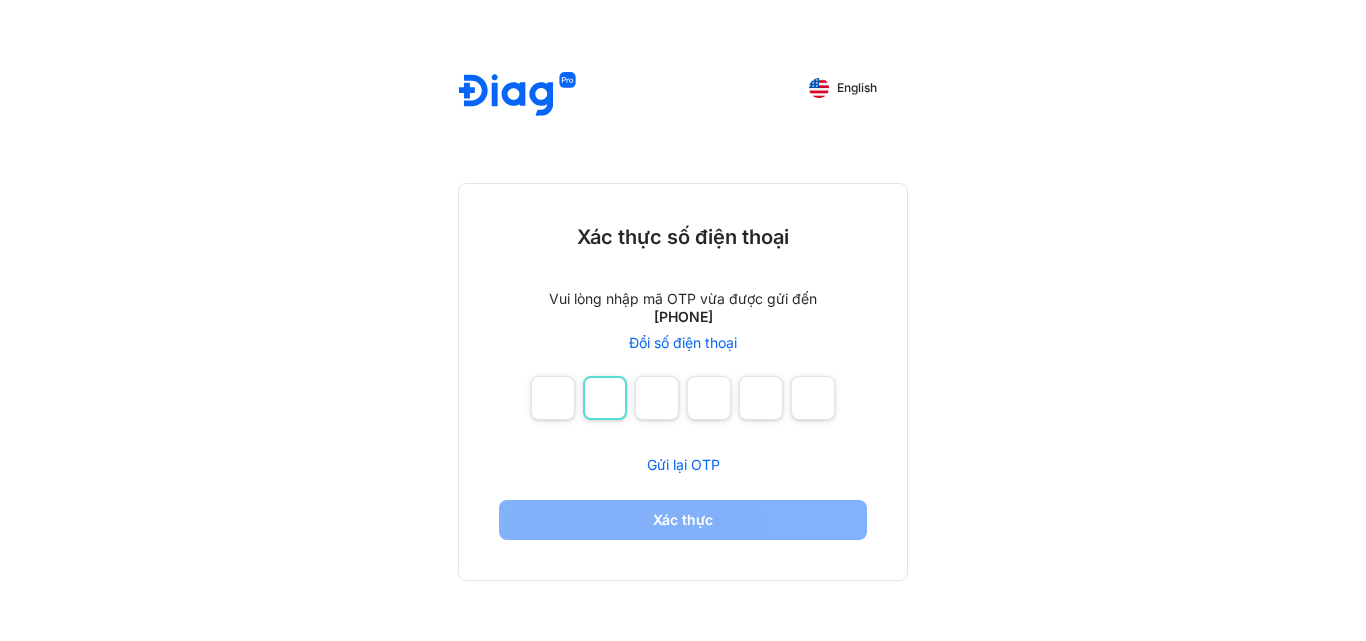 type 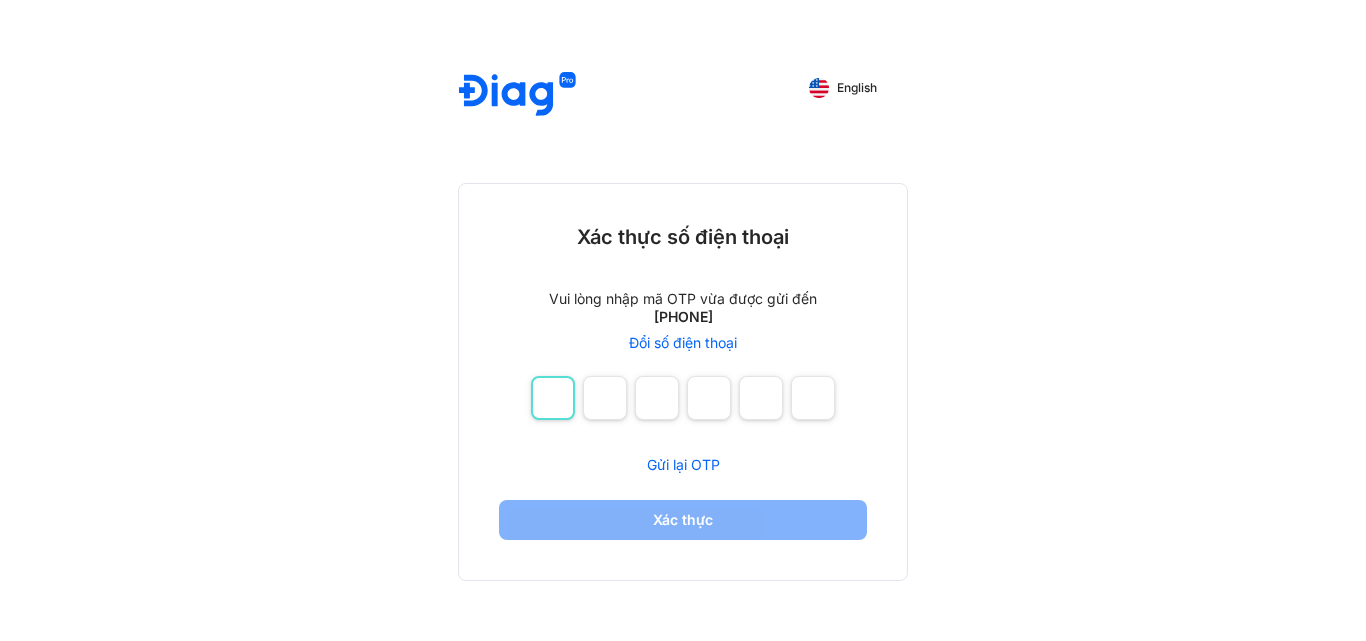 type on "*" 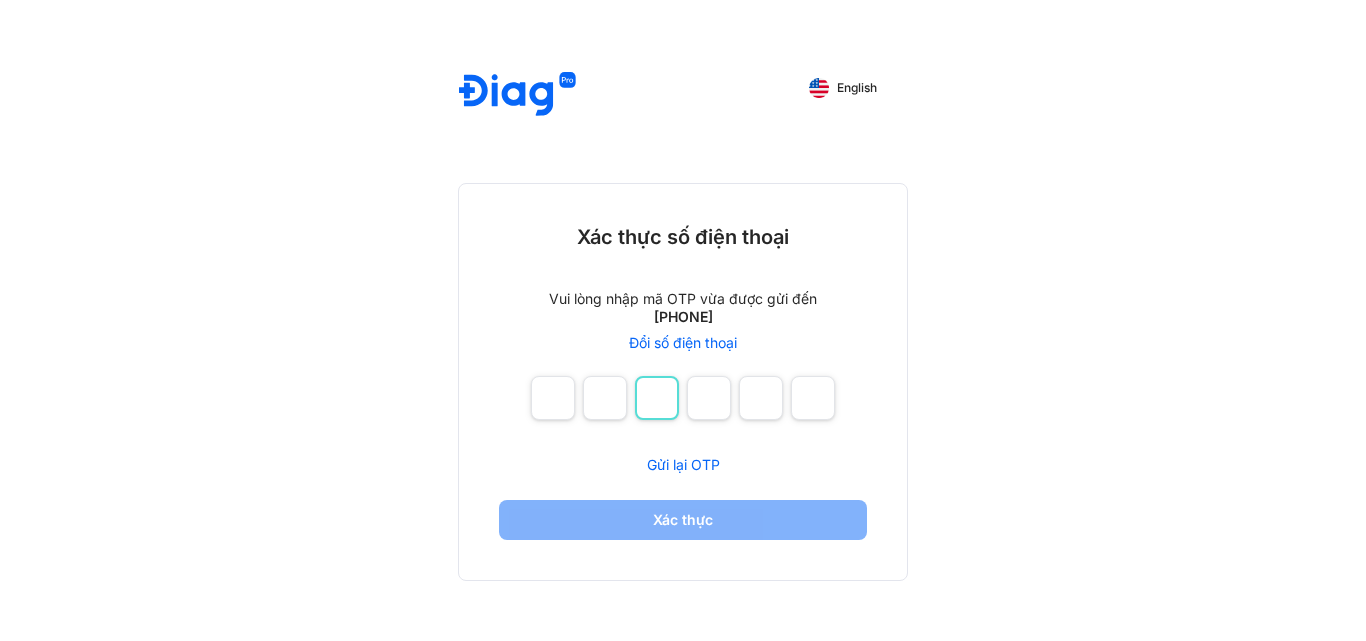 type on "*" 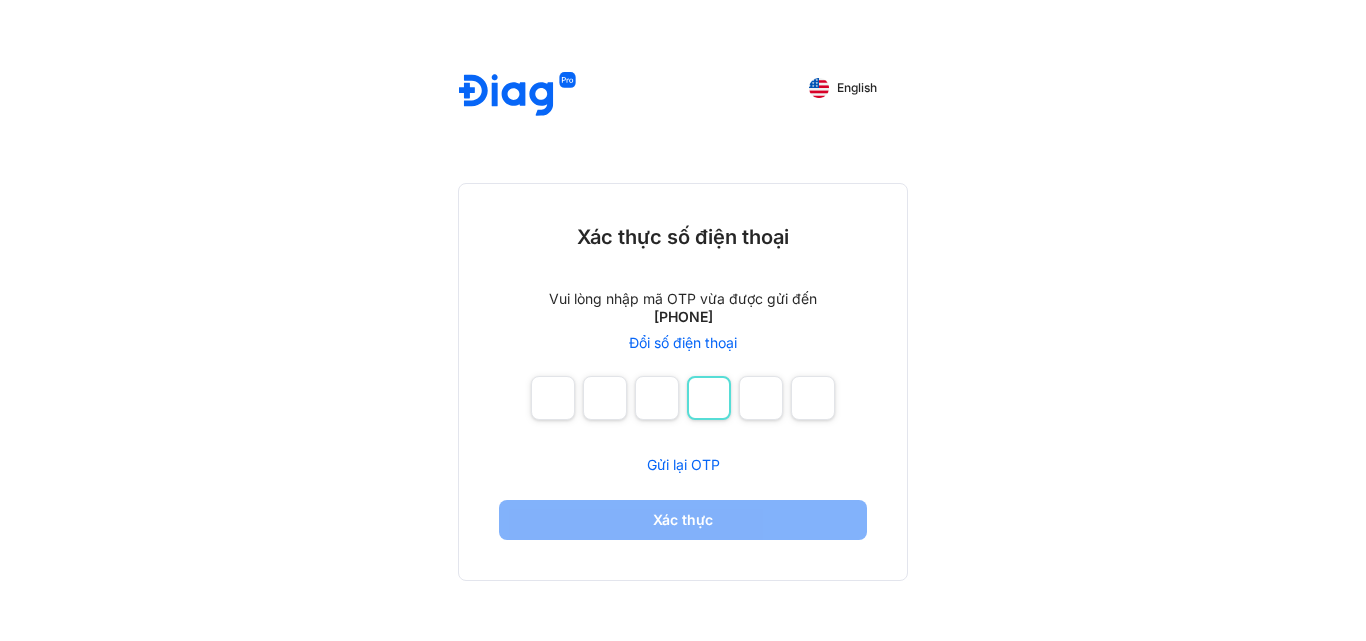 type on "*" 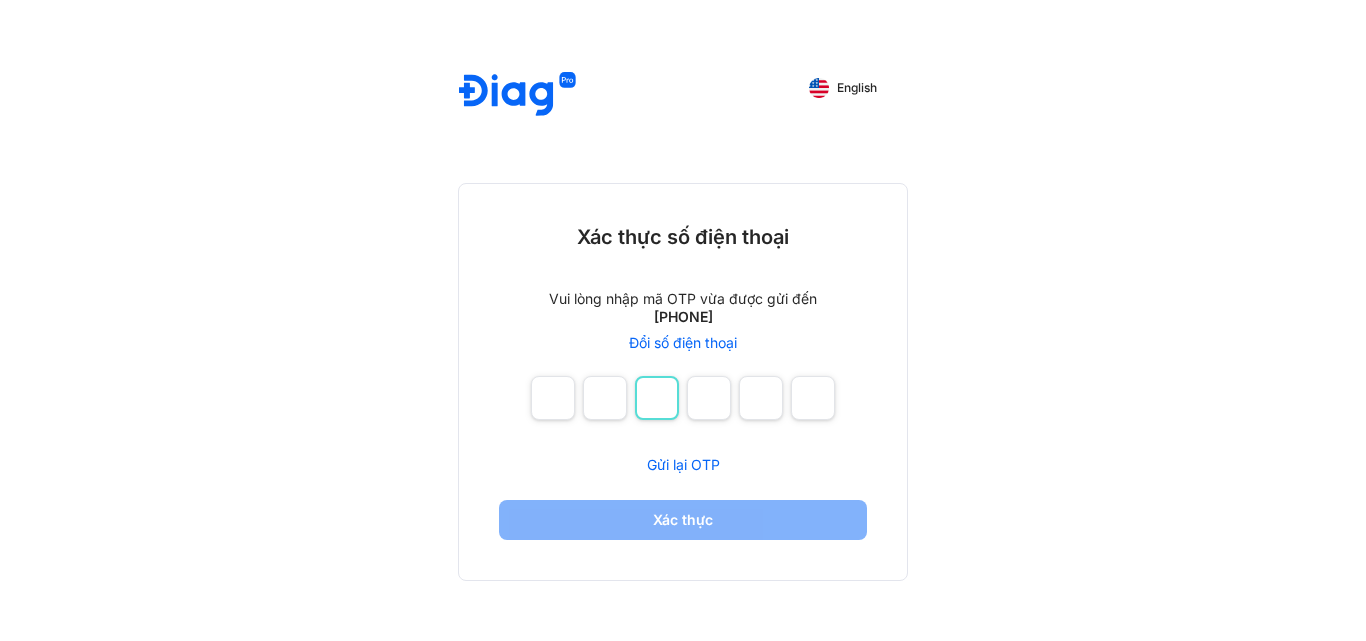 type 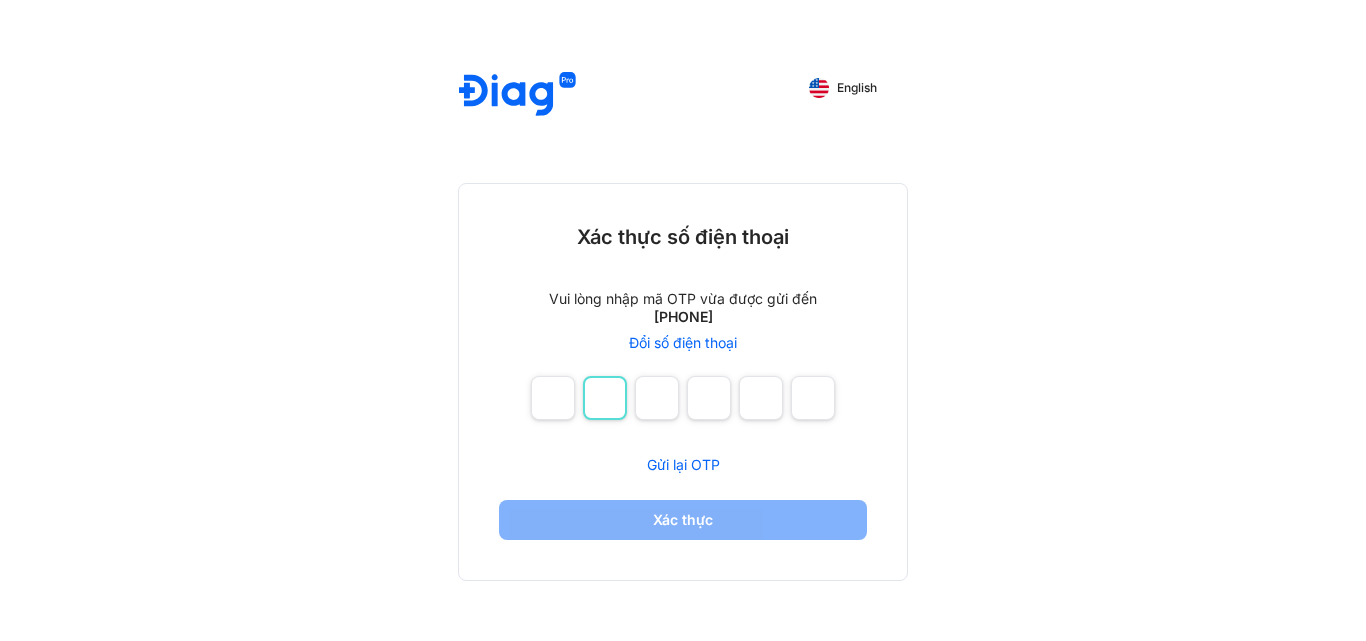 type 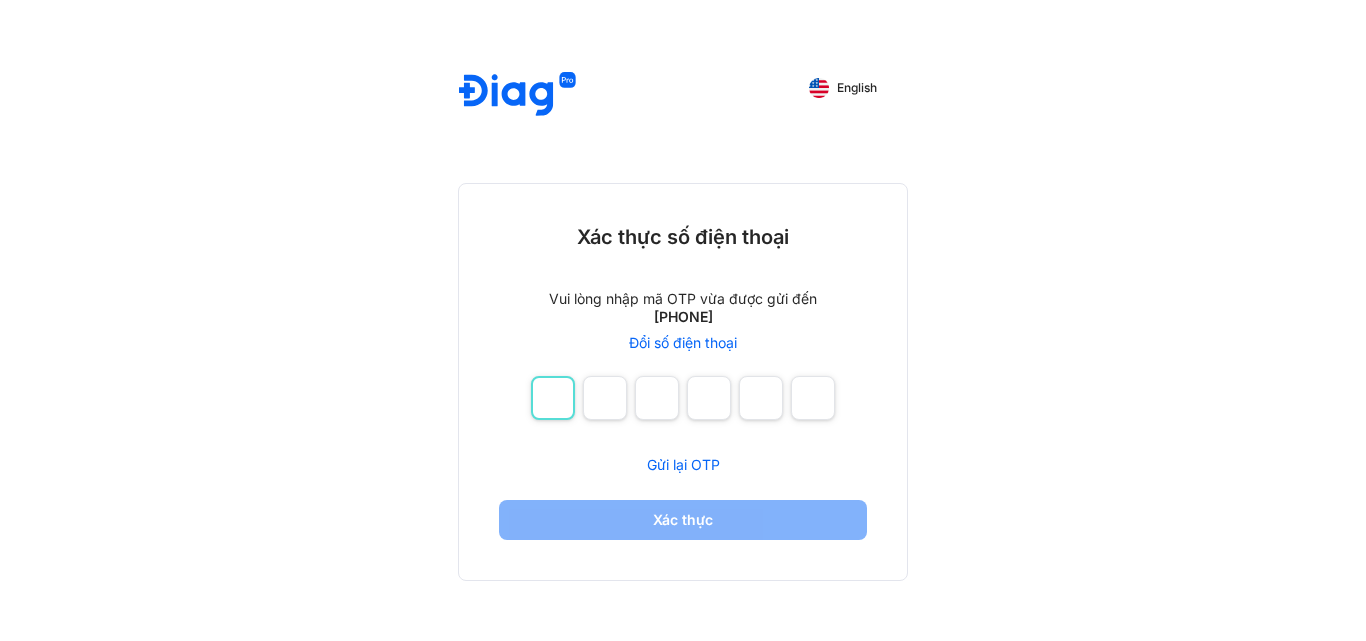 type on "*" 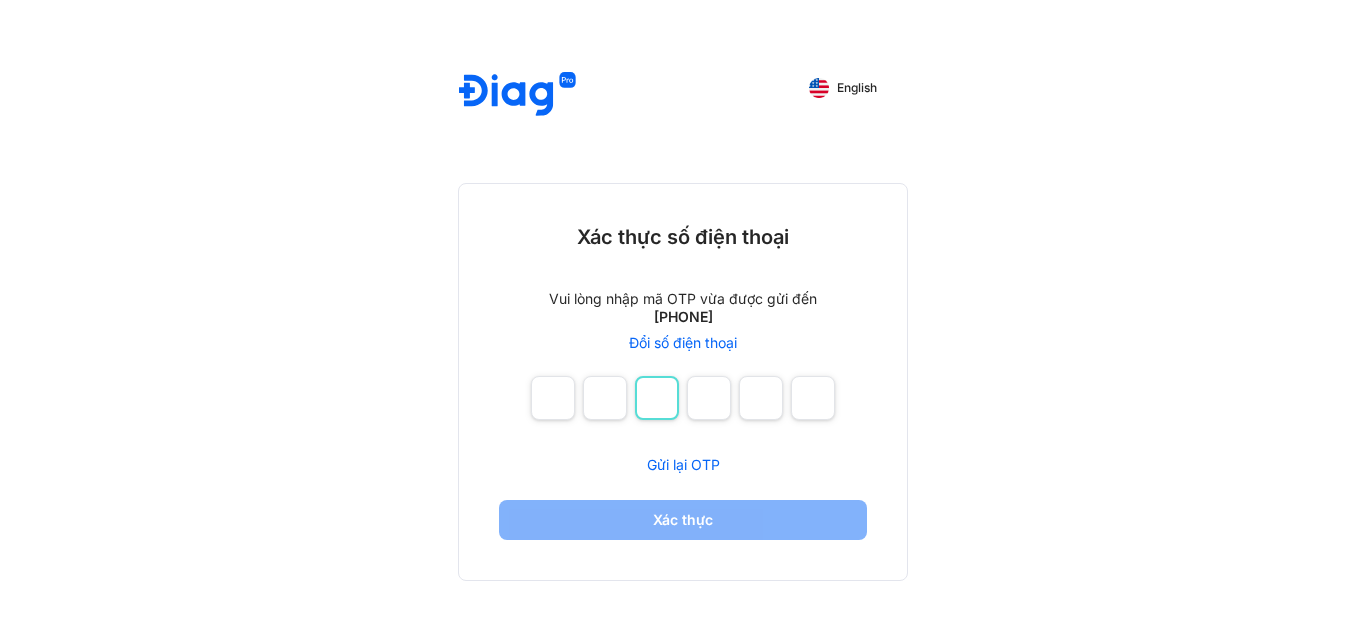 type on "*" 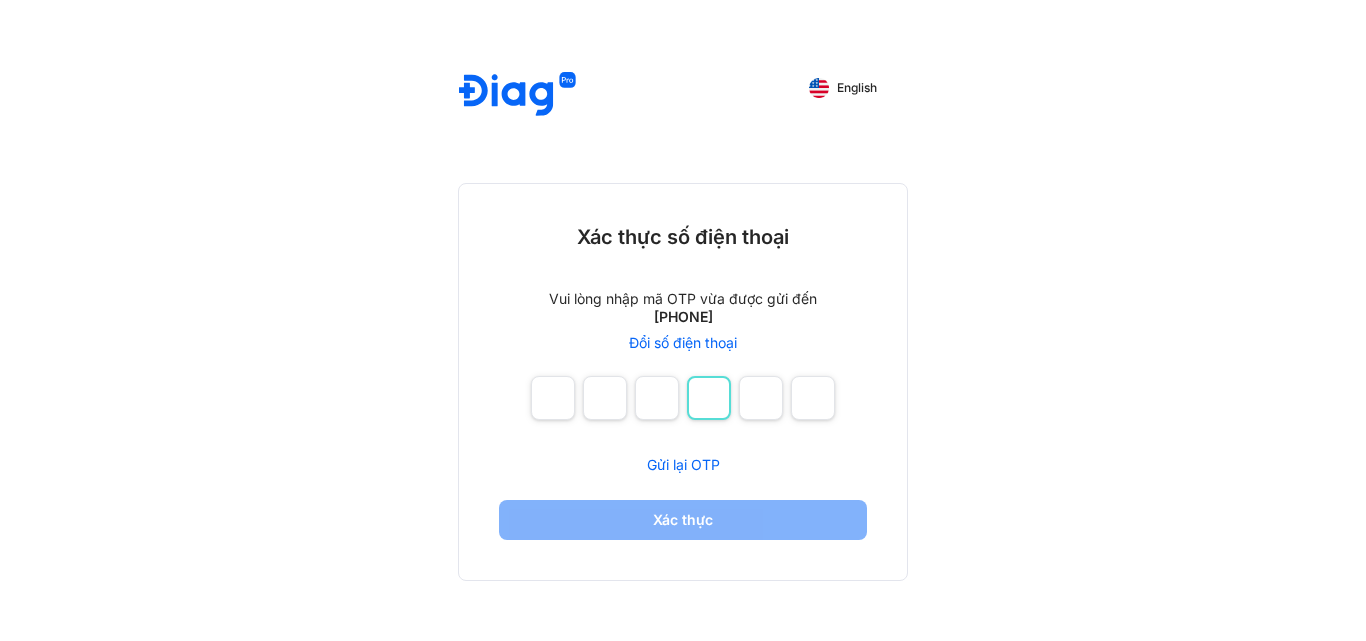 type on "*" 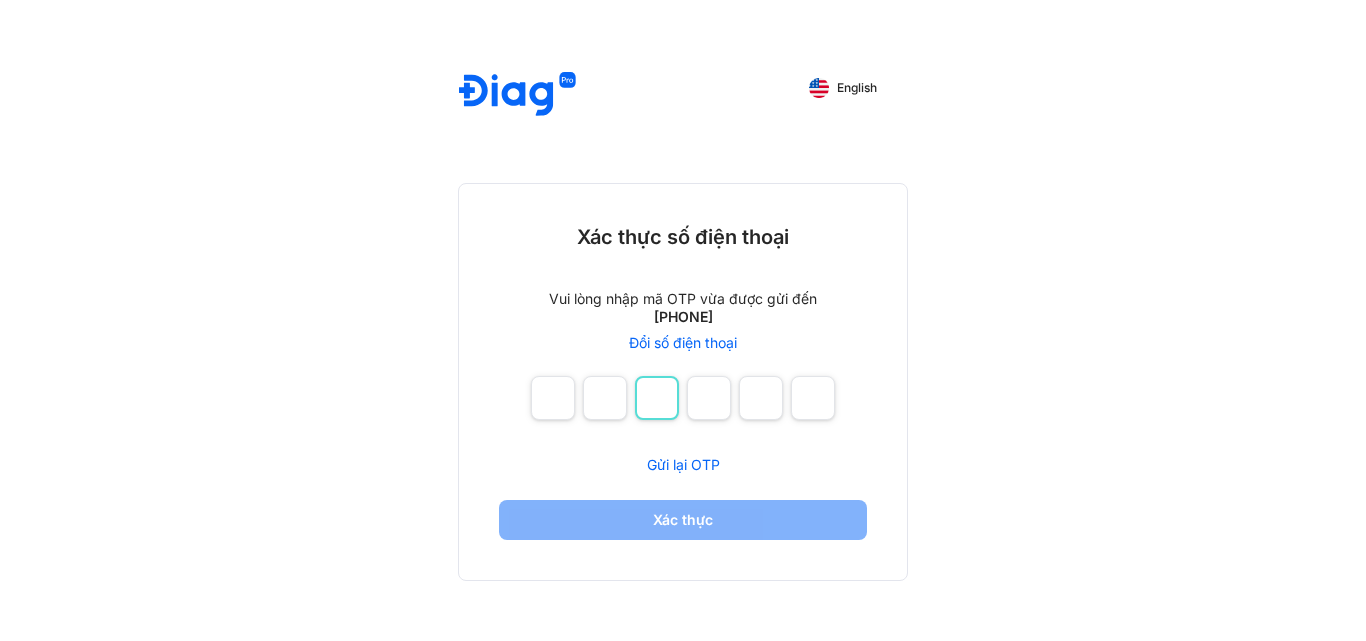 type 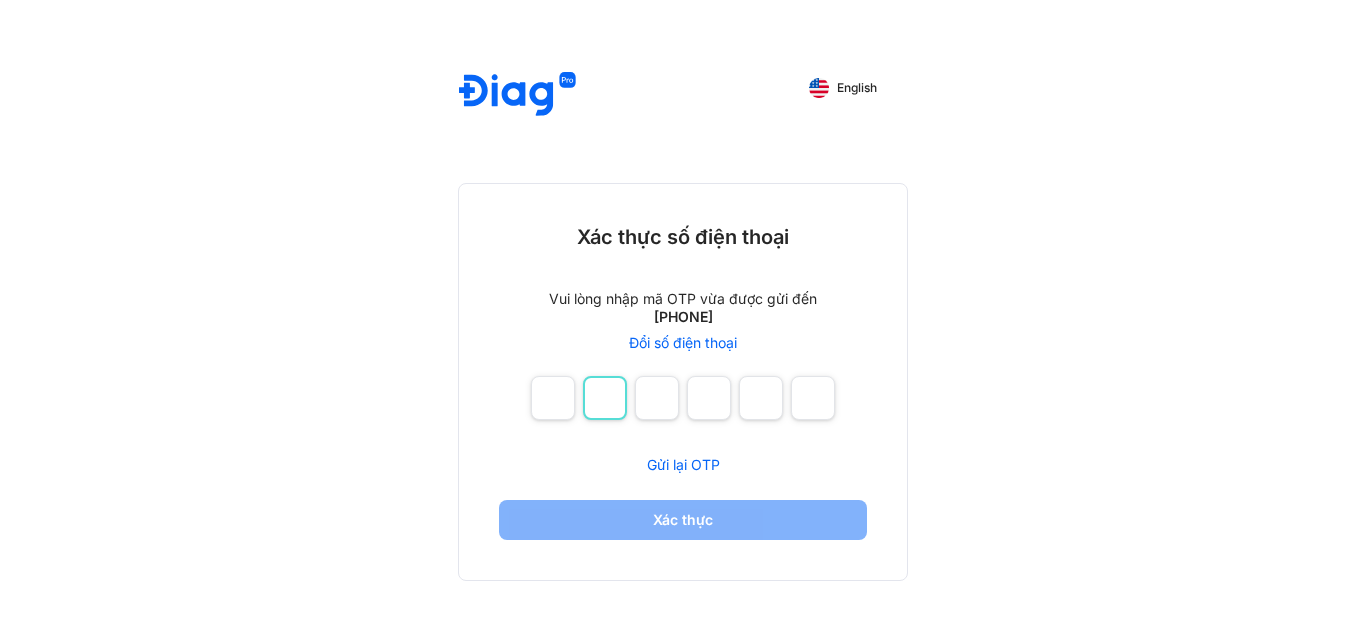 type 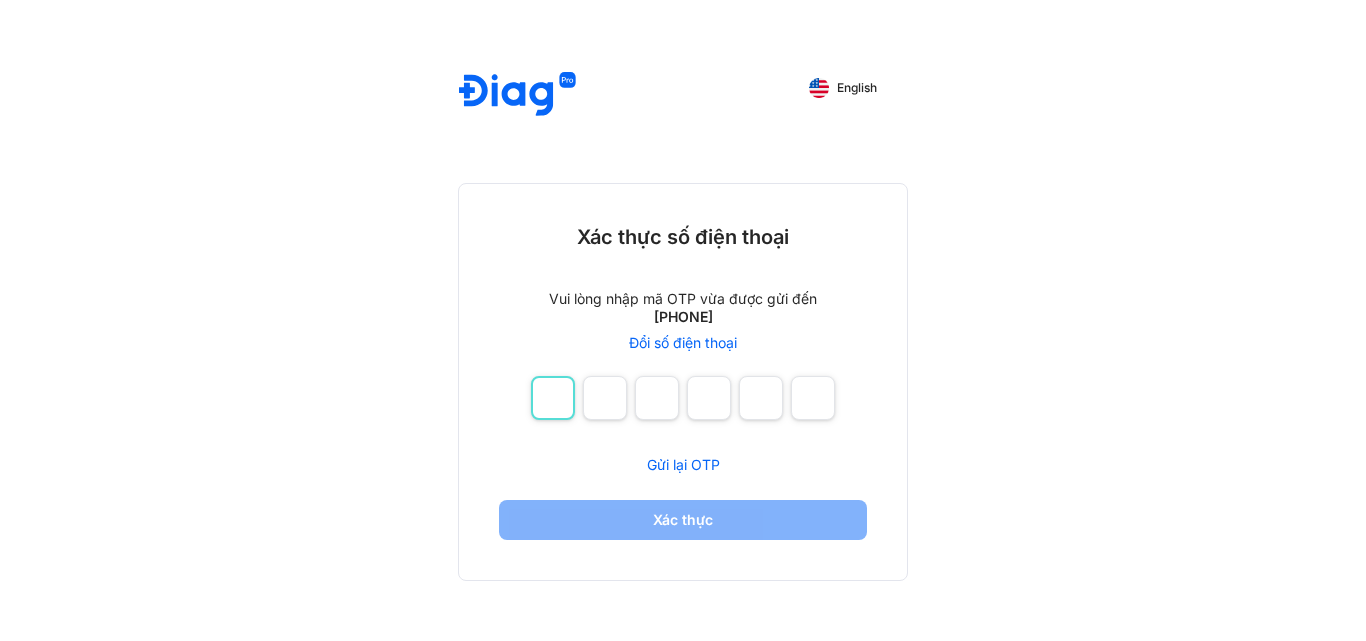 type on "*" 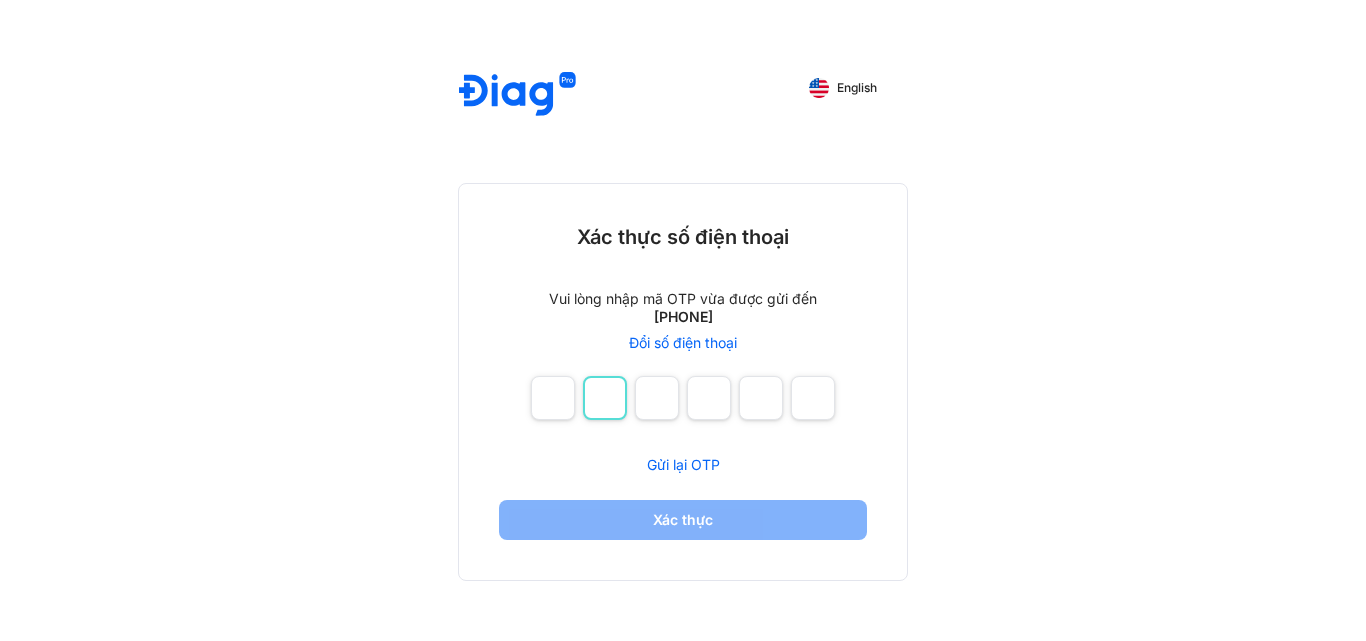 type on "*" 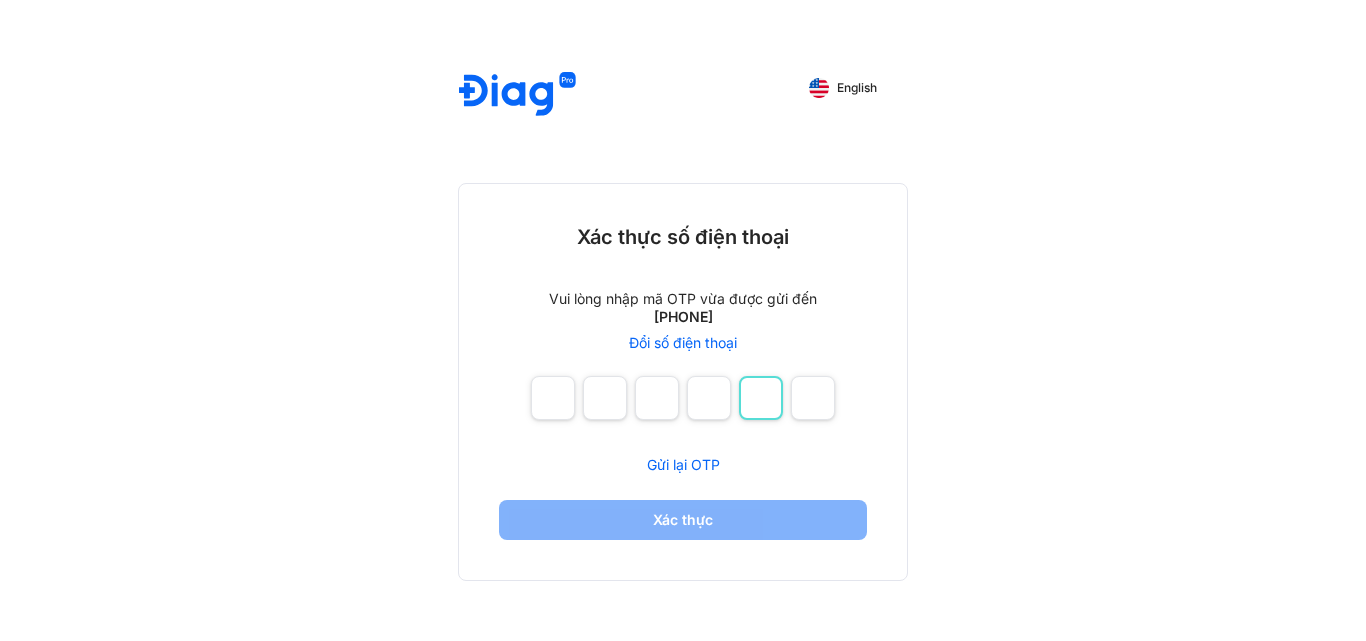 type on "**" 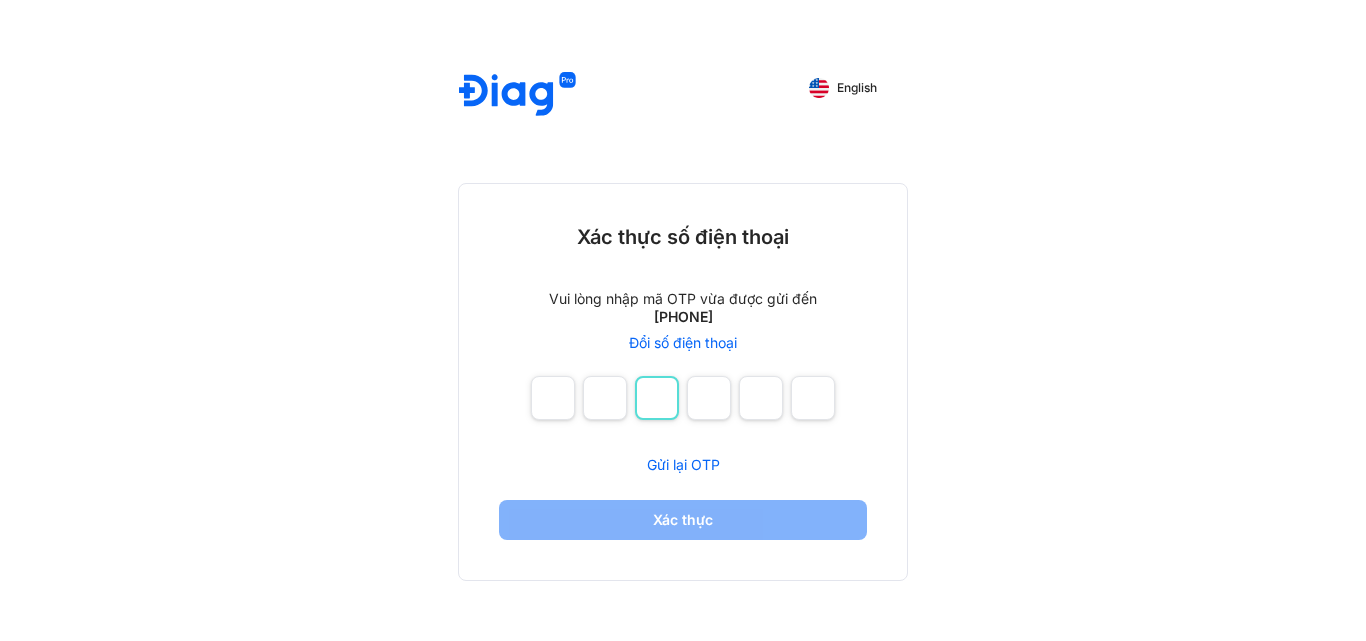 type on "**" 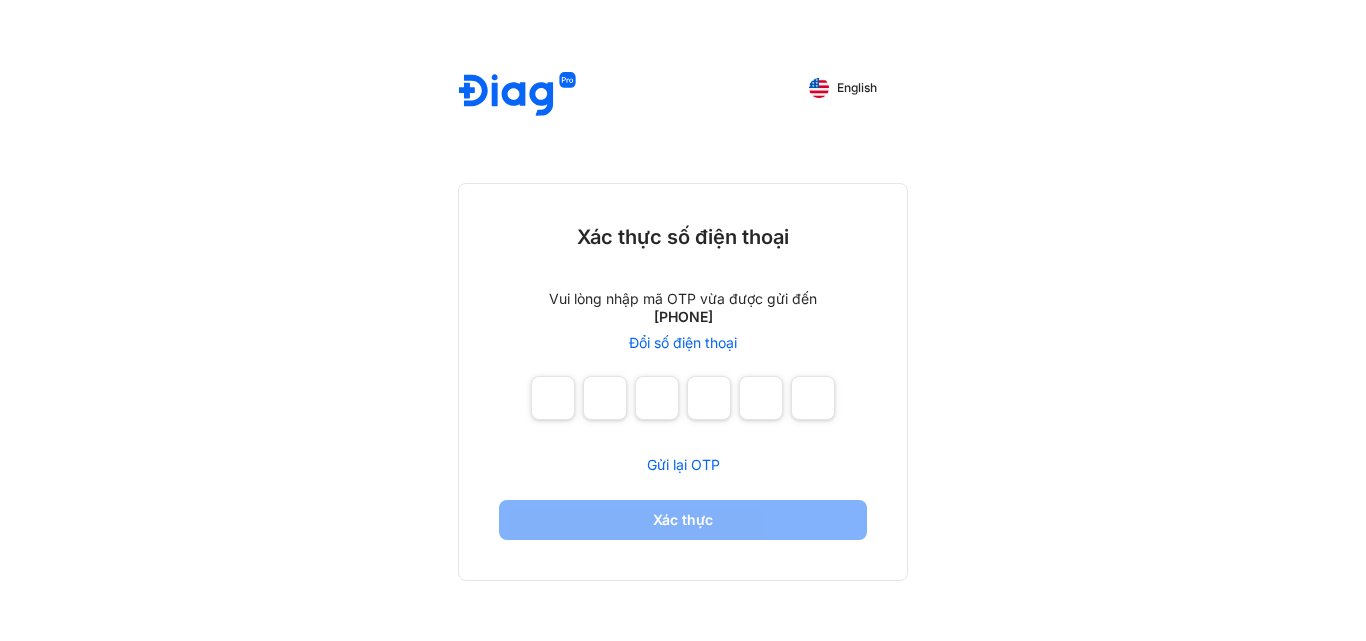 type on "*" 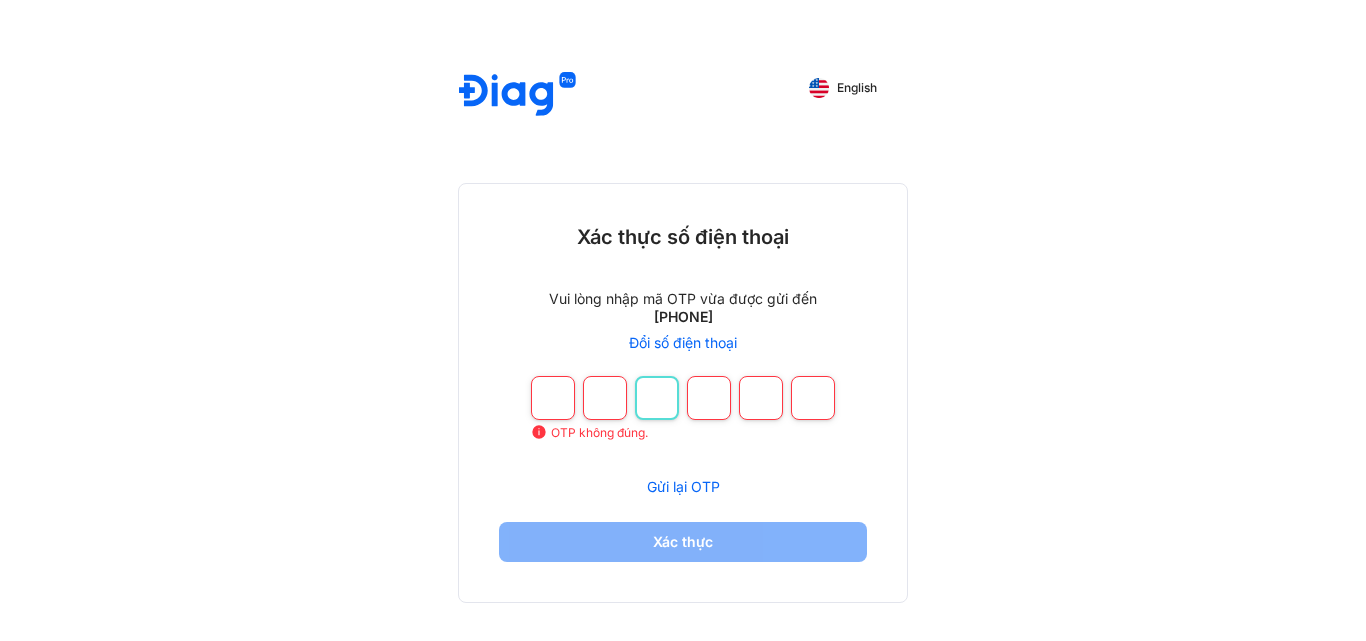 type 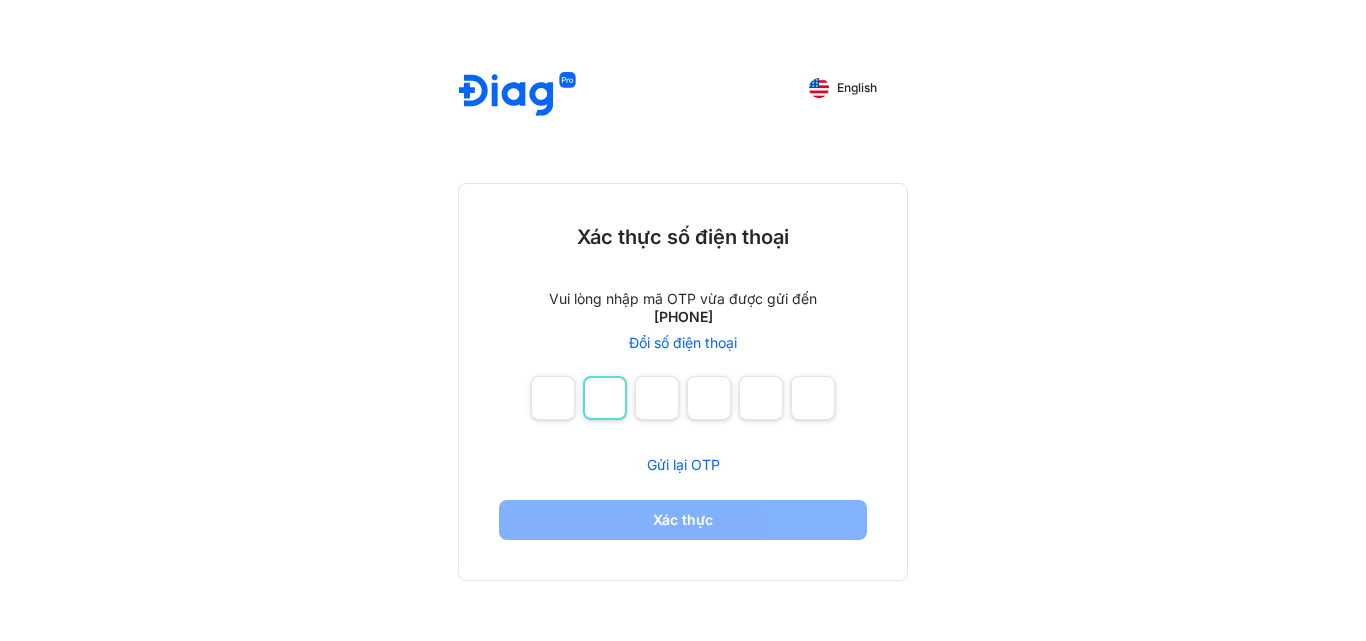 type 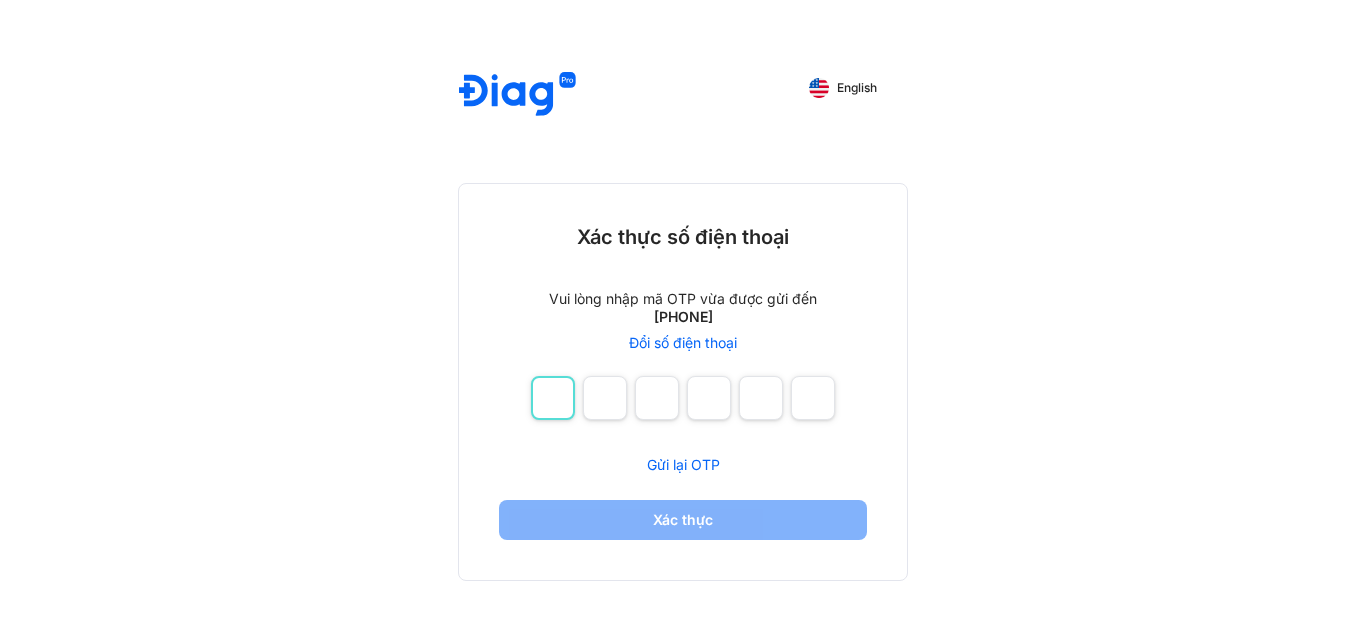 type 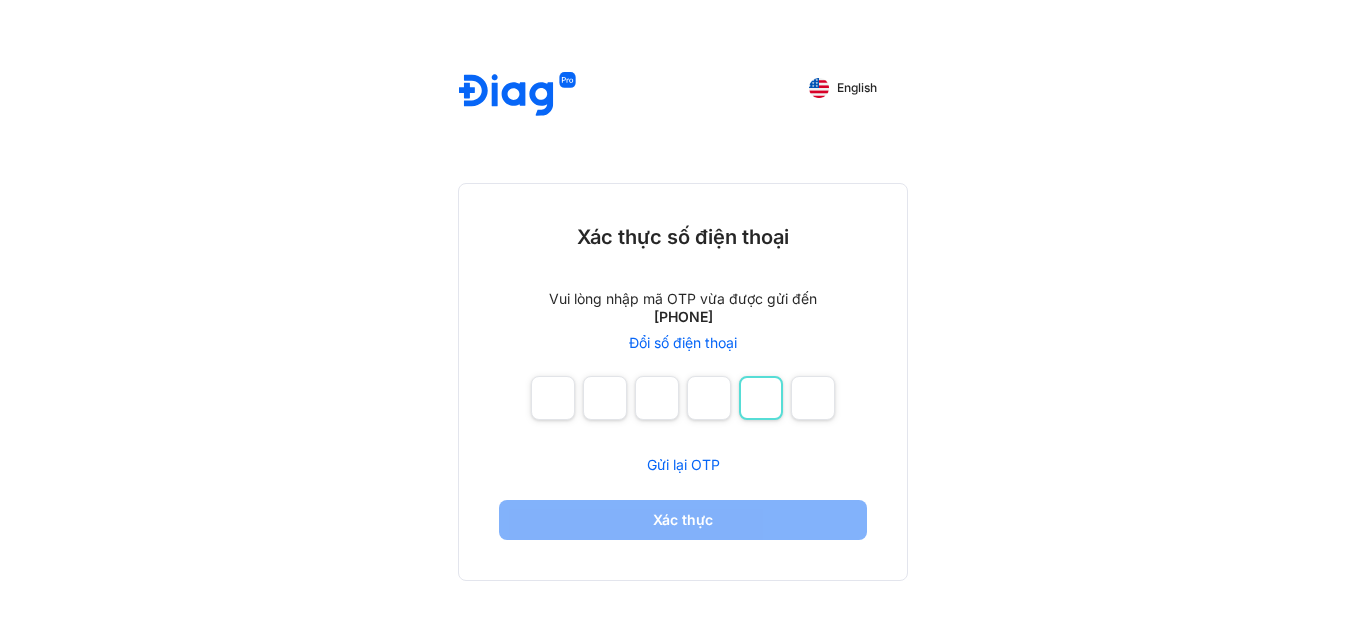 type 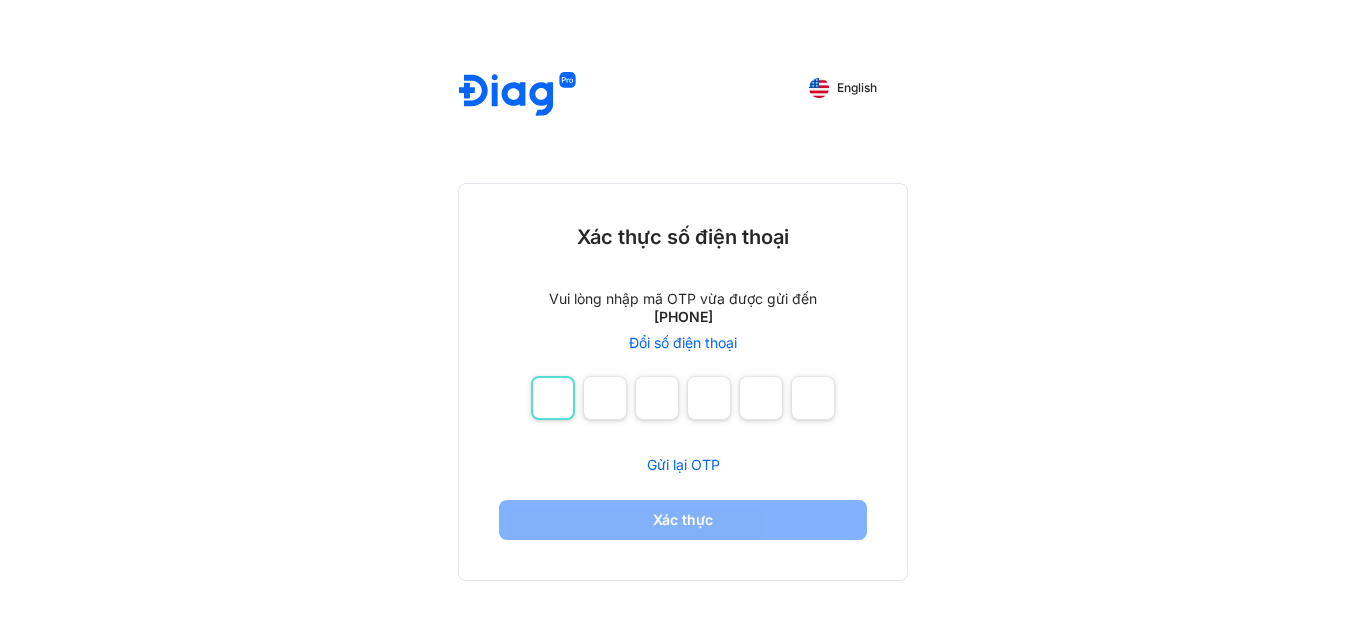 type on "*" 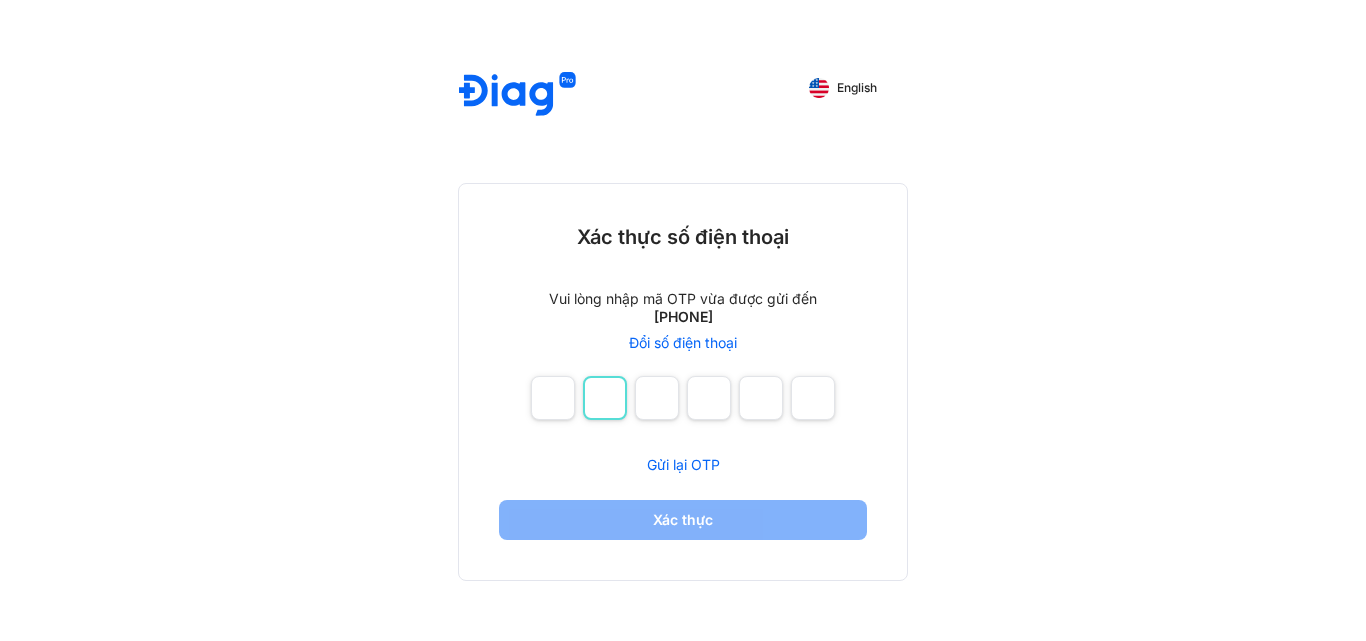 type on "*" 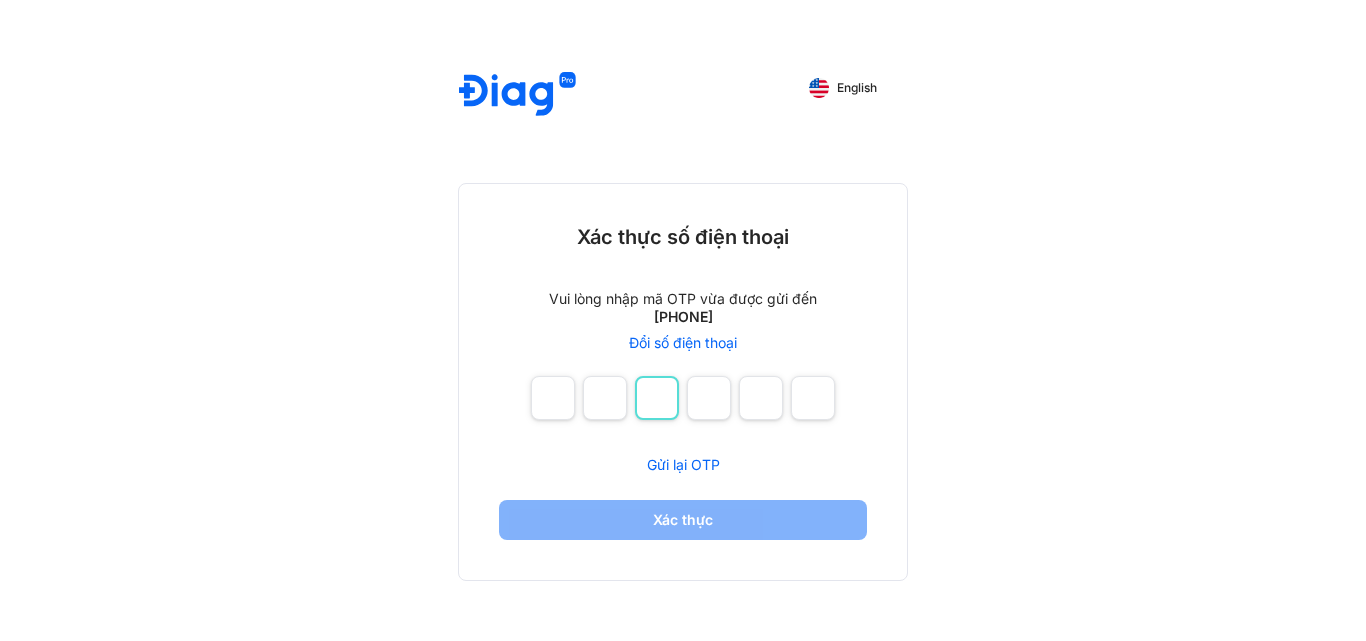 type on "*" 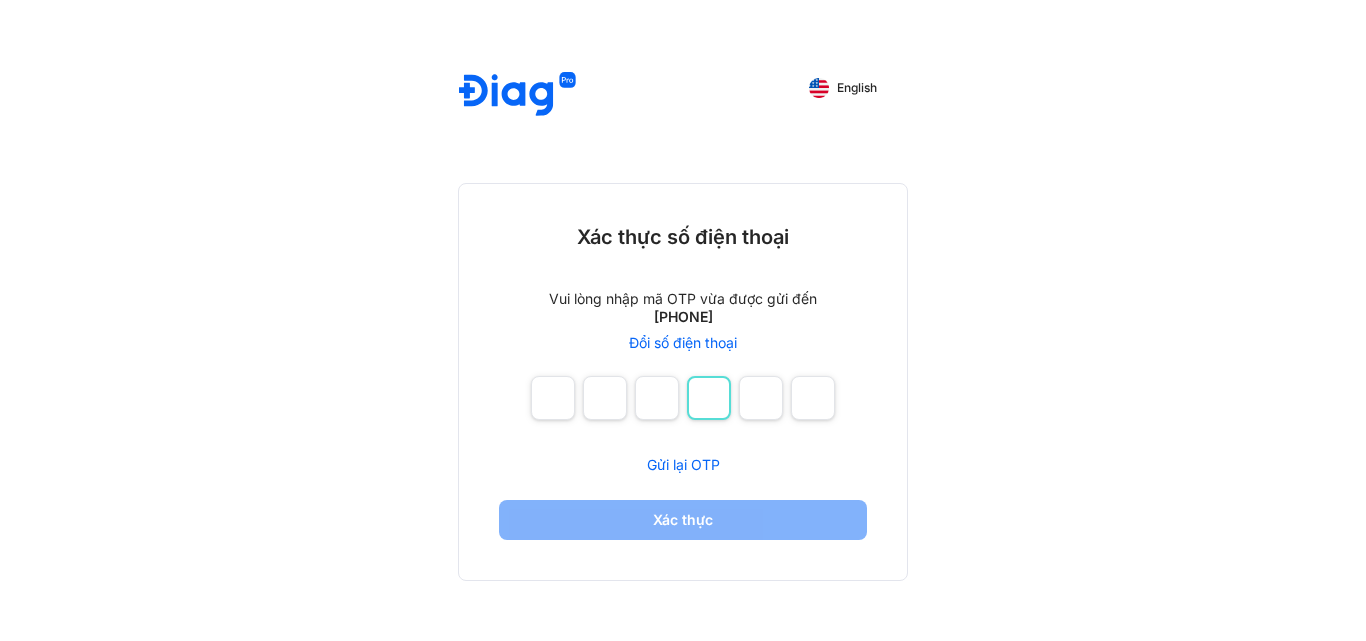 type on "*" 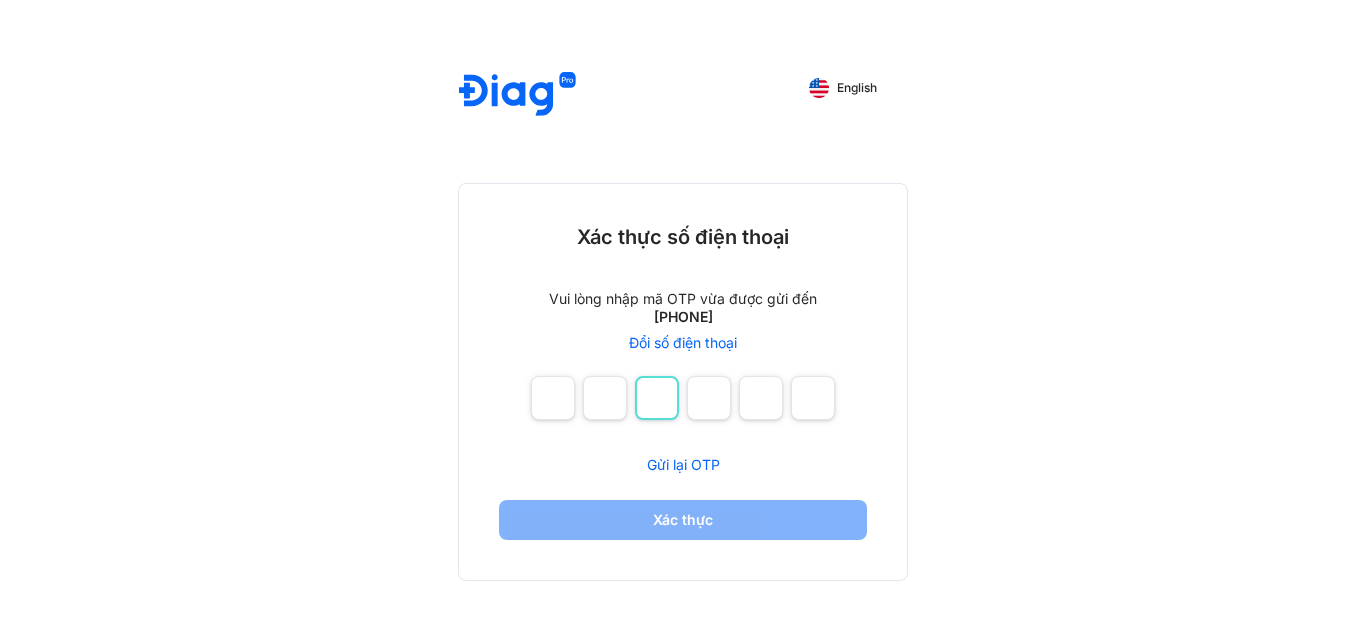 type on "*" 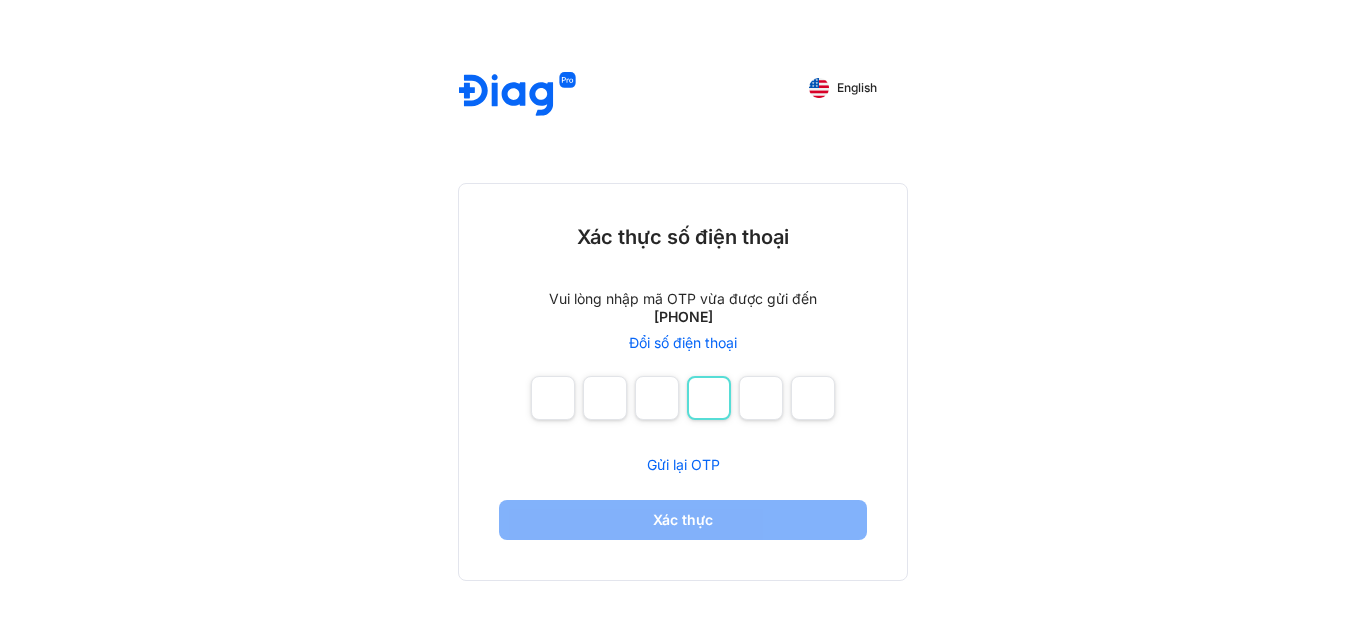 type on "*" 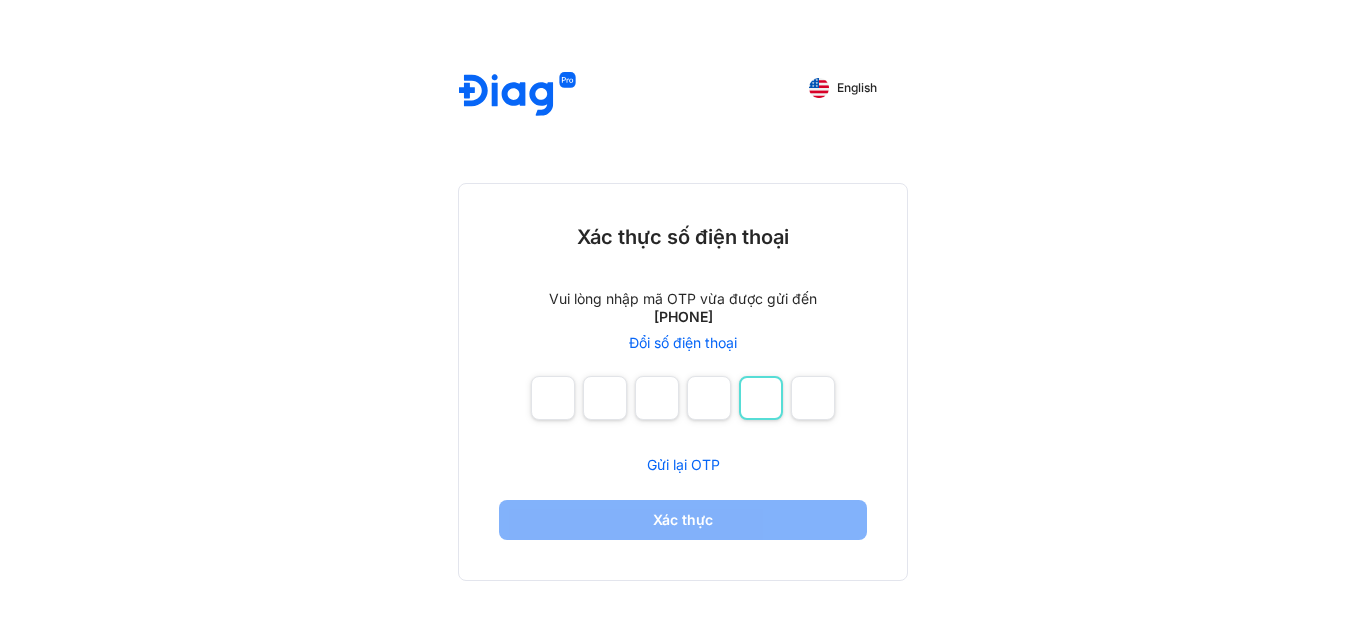 type on "*" 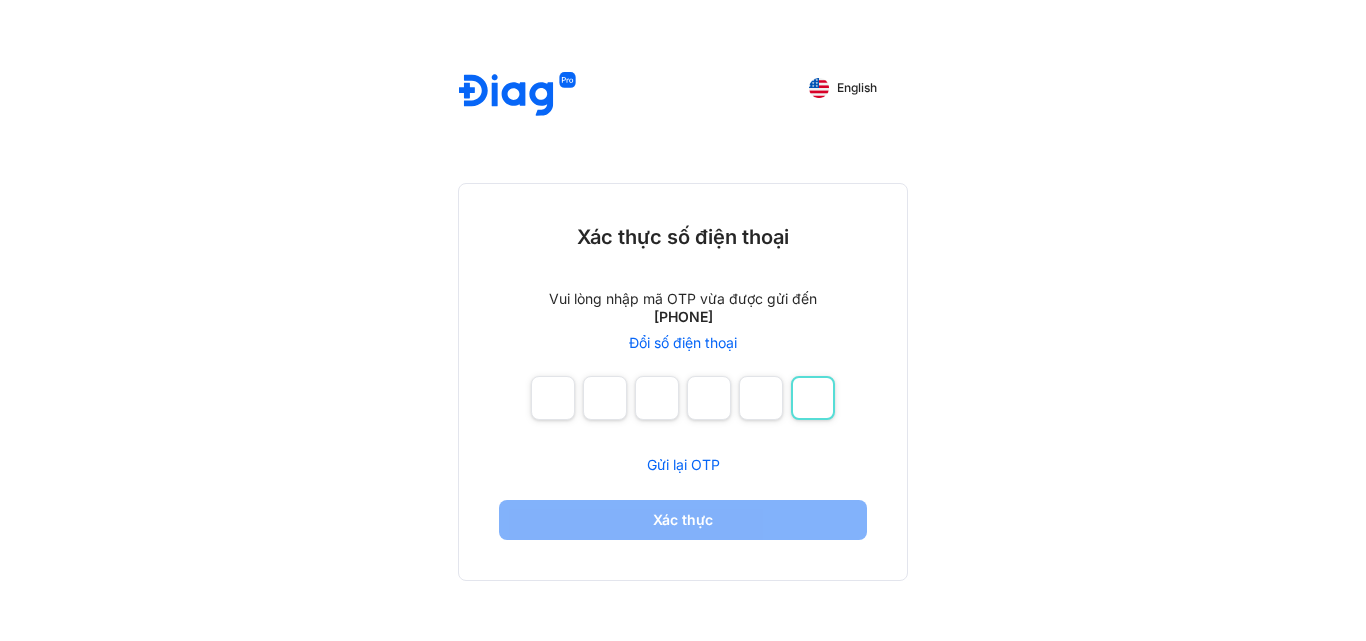 type on "*" 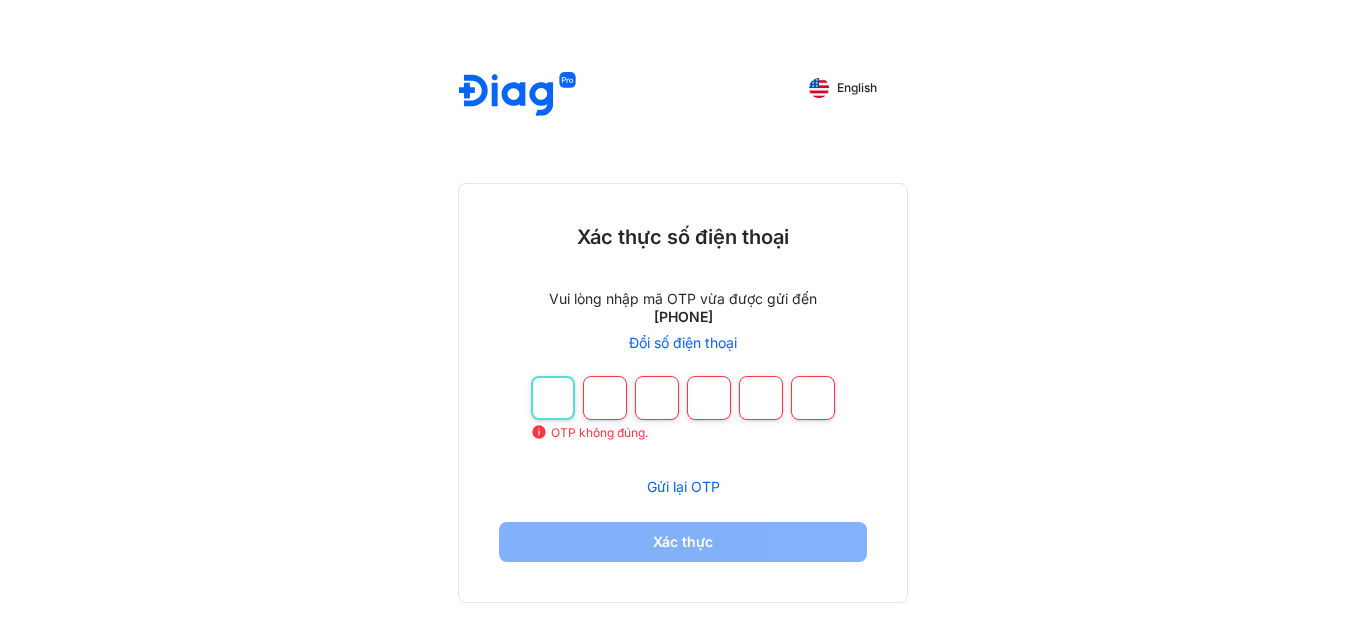 click at bounding box center [553, 398] 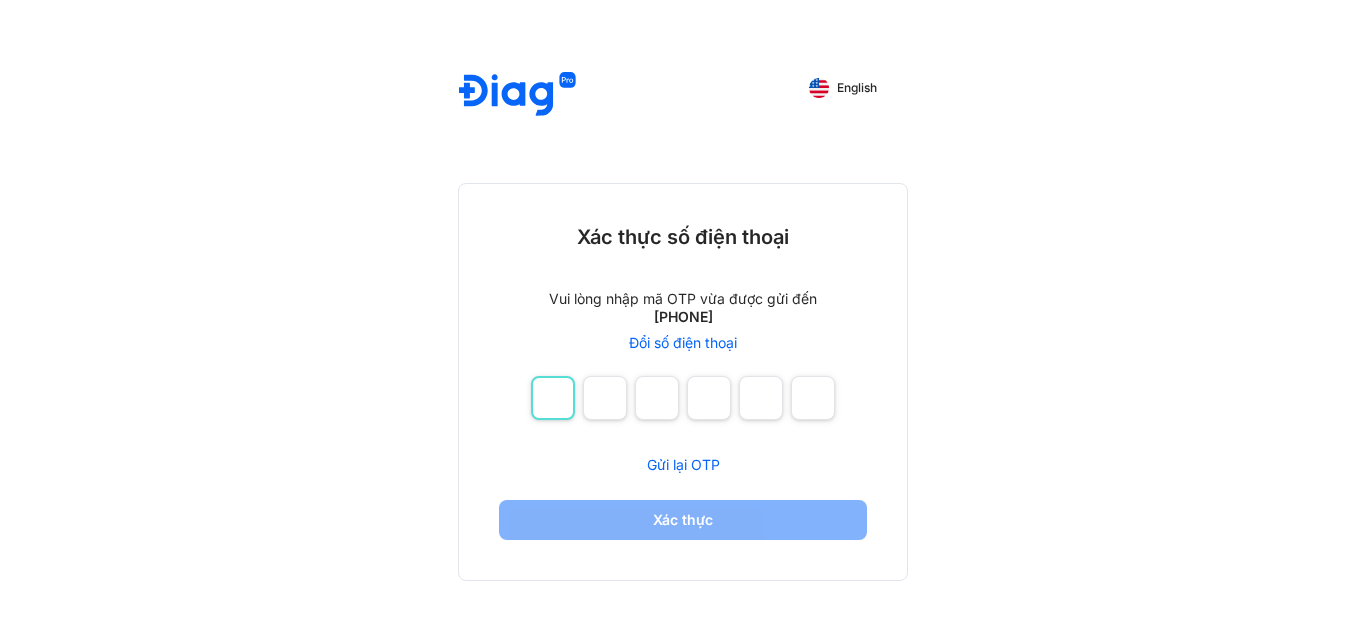 type on "**" 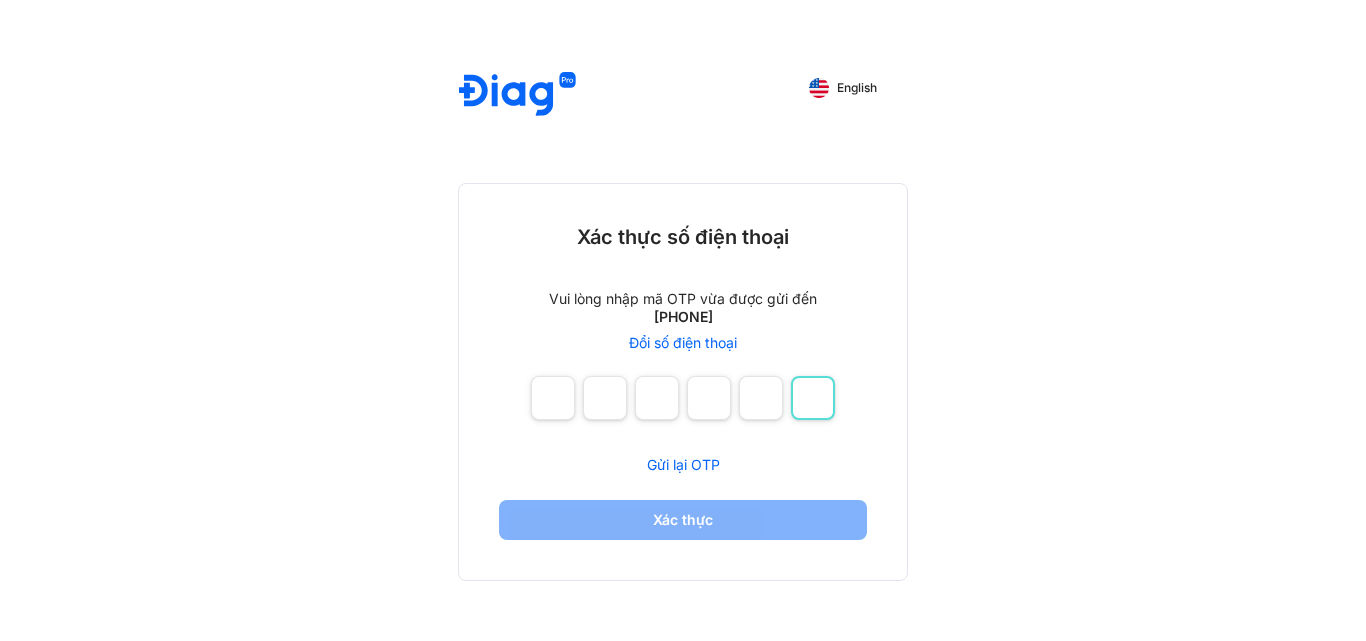 type on "**" 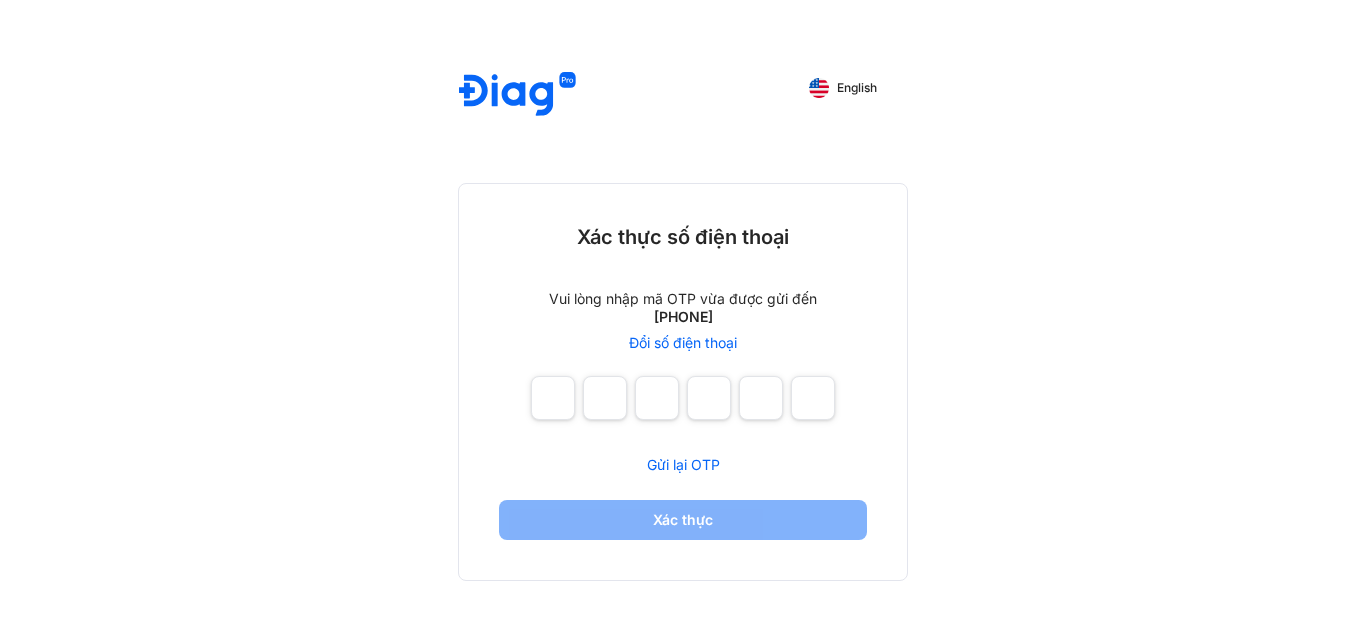type on "*" 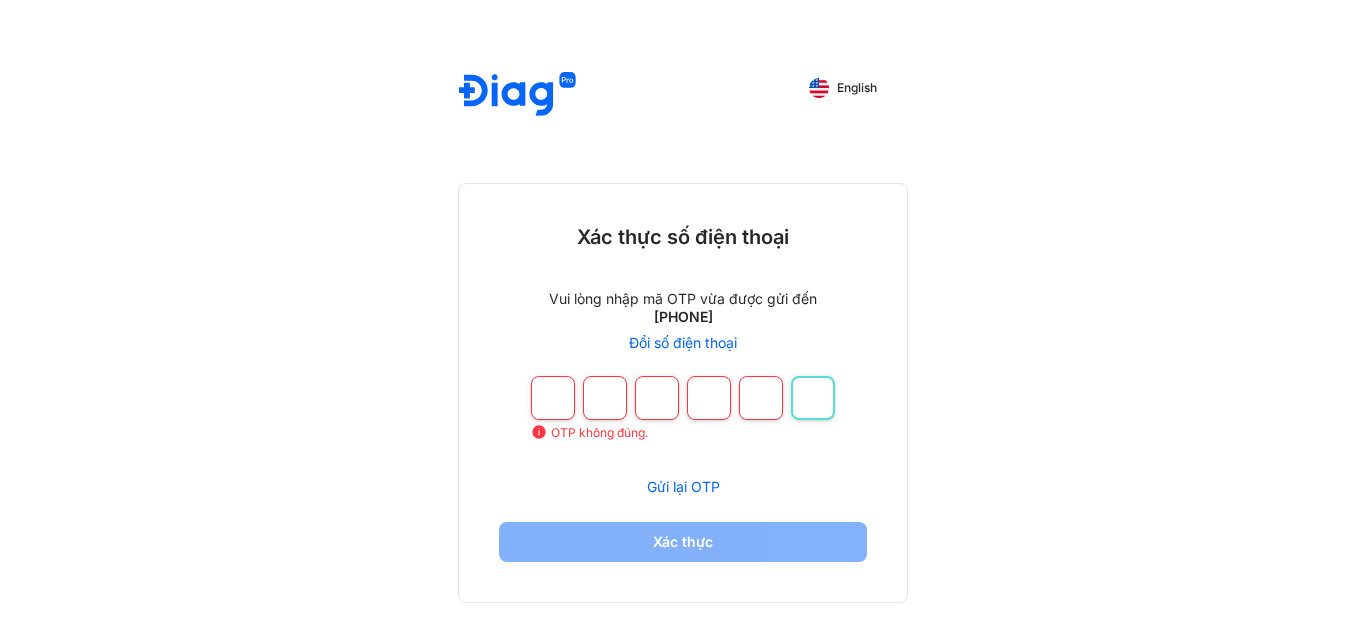 type 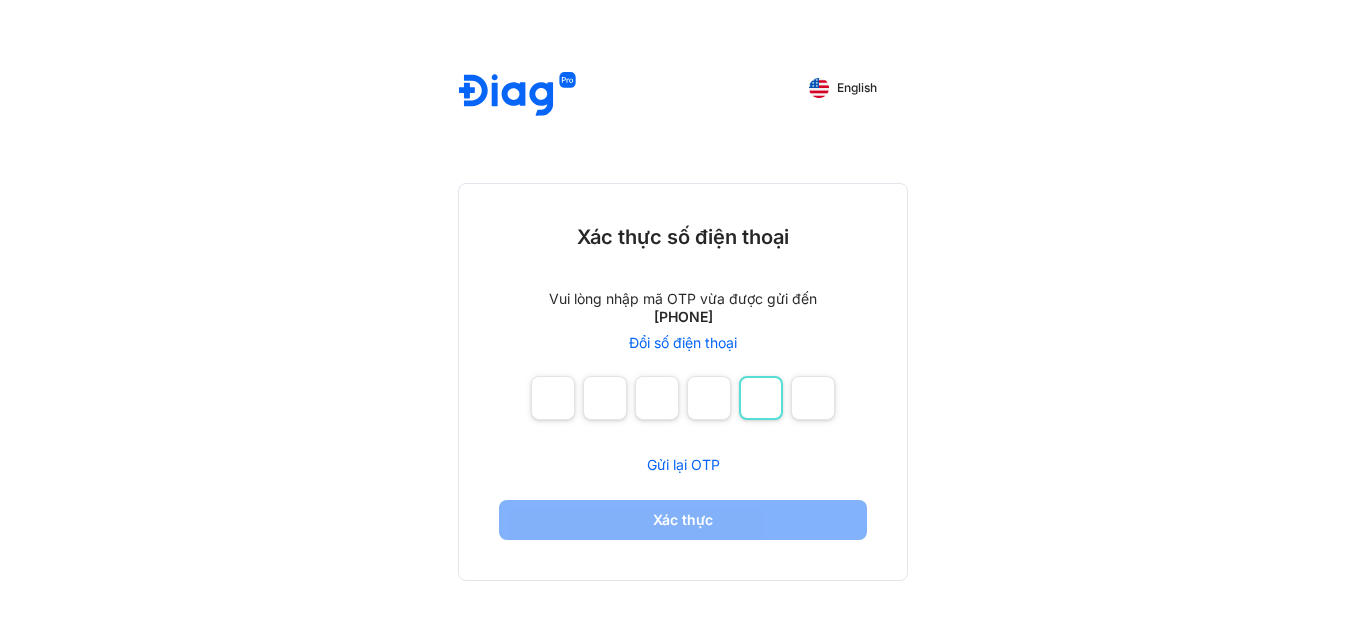 type 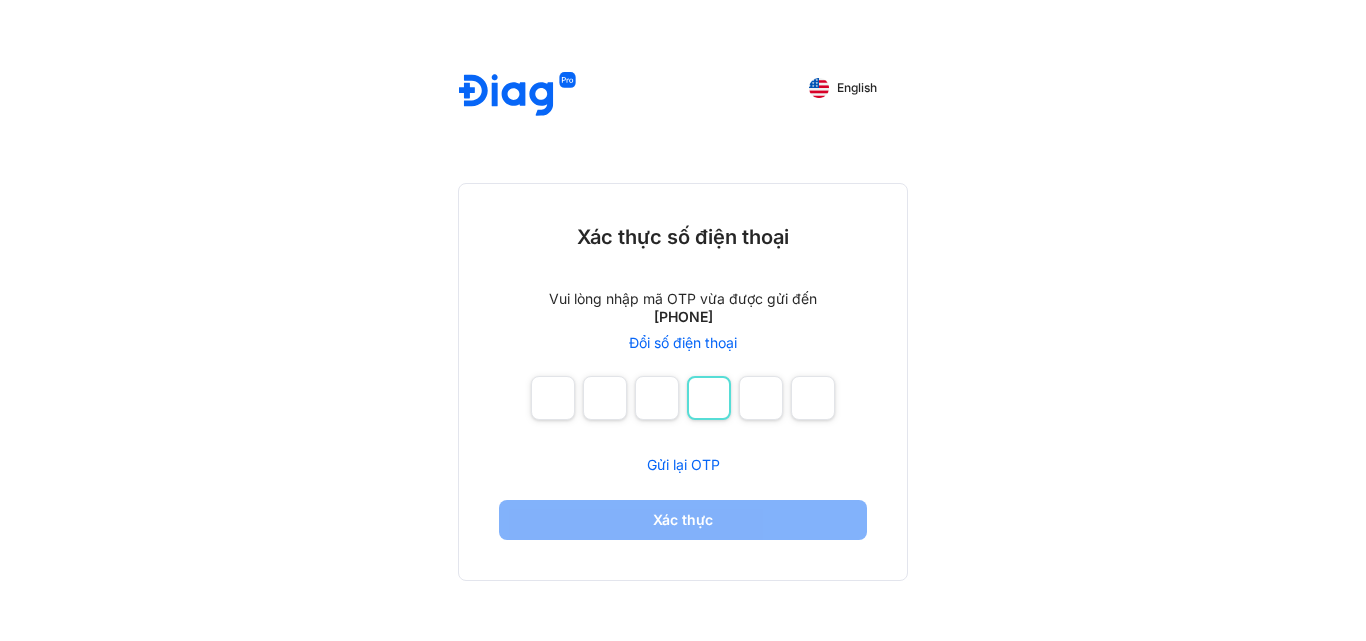 type 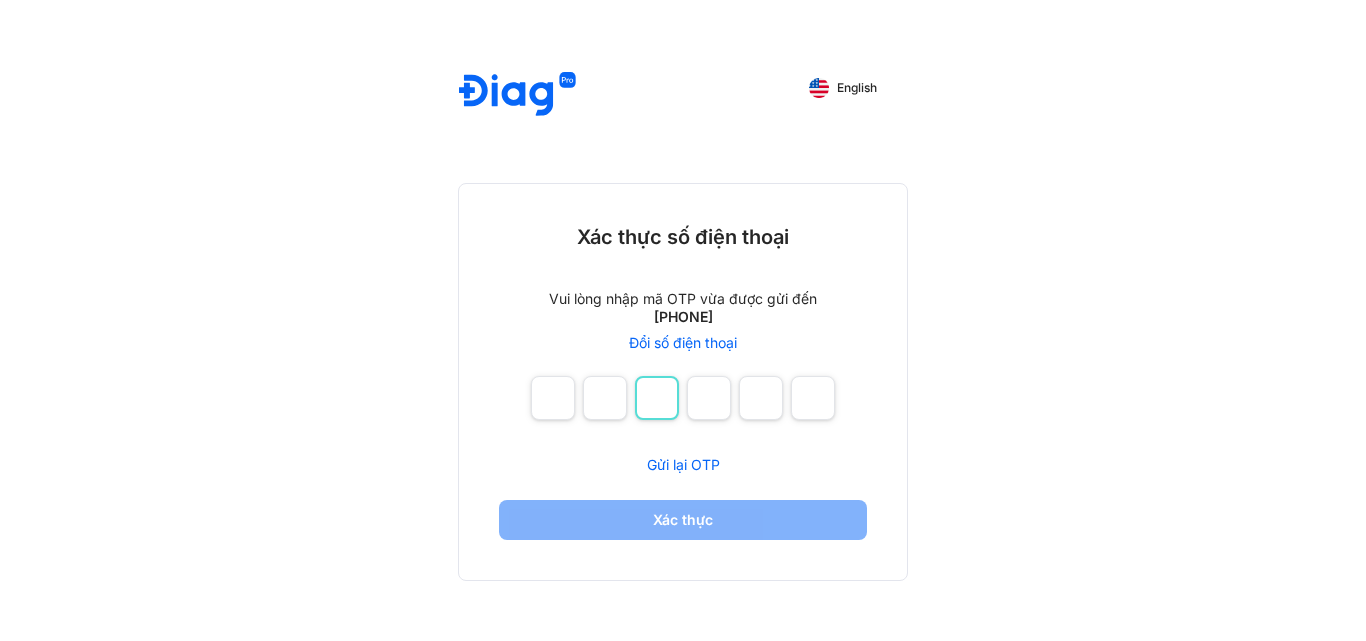 type 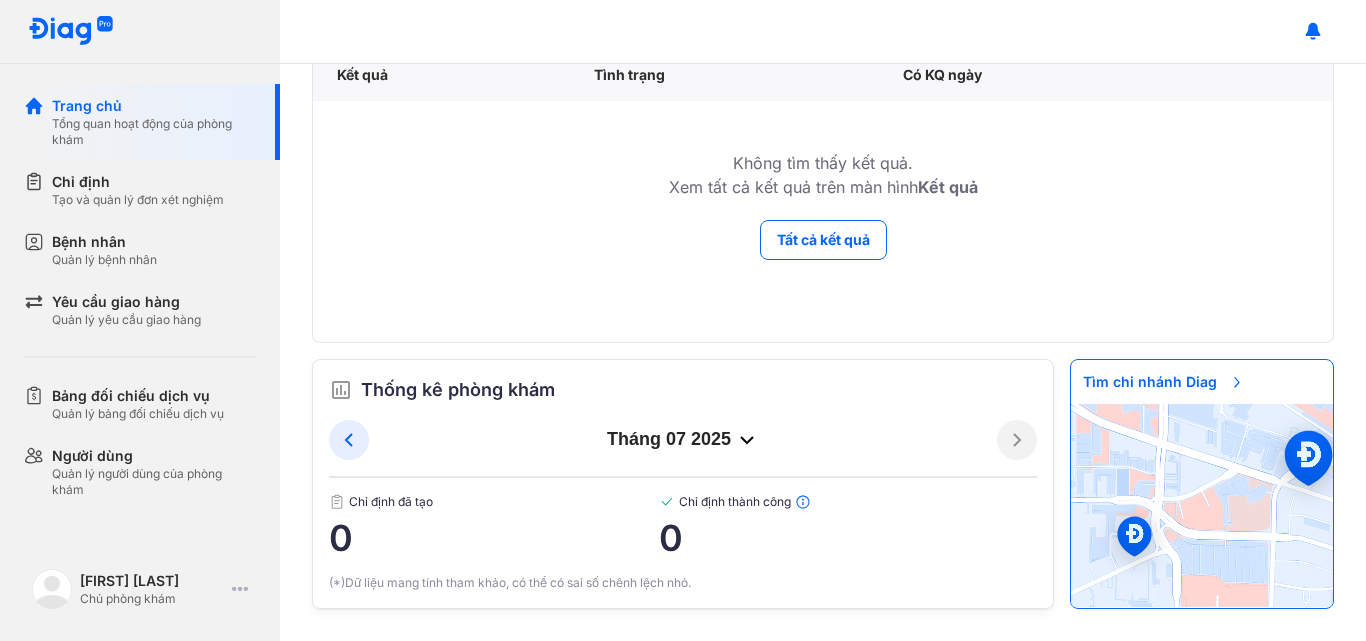 scroll, scrollTop: 0, scrollLeft: 0, axis: both 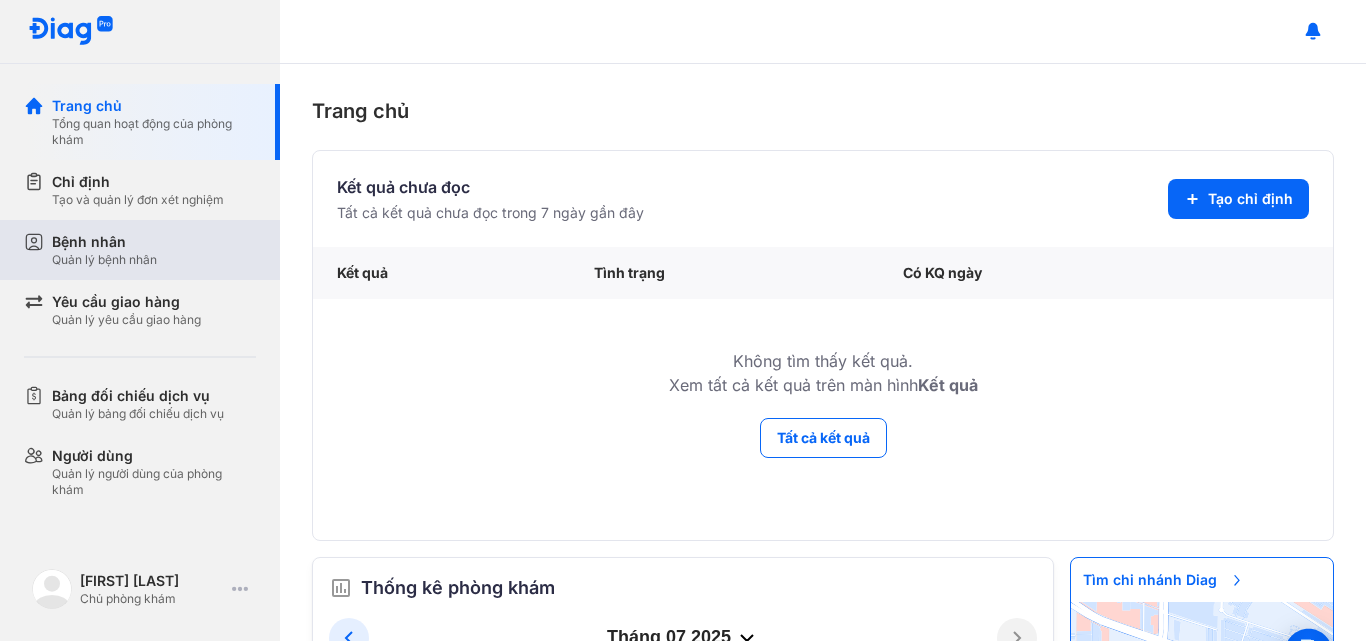 click on "Bệnh nhân" at bounding box center (104, 242) 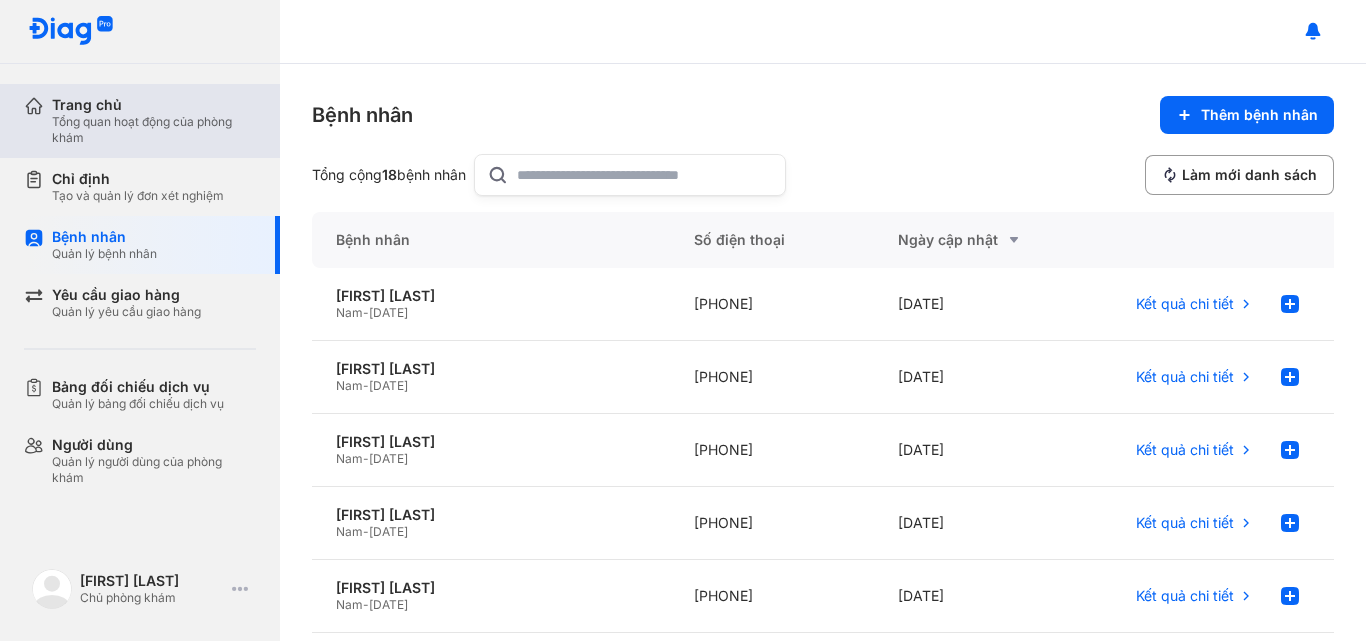 click on "Tổng quan hoạt động của phòng khám" at bounding box center [154, 130] 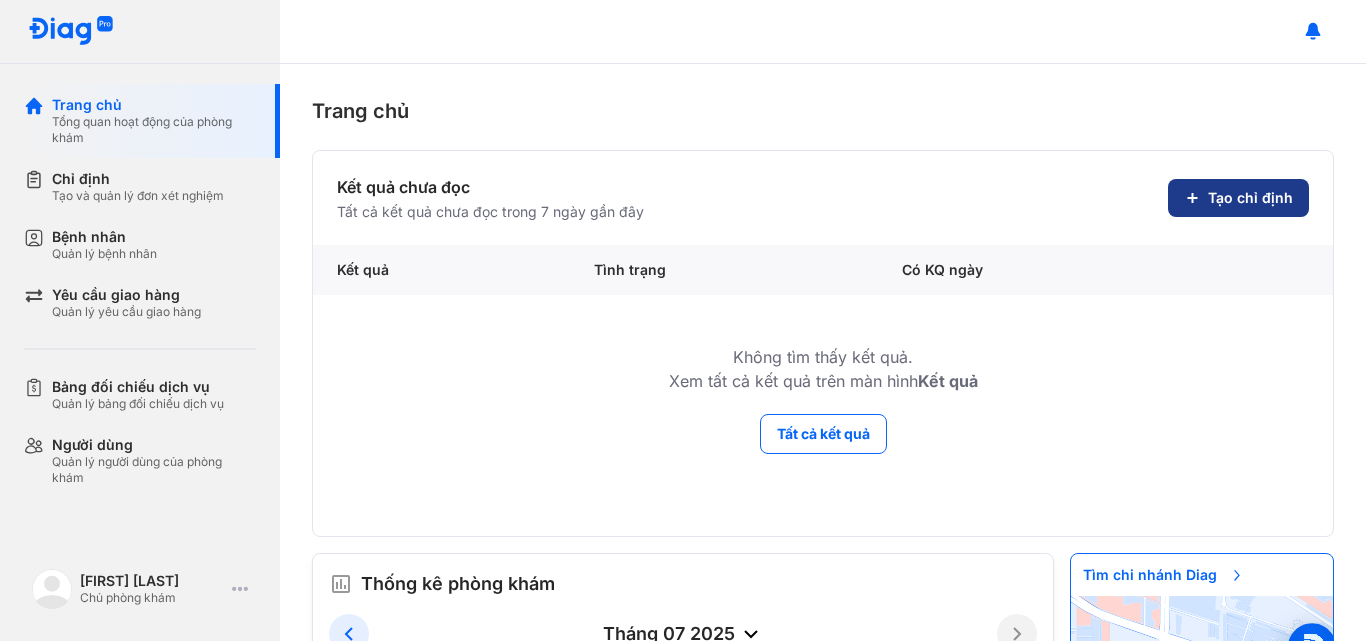 click on "Tạo chỉ định" at bounding box center [1238, 198] 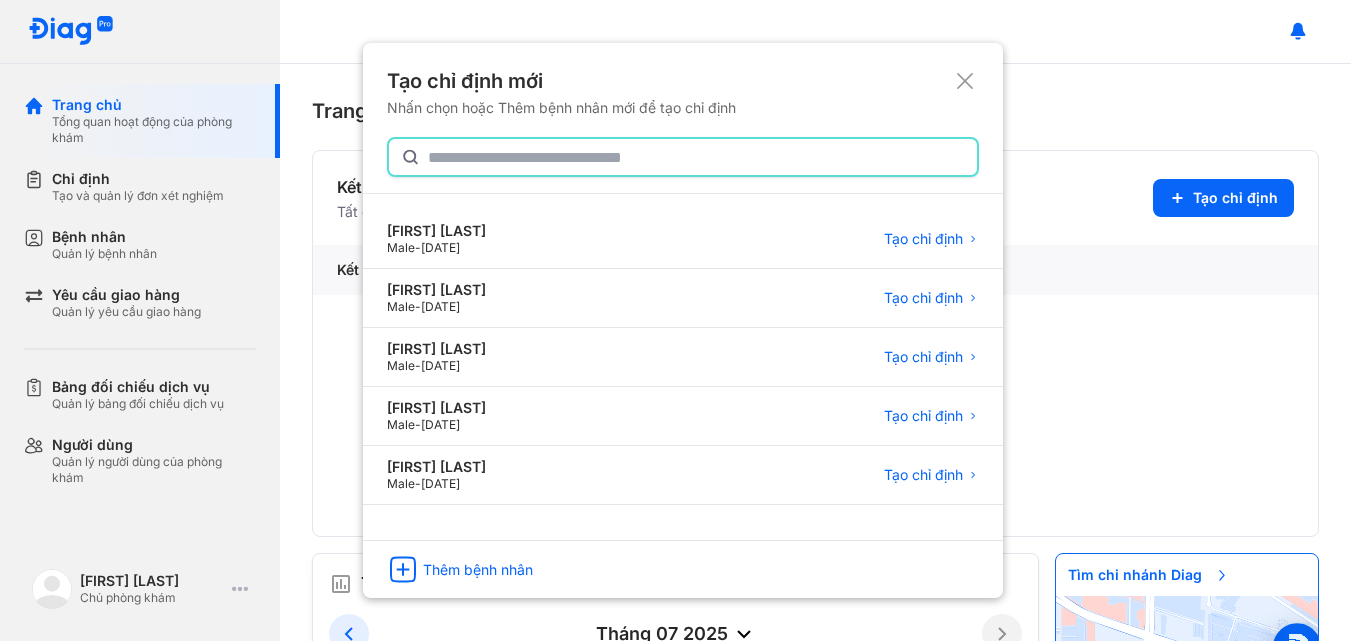 click 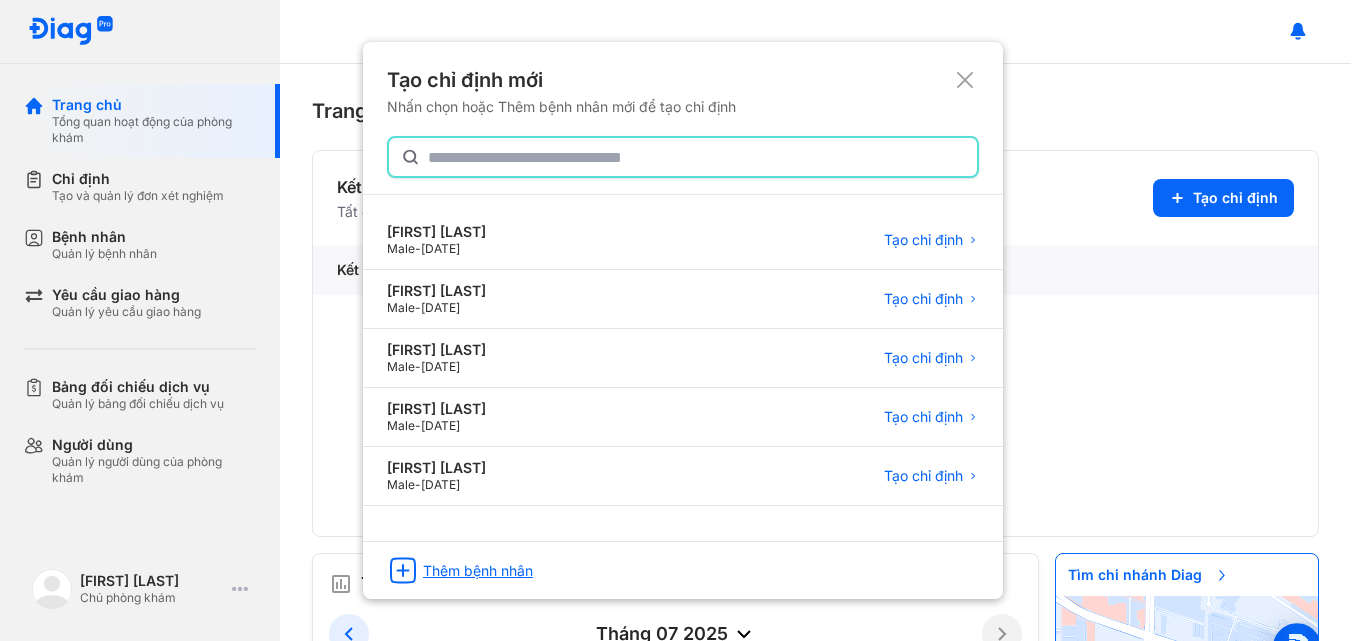 click on "Thêm bệnh nhân" at bounding box center [478, 571] 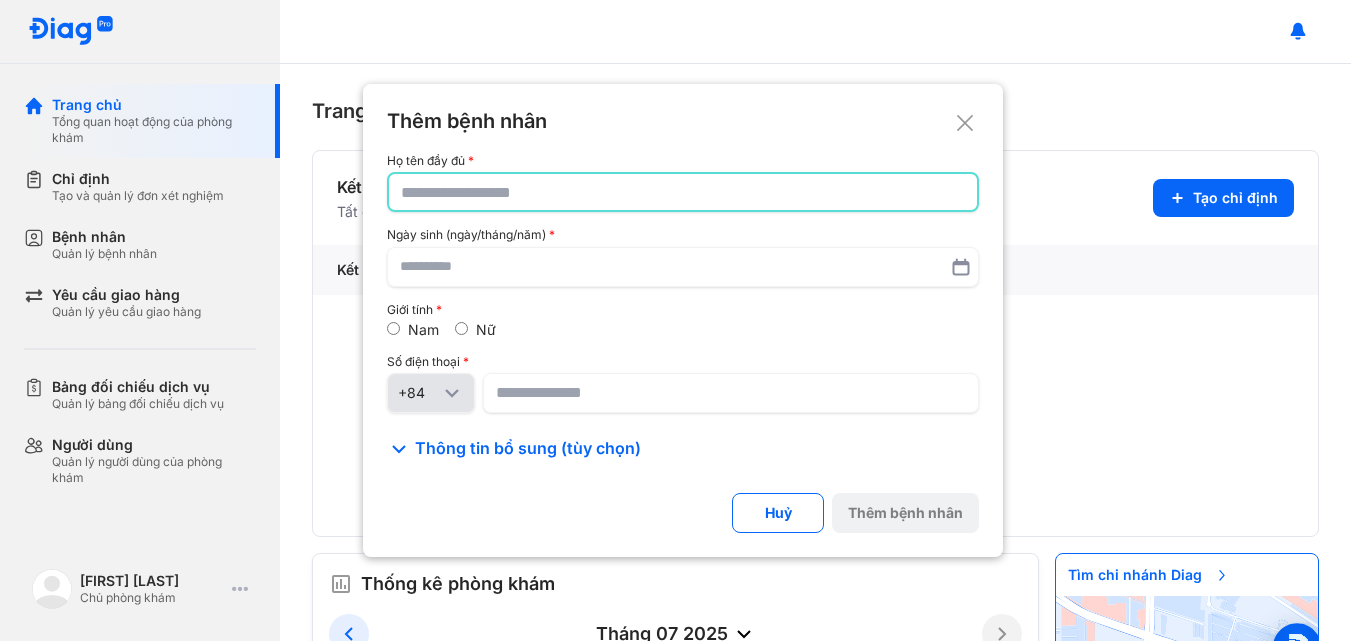 click 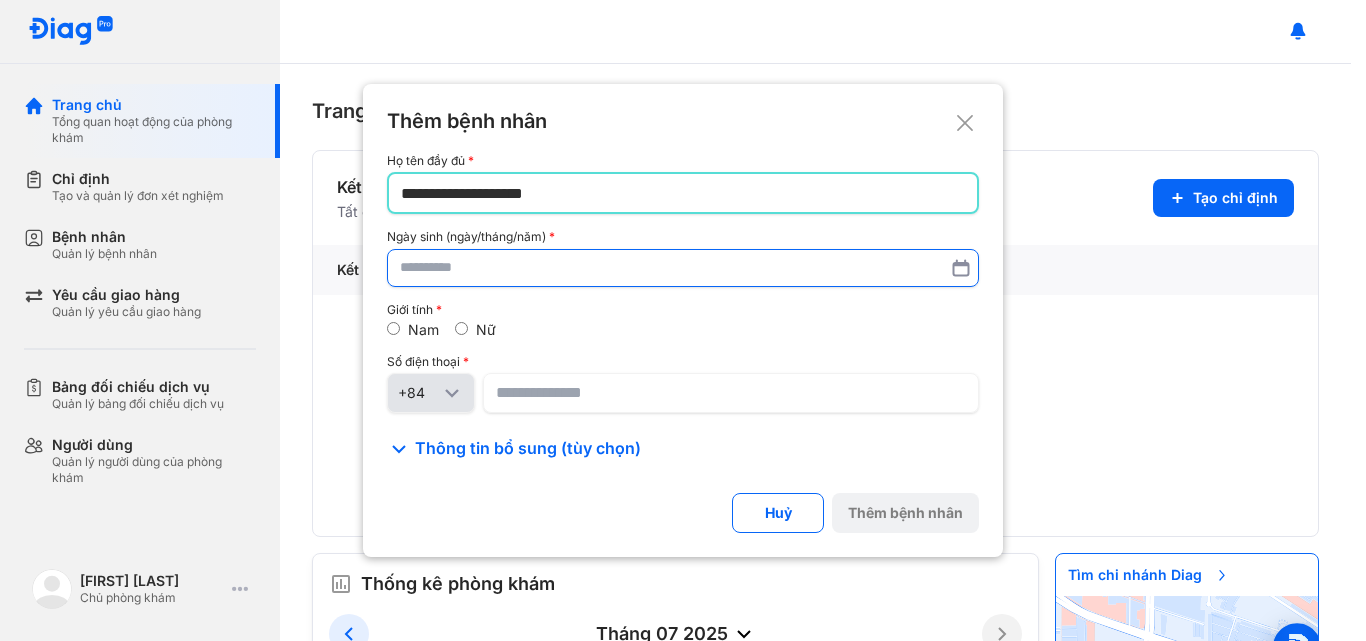 click at bounding box center [683, 268] 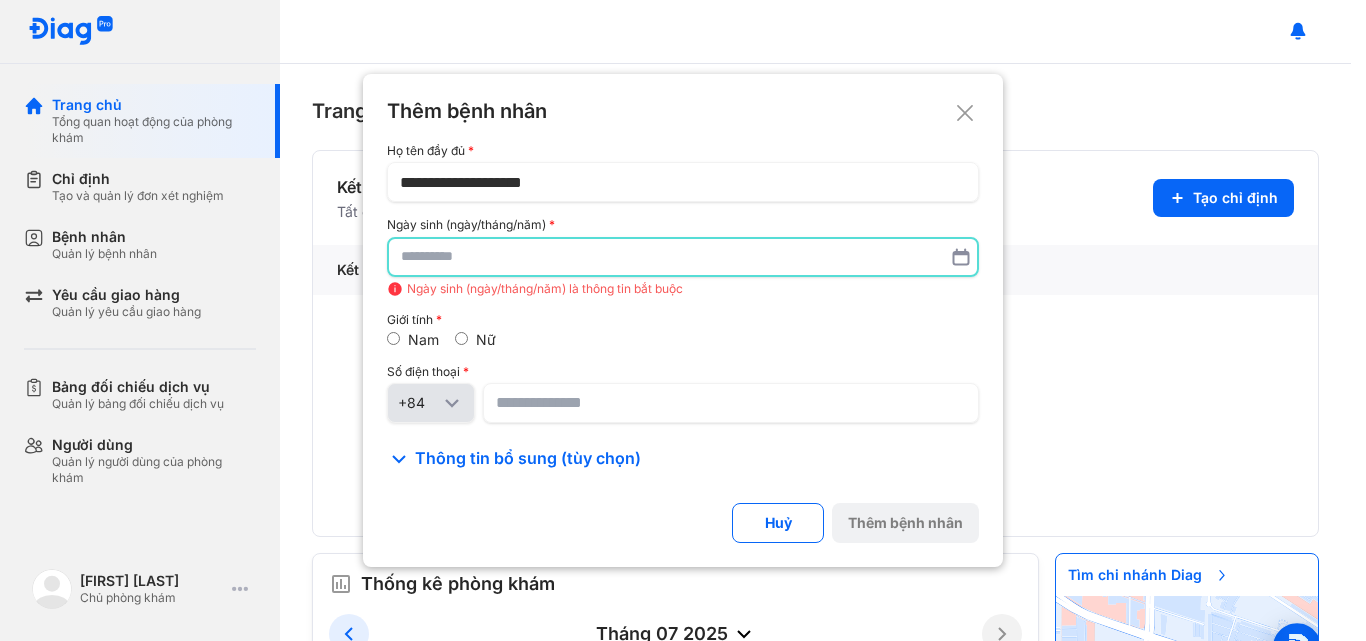 click at bounding box center (683, 257) 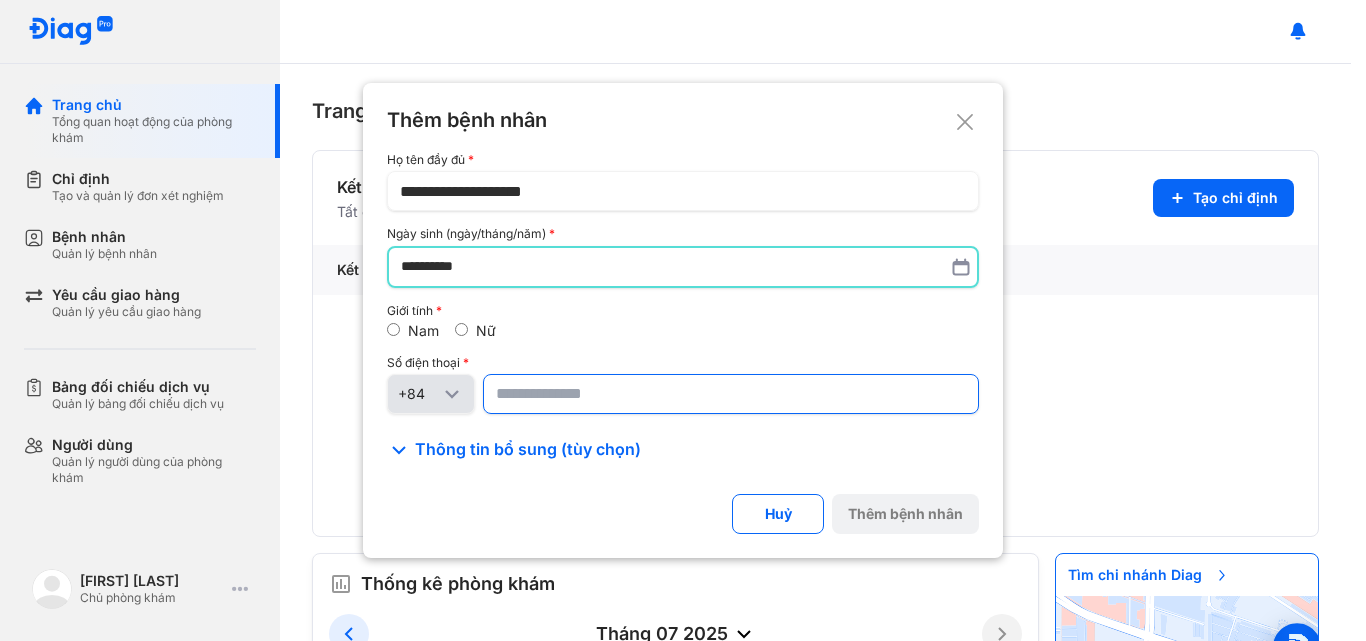 click 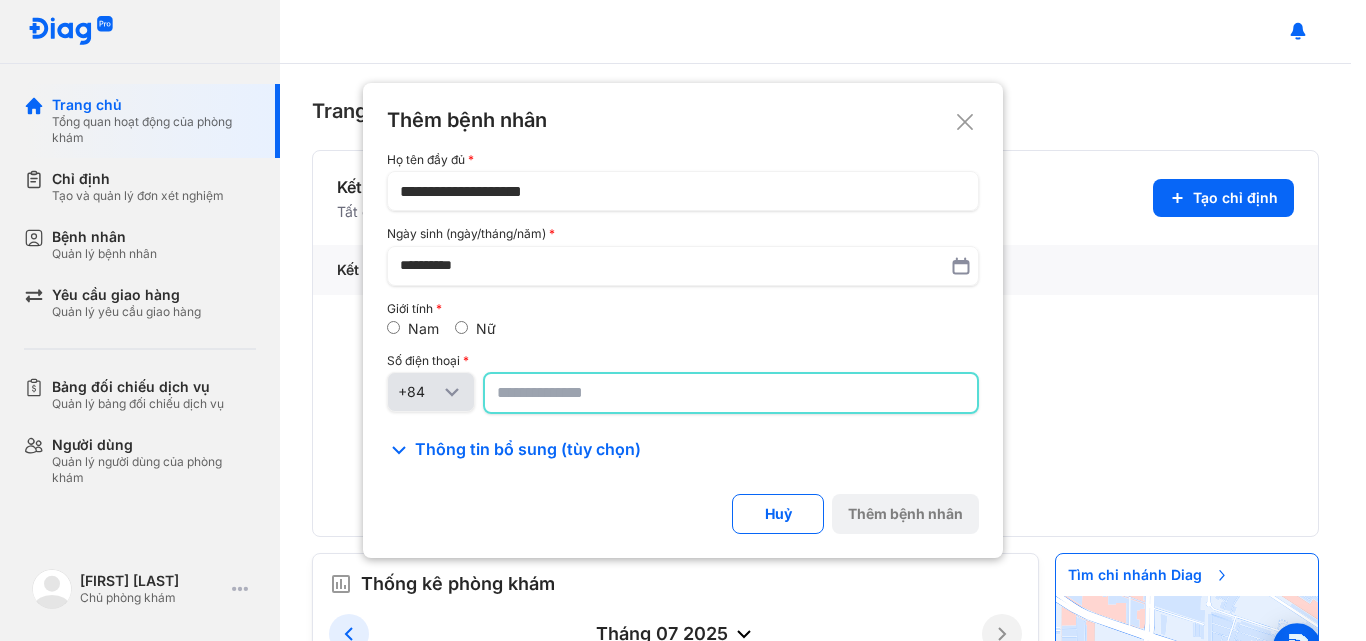 click on "Thông tin bổ sung (tùy chọn)" at bounding box center (528, 450) 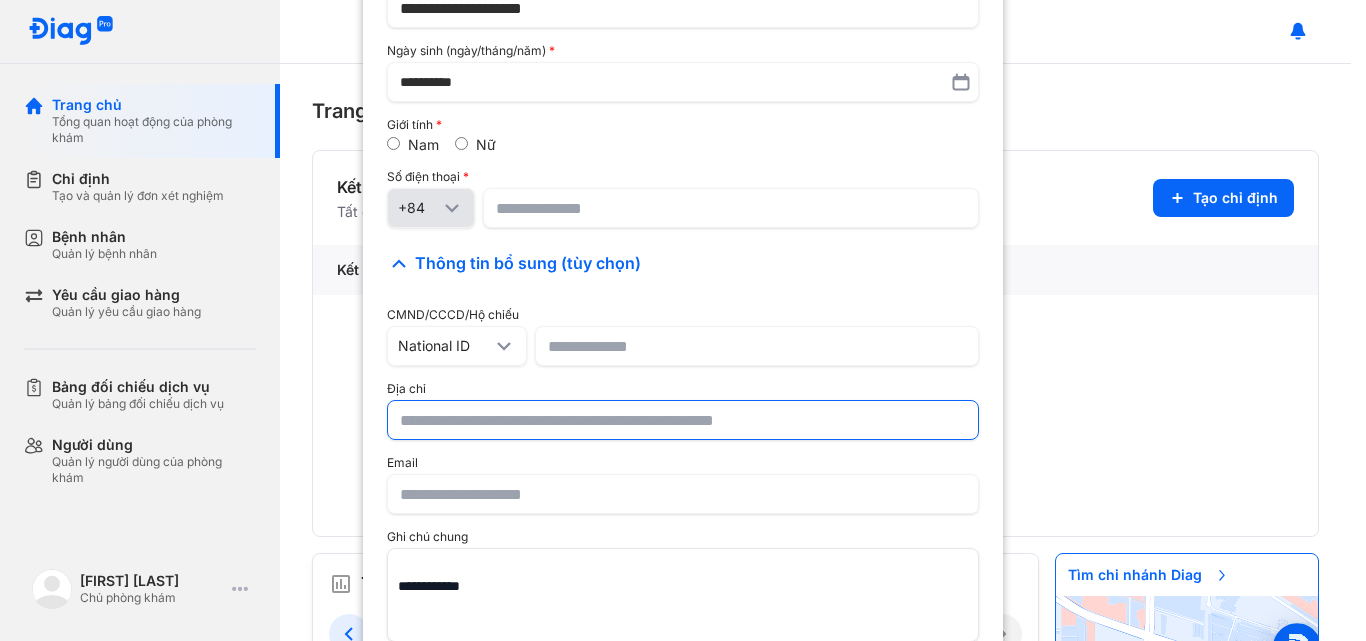 scroll, scrollTop: 185, scrollLeft: 0, axis: vertical 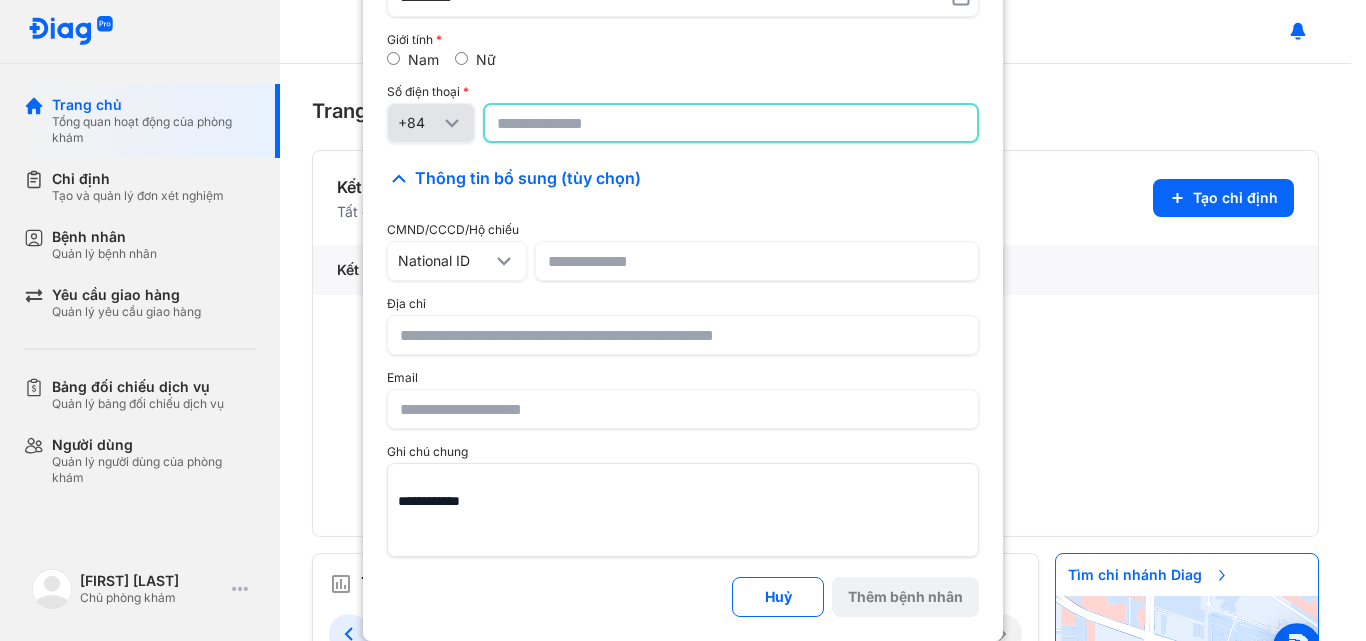 click 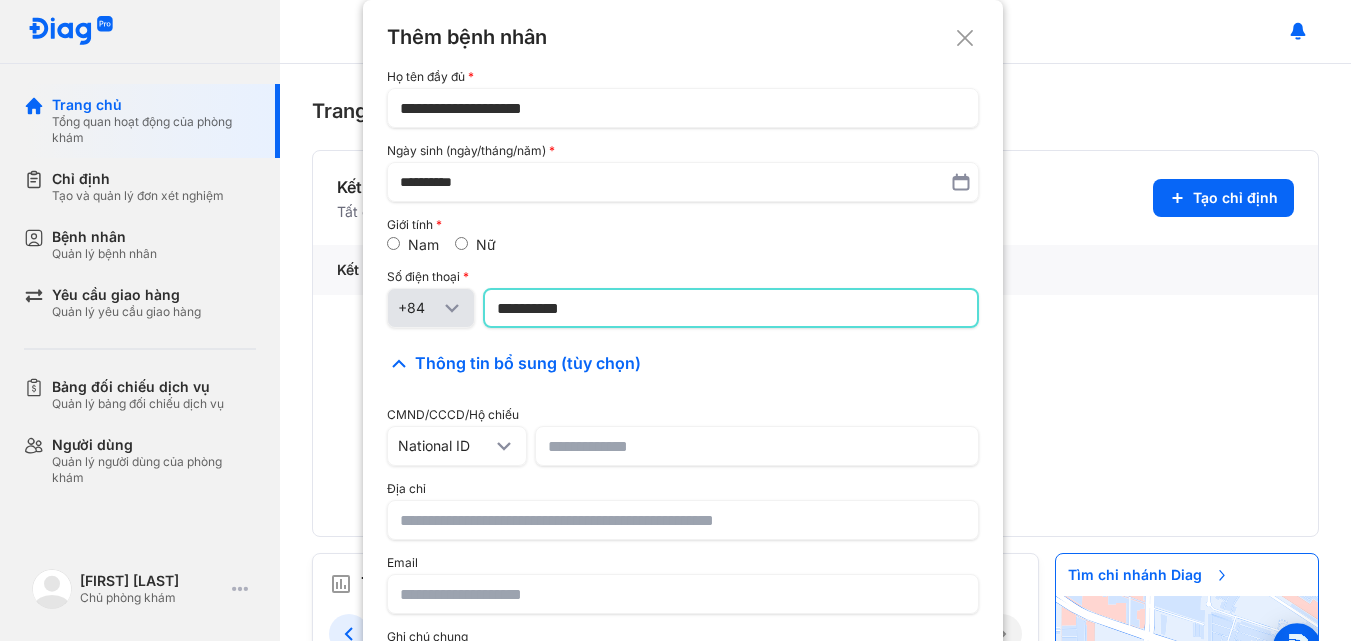 scroll, scrollTop: 185, scrollLeft: 0, axis: vertical 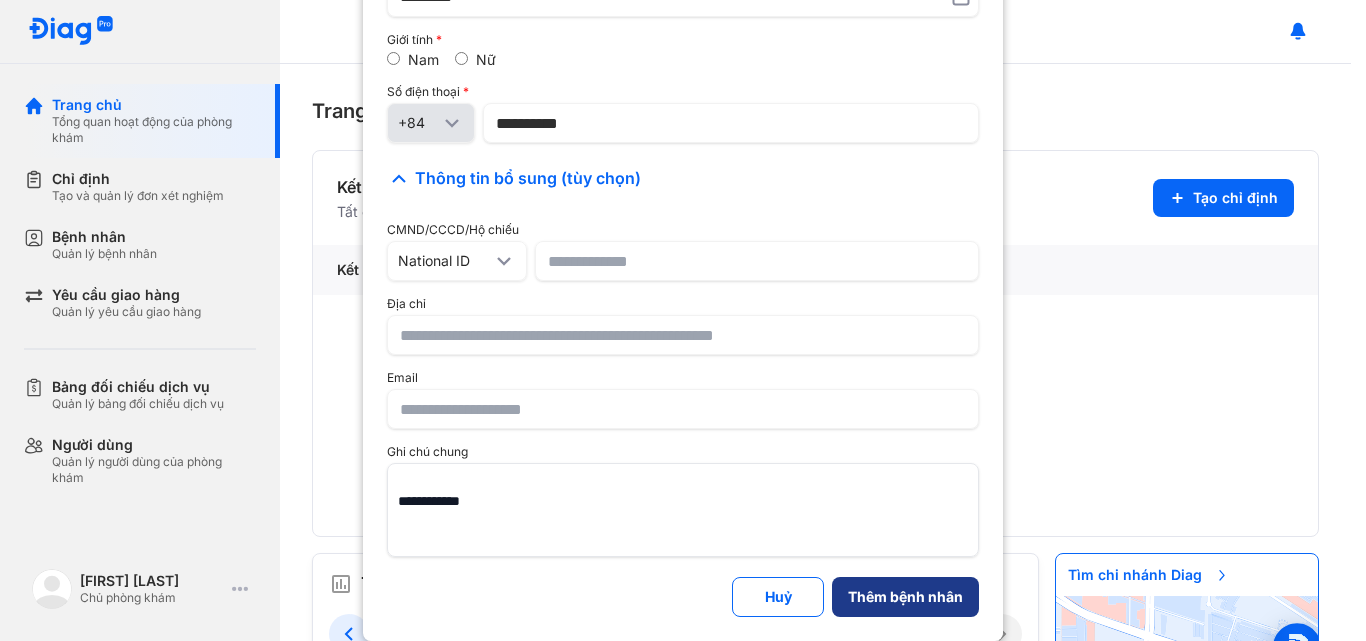 click on "Thêm bệnh nhân" 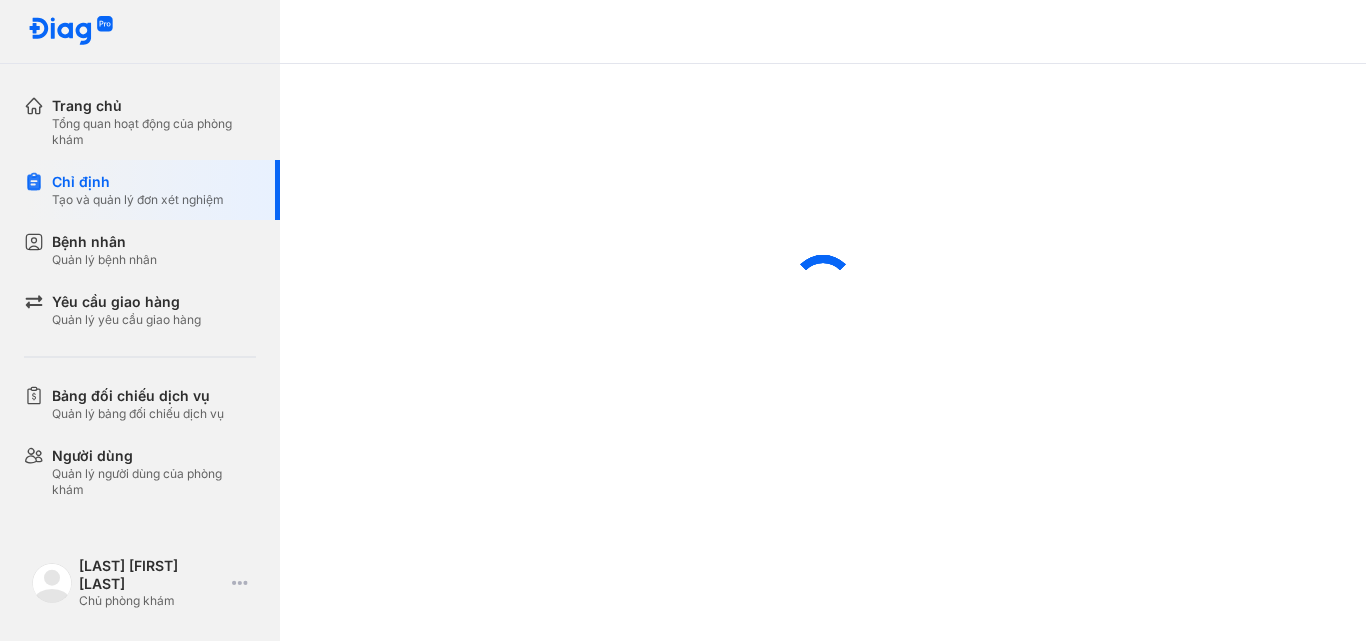 scroll, scrollTop: 0, scrollLeft: 0, axis: both 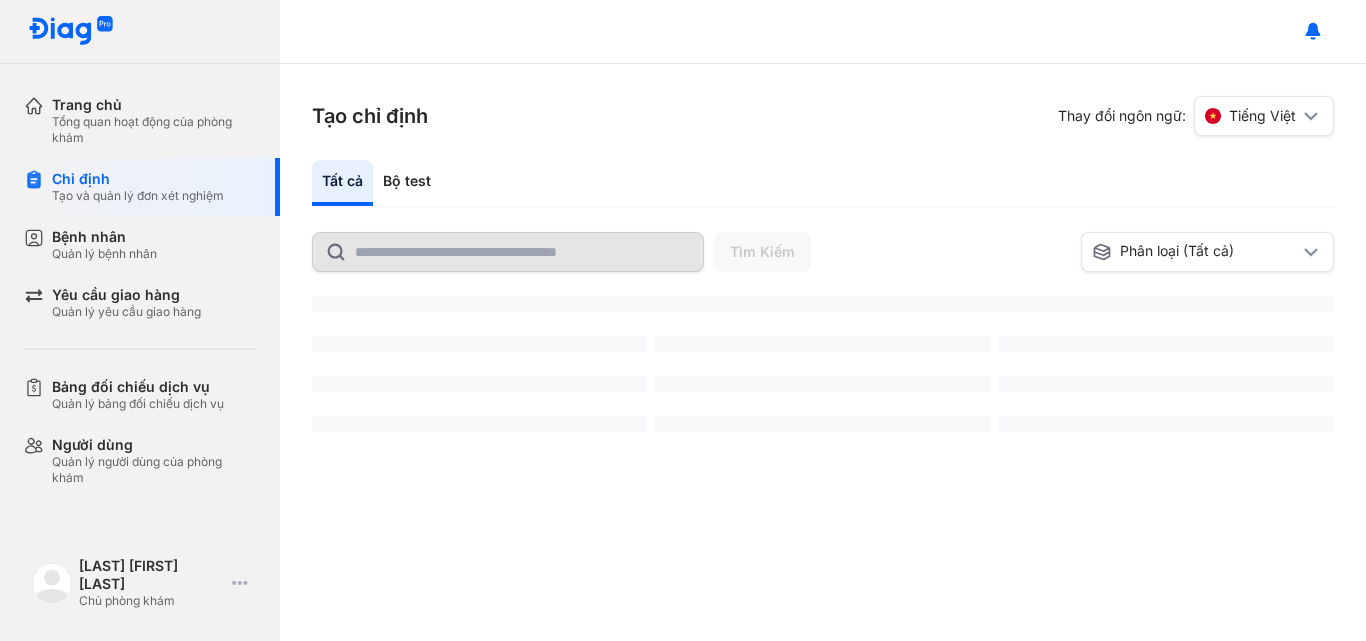 click on "Bộ test" 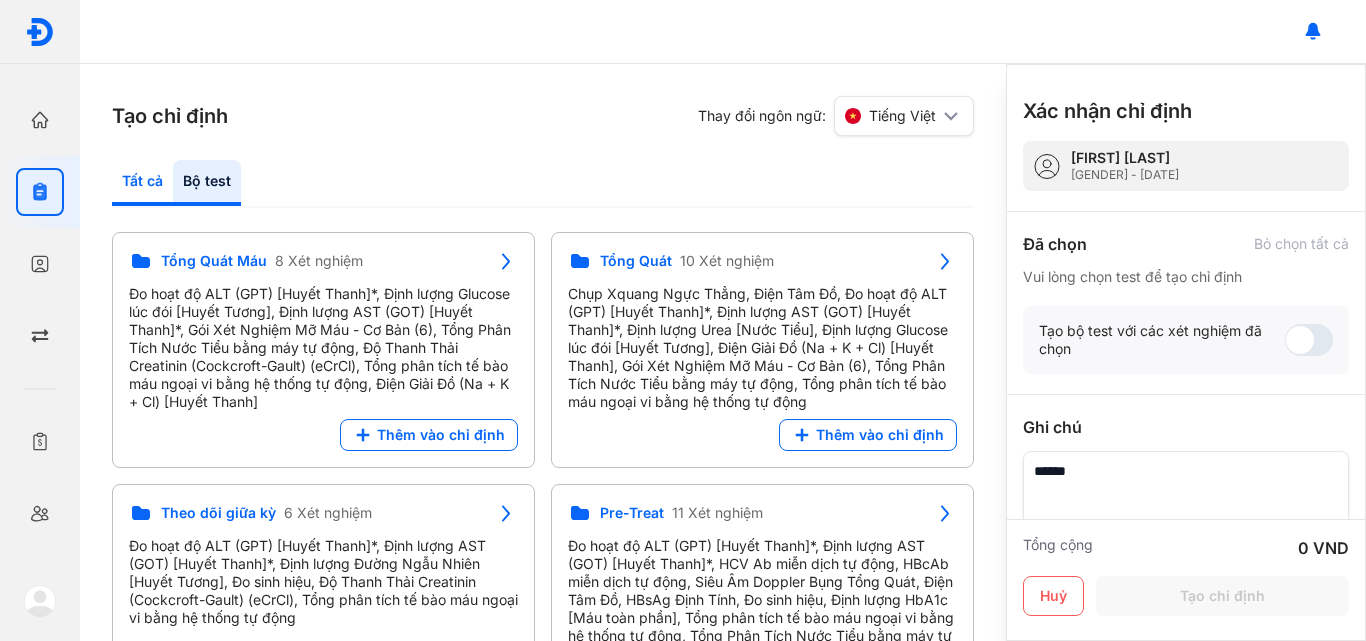 click on "Tất cả Bộ test" at bounding box center [543, 184] 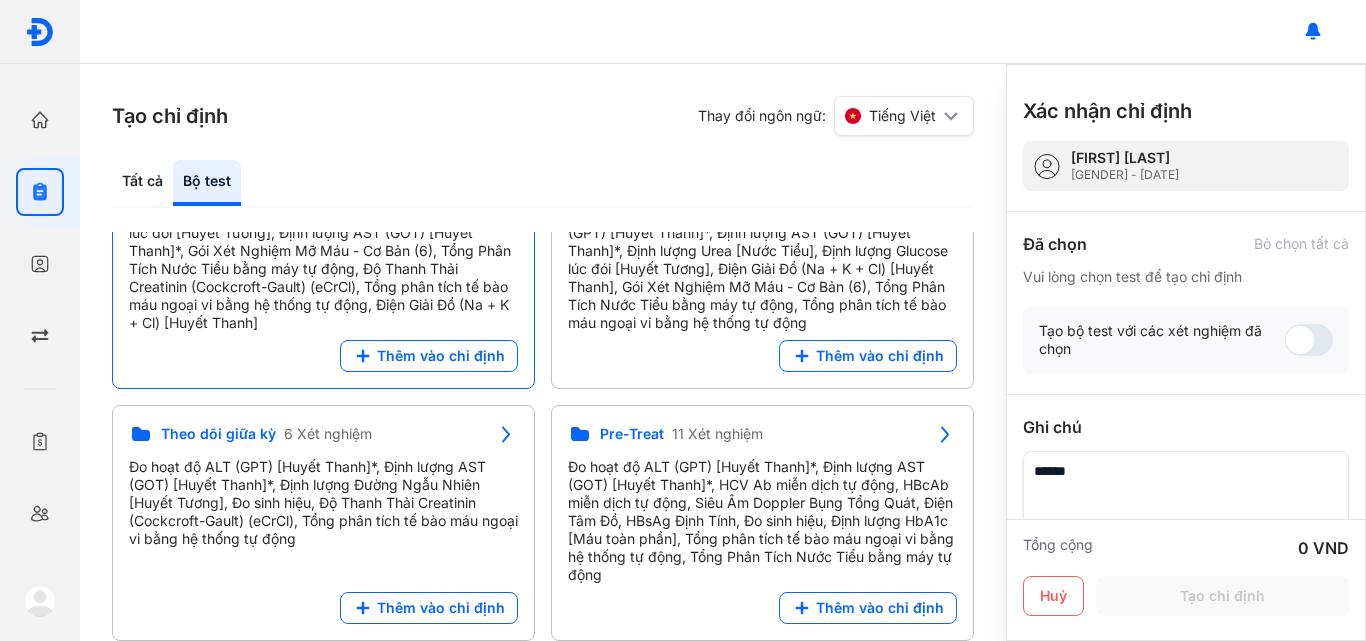 scroll, scrollTop: 0, scrollLeft: 0, axis: both 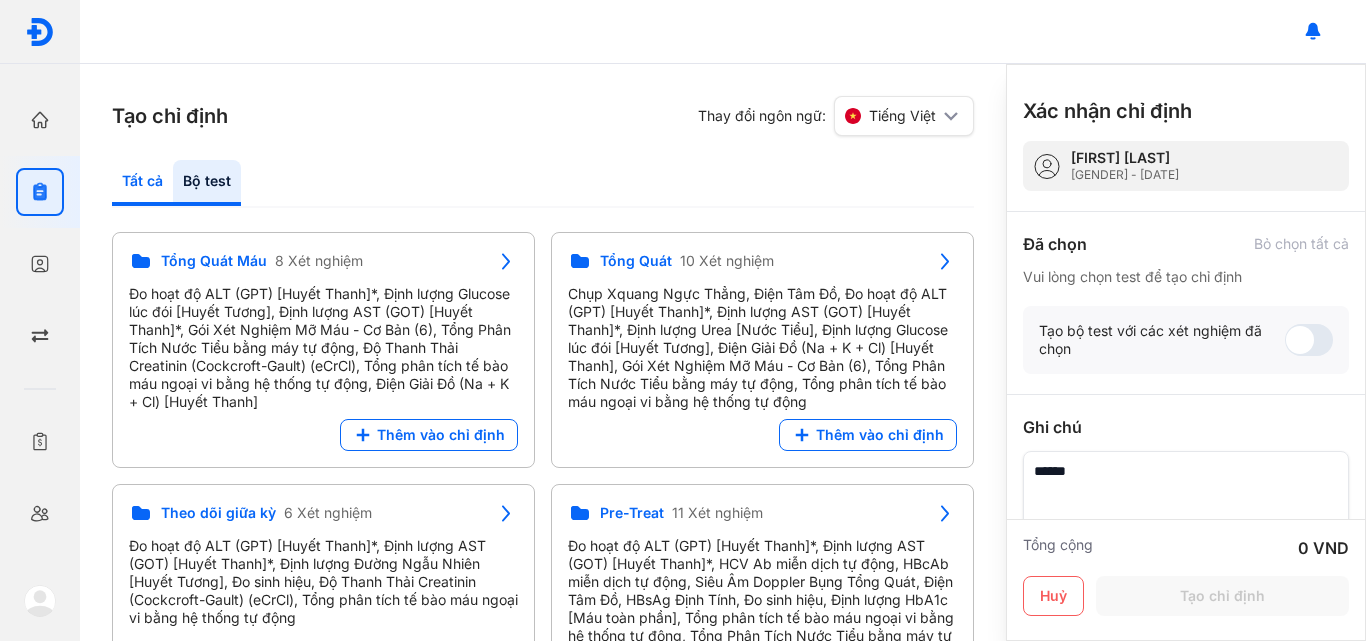 click on "Tất cả" 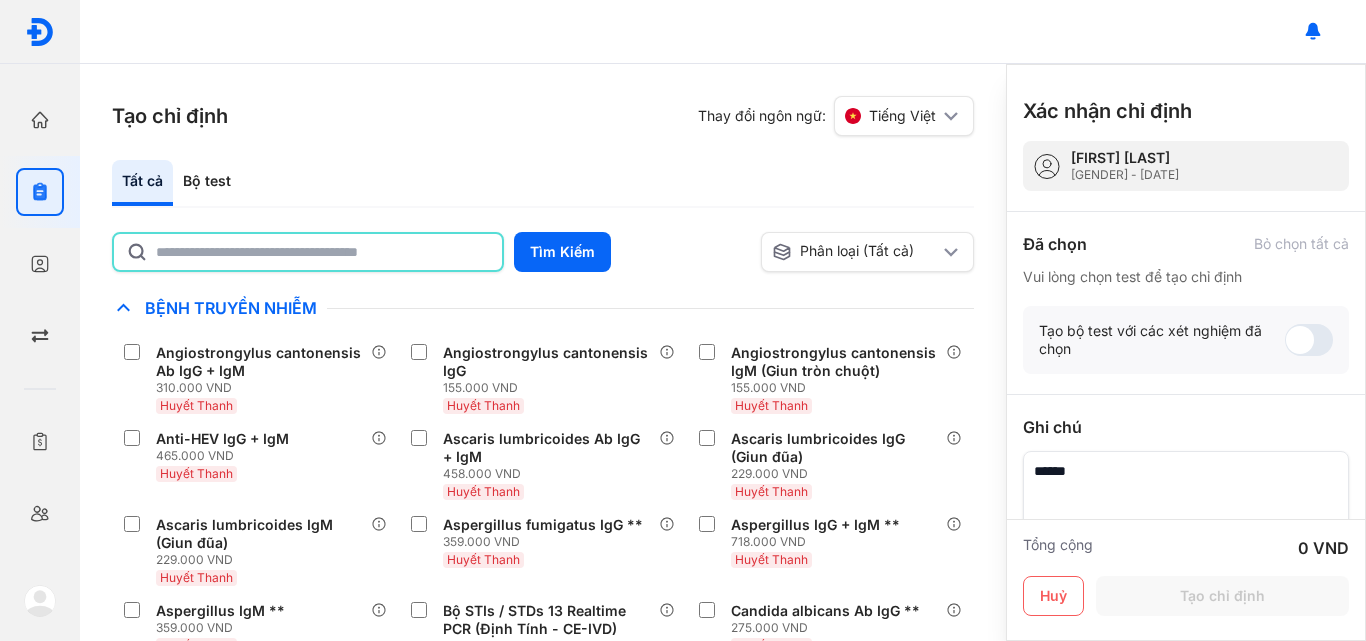 click 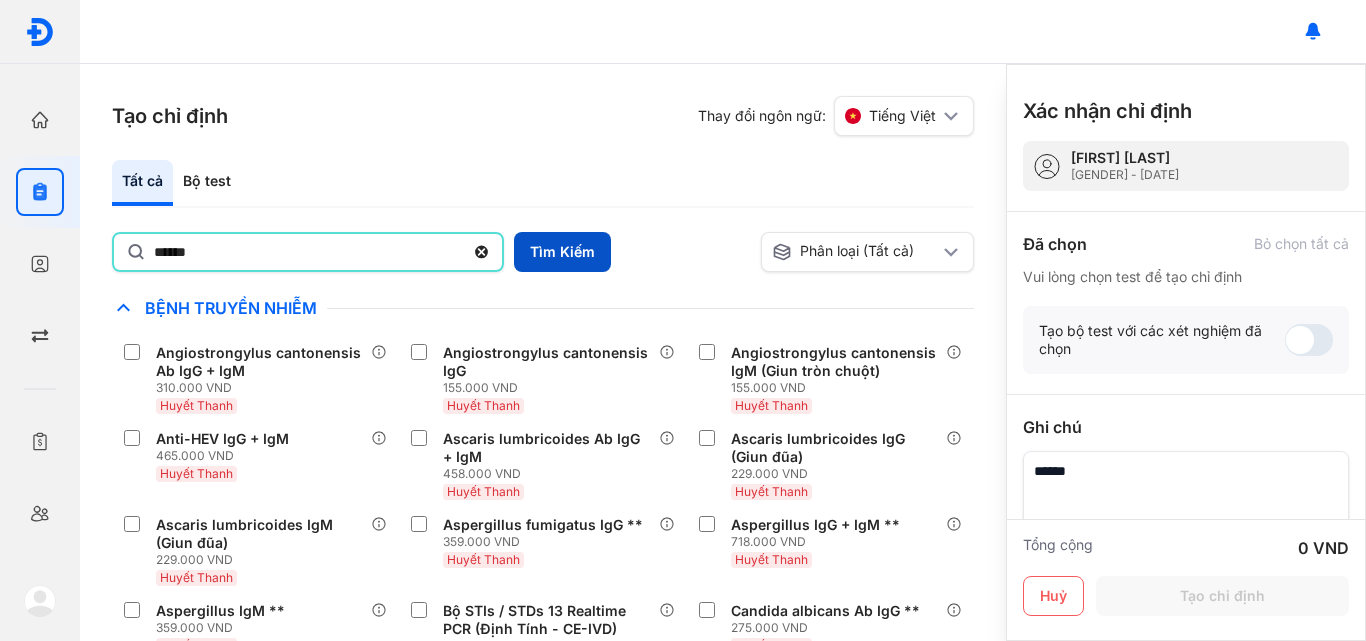 type on "******" 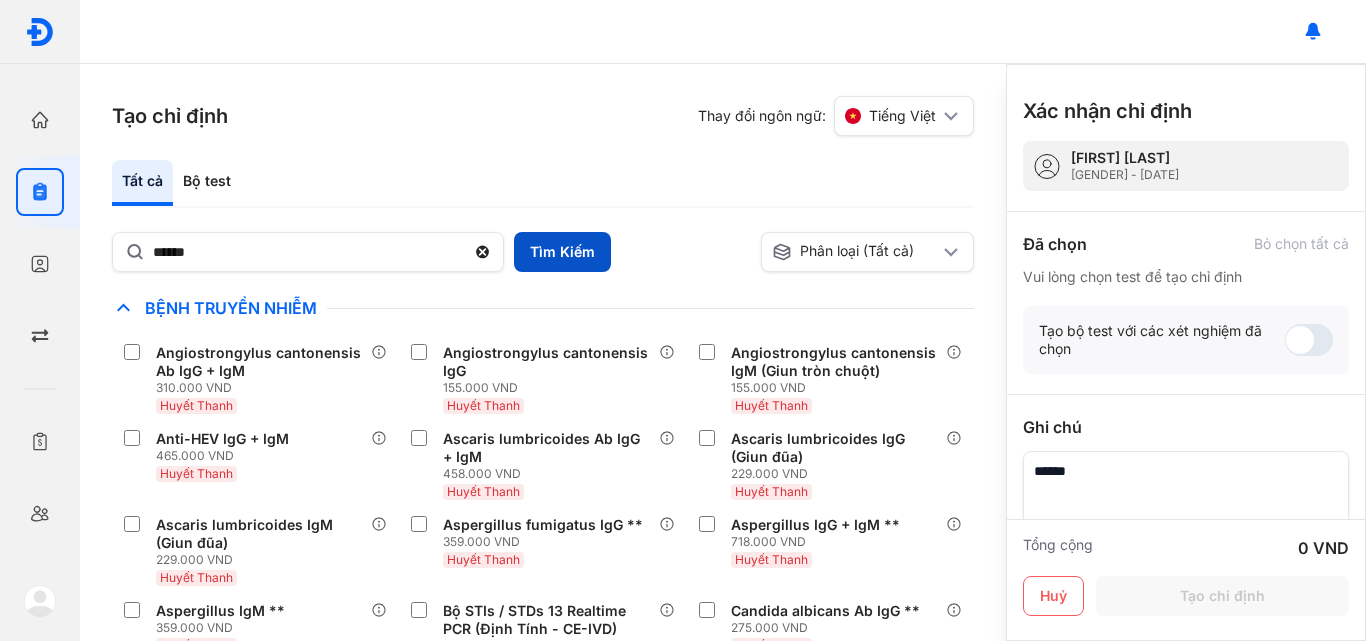 drag, startPoint x: 543, startPoint y: 244, endPoint x: 555, endPoint y: 244, distance: 12 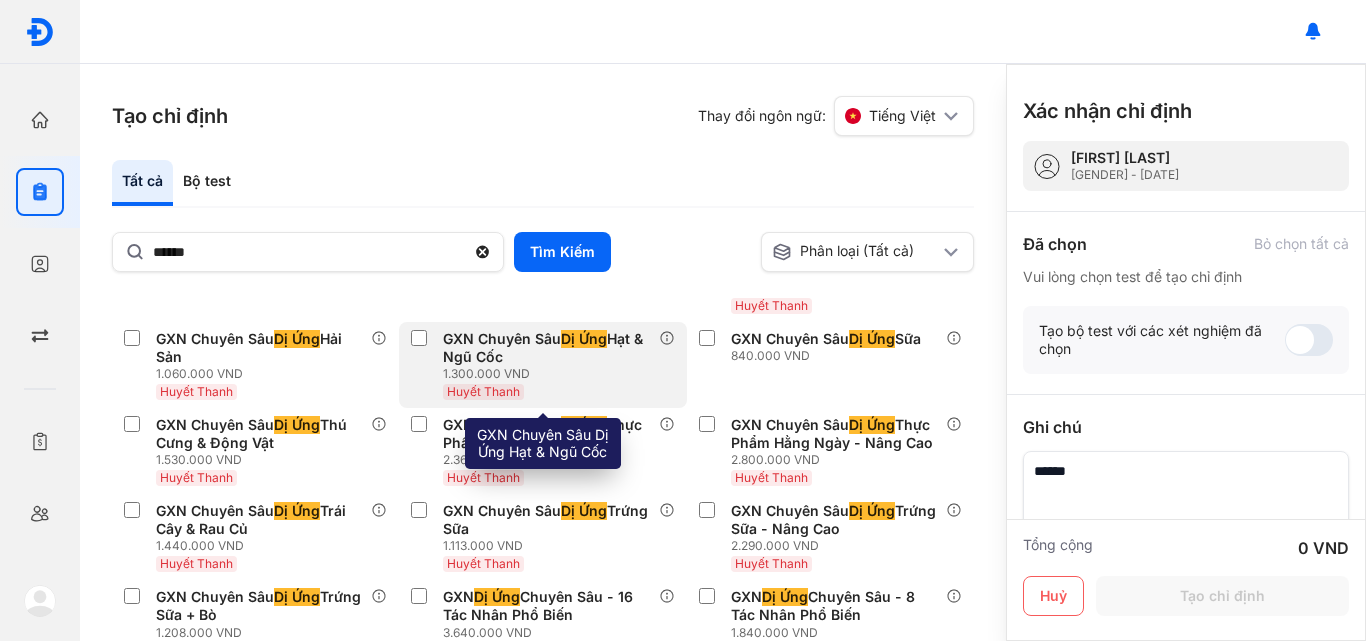 scroll, scrollTop: 0, scrollLeft: 0, axis: both 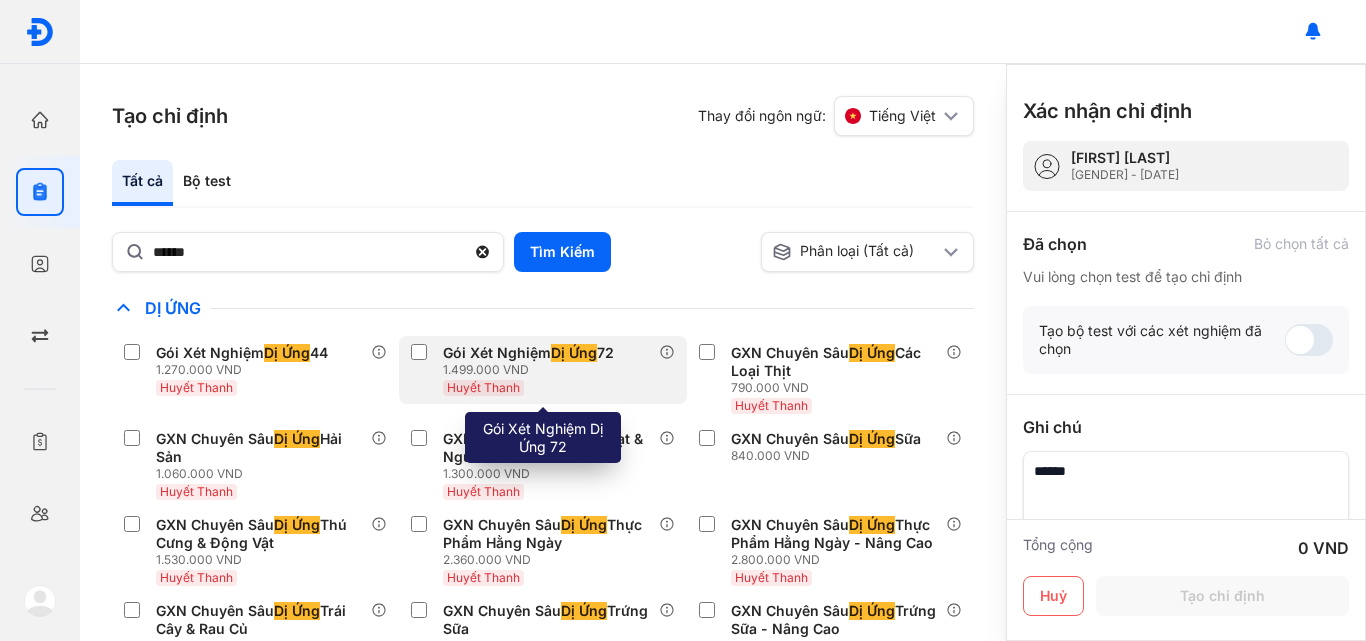 click on "Gói Xét Nghiệm Dị Ứng 72" at bounding box center (528, 353) 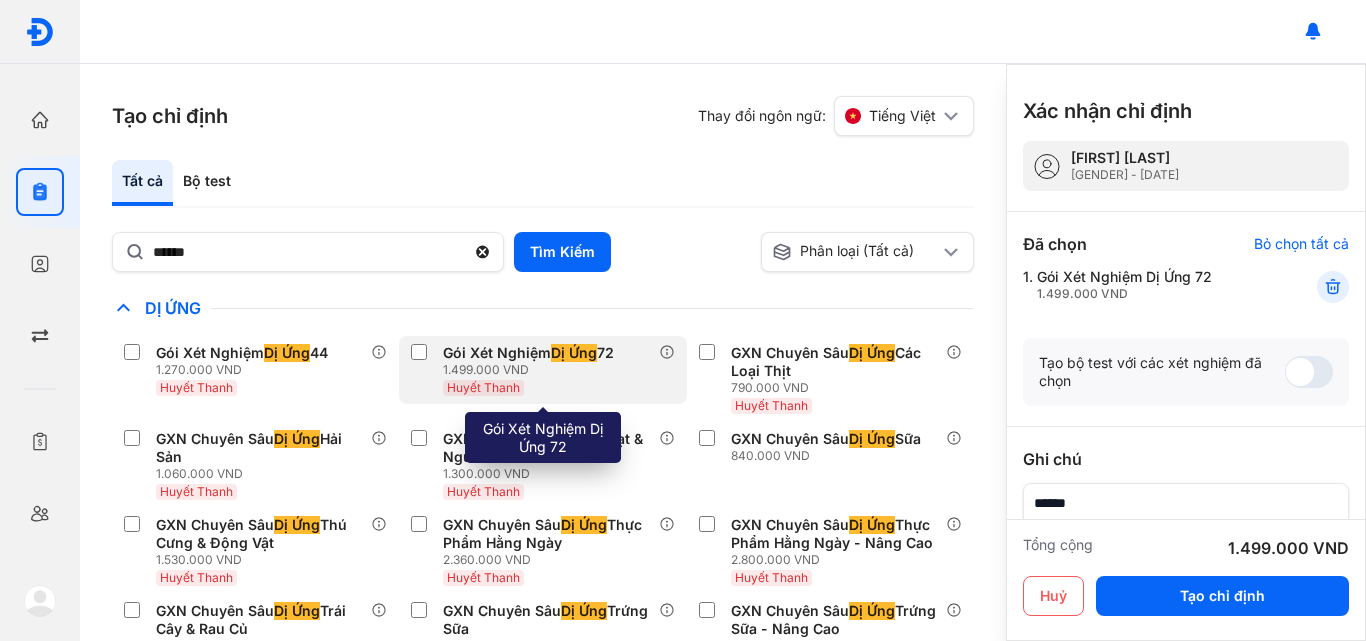 click on "Huyết Thanh" at bounding box center (483, 387) 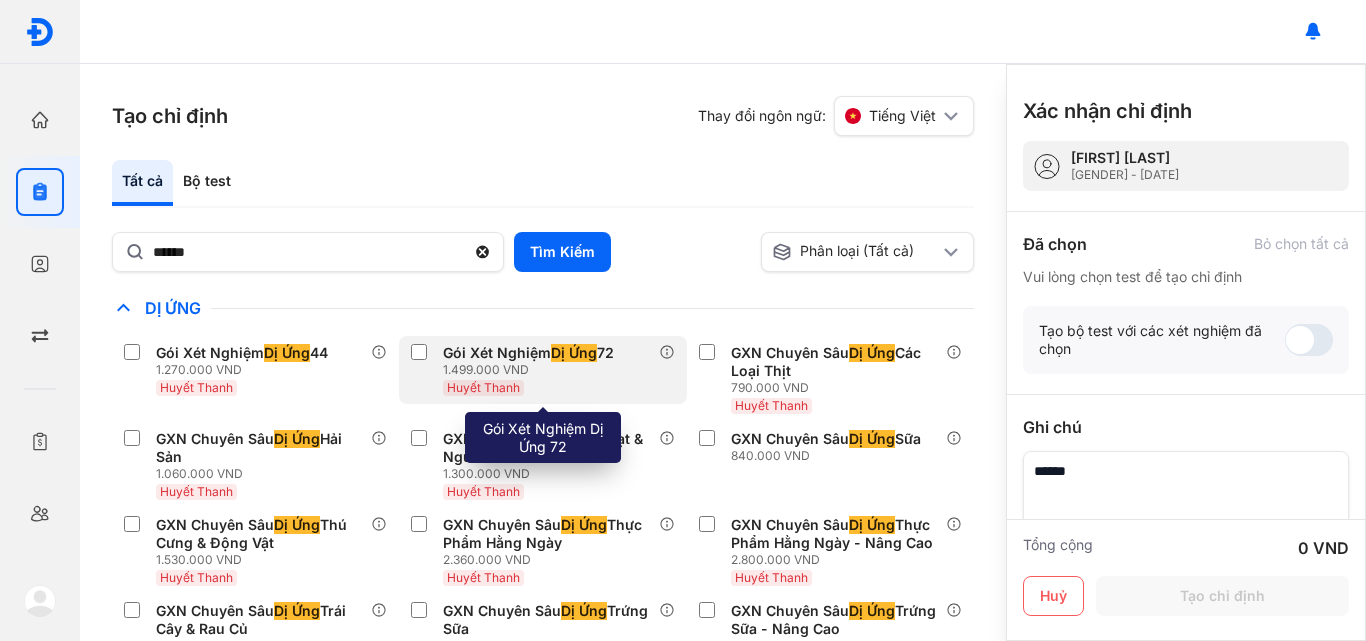 click on "Huyết Thanh" at bounding box center [483, 387] 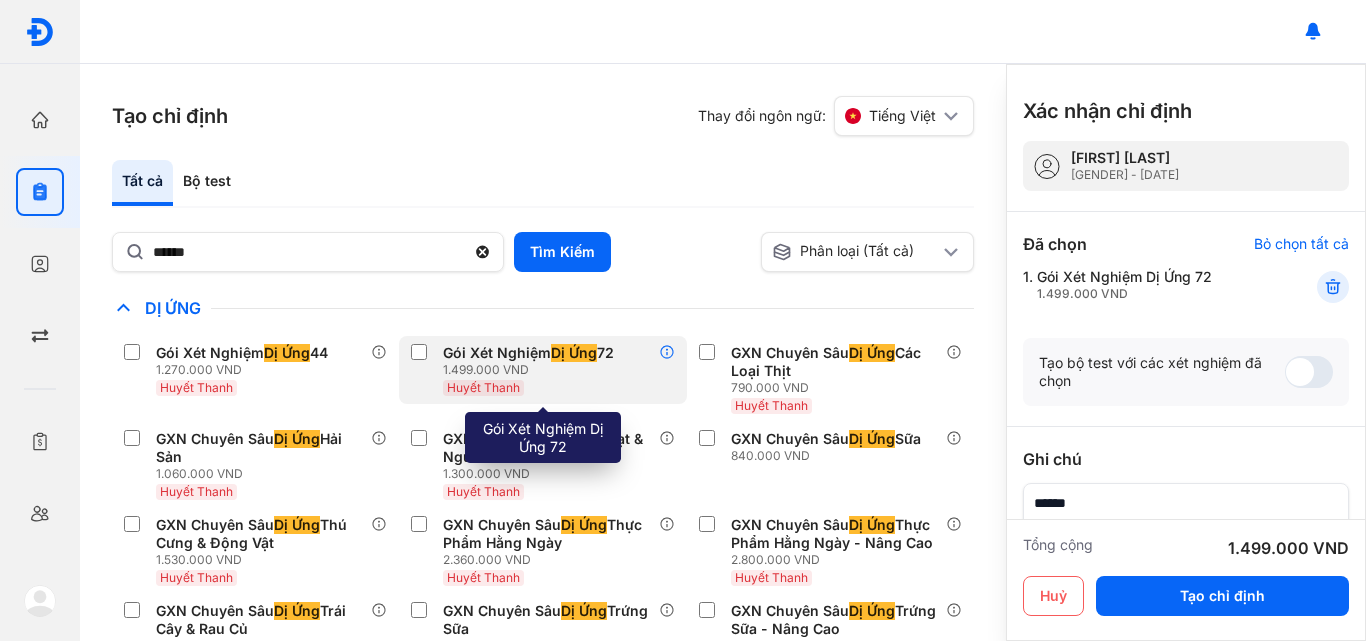 click 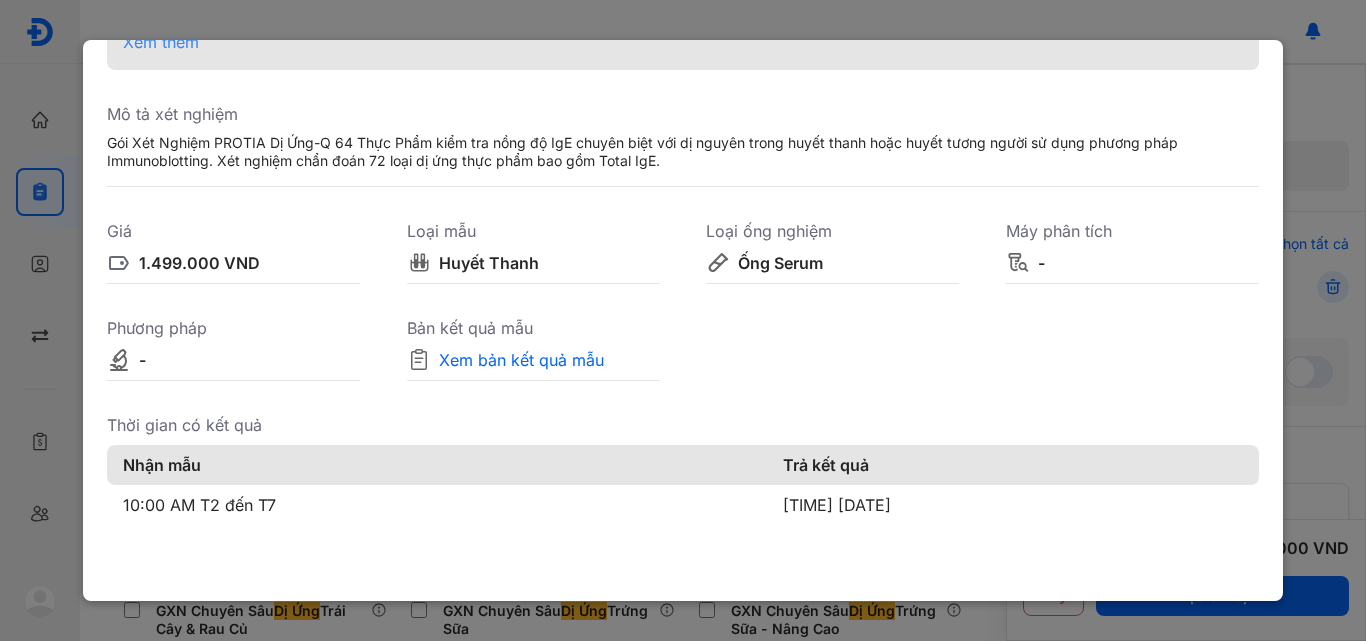 scroll, scrollTop: 0, scrollLeft: 0, axis: both 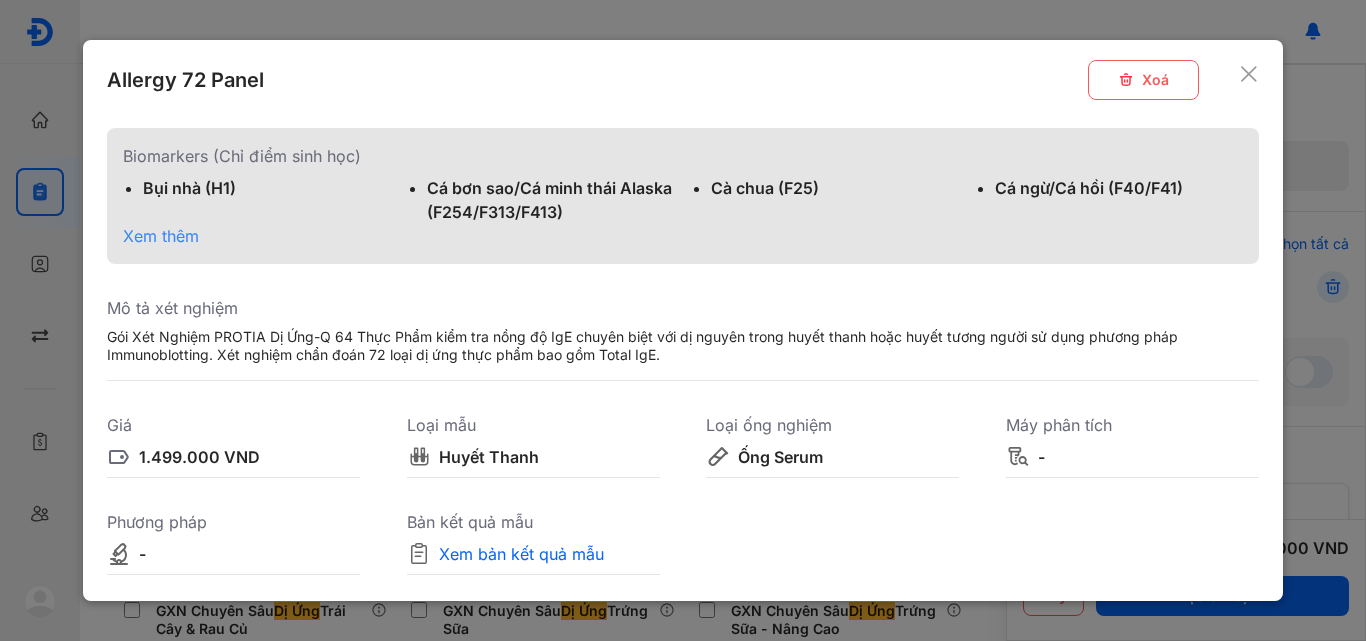 click on "Xem thêm" at bounding box center (161, 236) 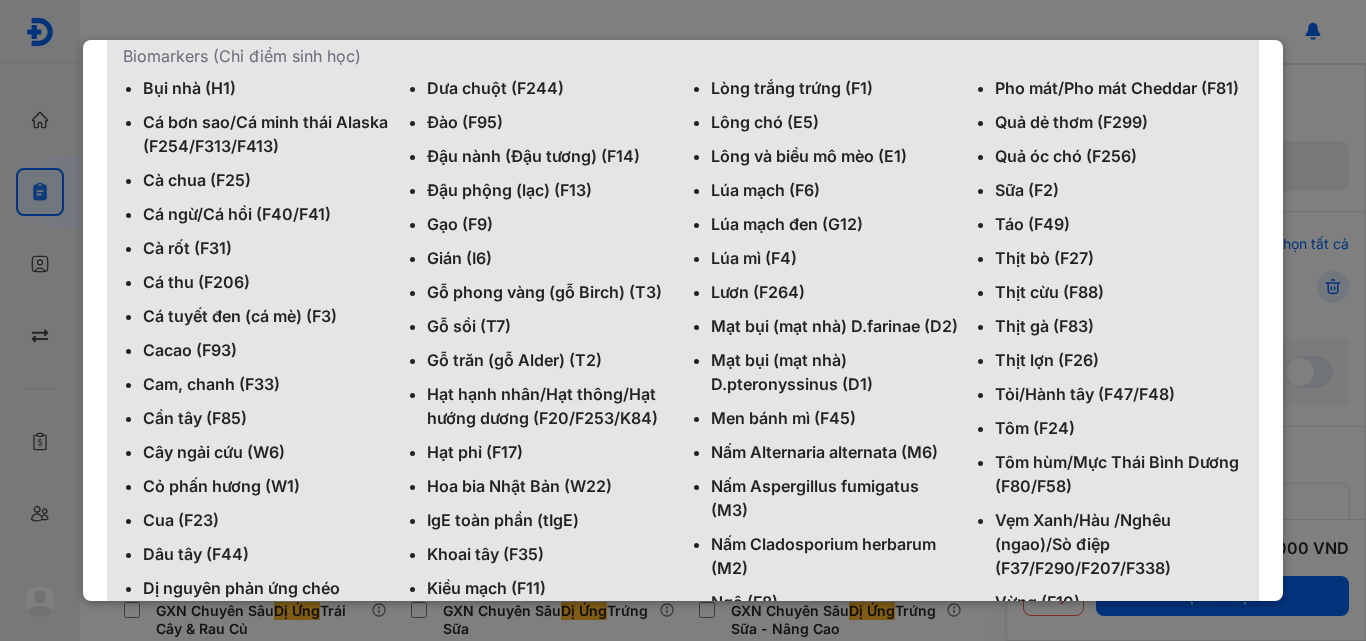 scroll, scrollTop: 0, scrollLeft: 0, axis: both 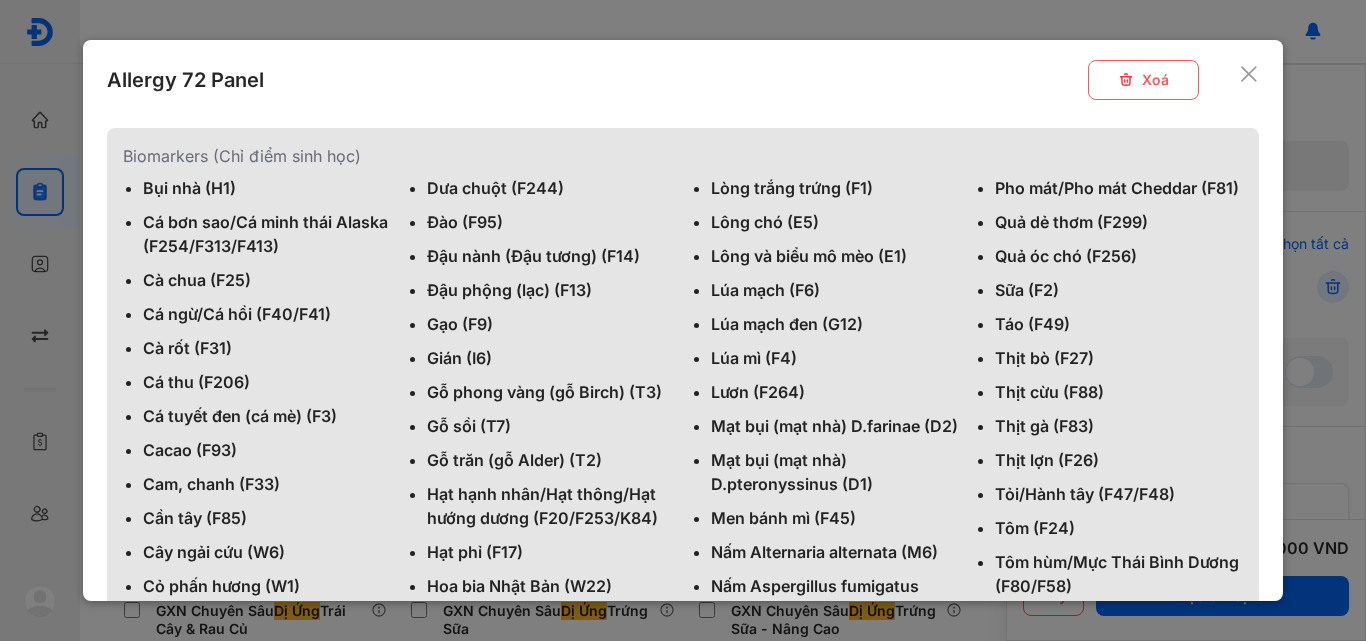 drag, startPoint x: 160, startPoint y: 280, endPoint x: 398, endPoint y: 293, distance: 238.35478 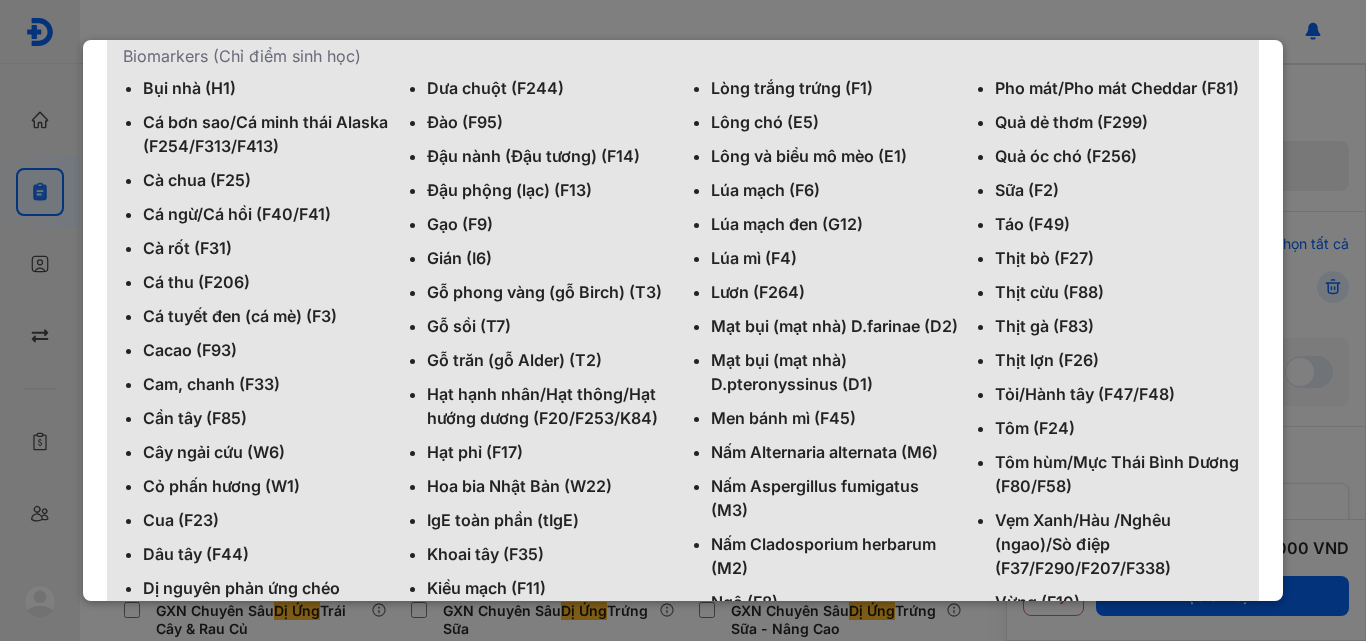 scroll, scrollTop: 0, scrollLeft: 0, axis: both 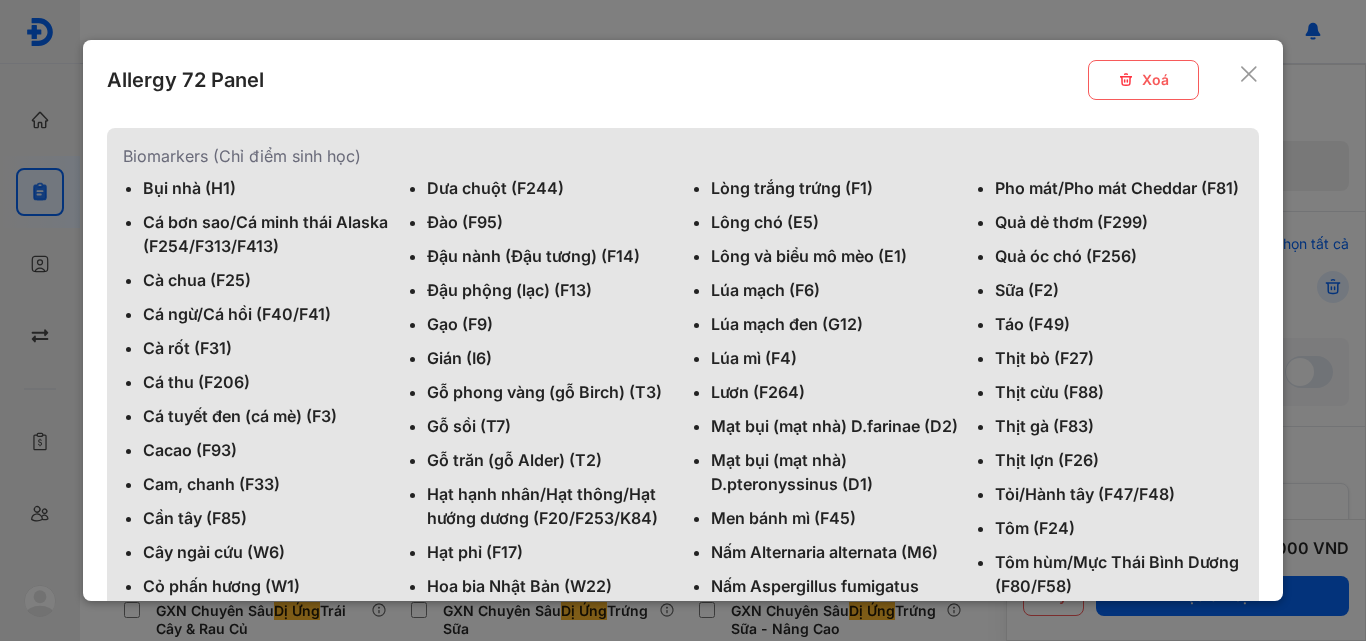 click 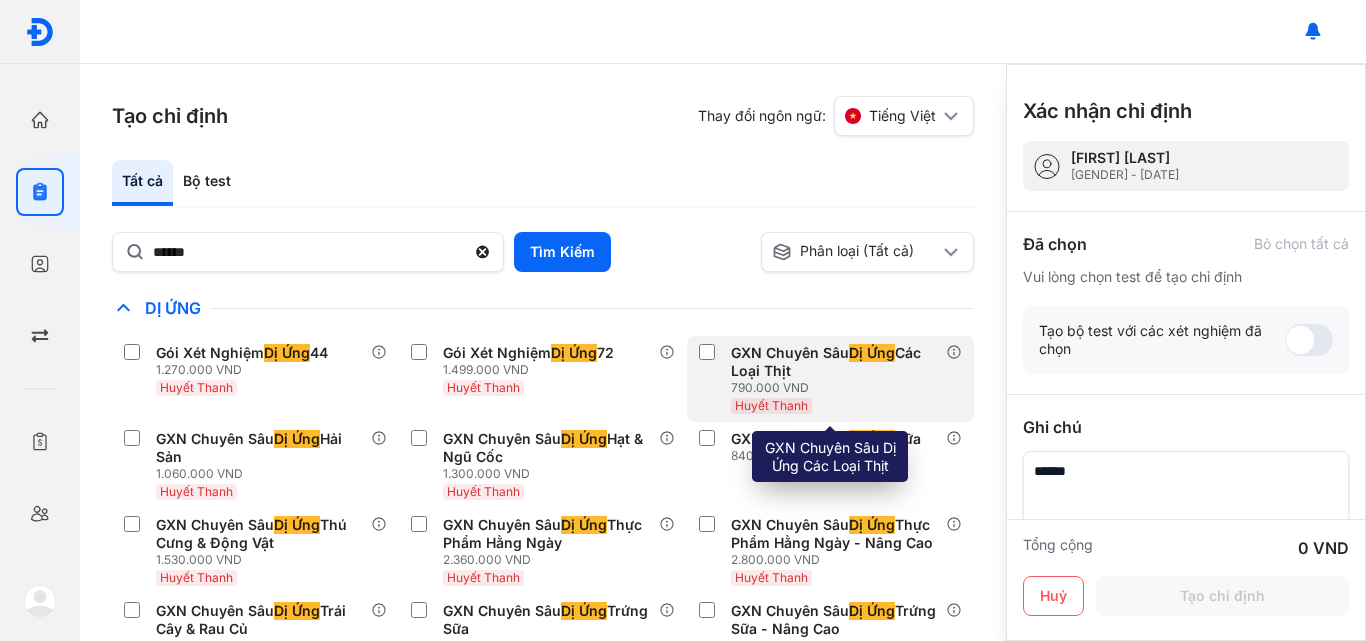 scroll, scrollTop: 100, scrollLeft: 0, axis: vertical 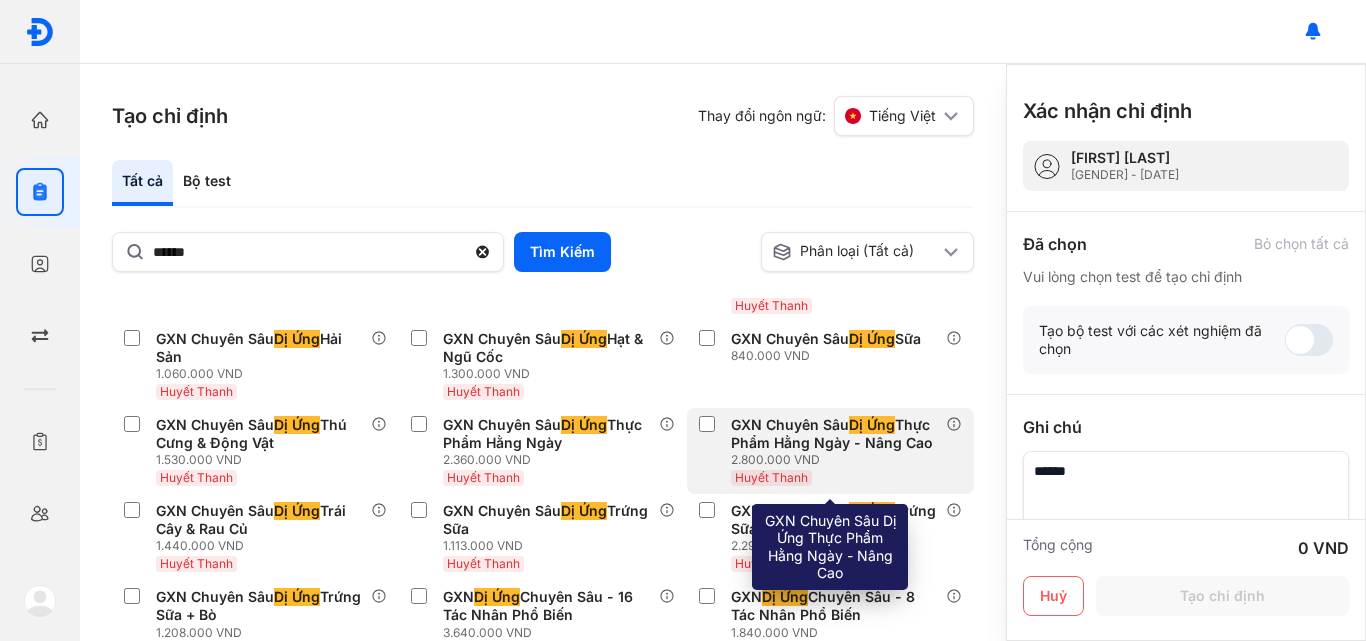 click on "GXN Chuyên Sâu Dị Ứng Thực Phẩm Hằng Ngày - Nâng Cao" at bounding box center (834, 434) 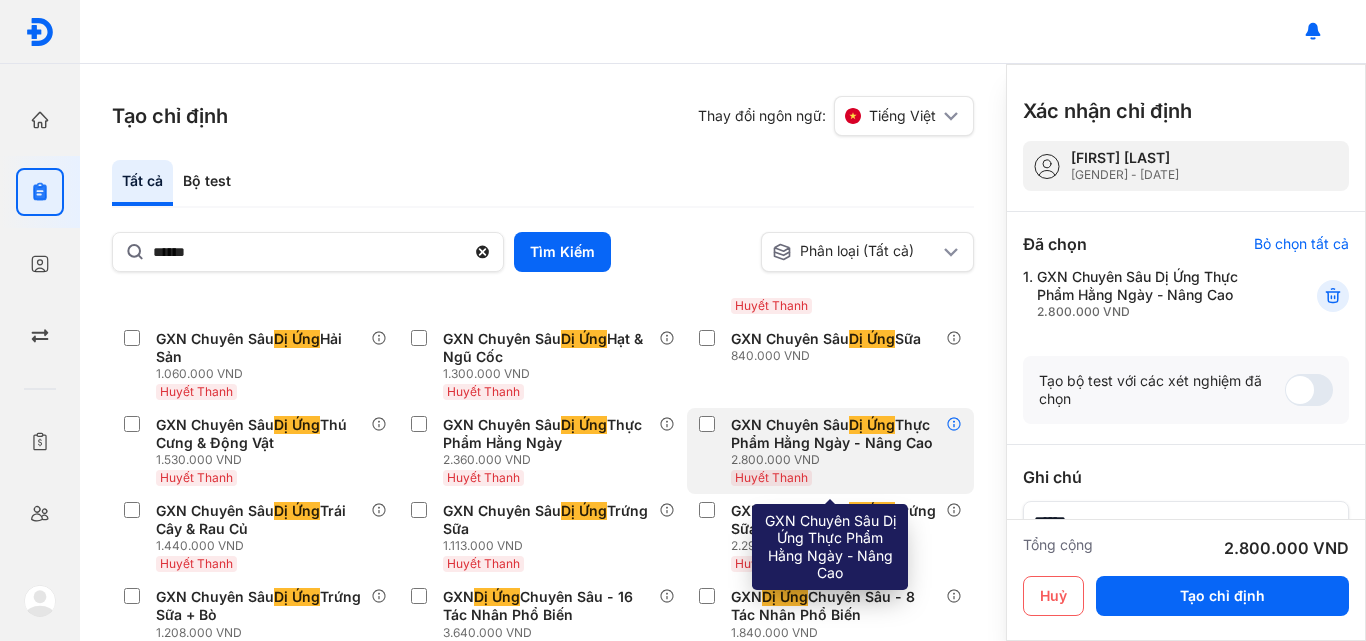 click 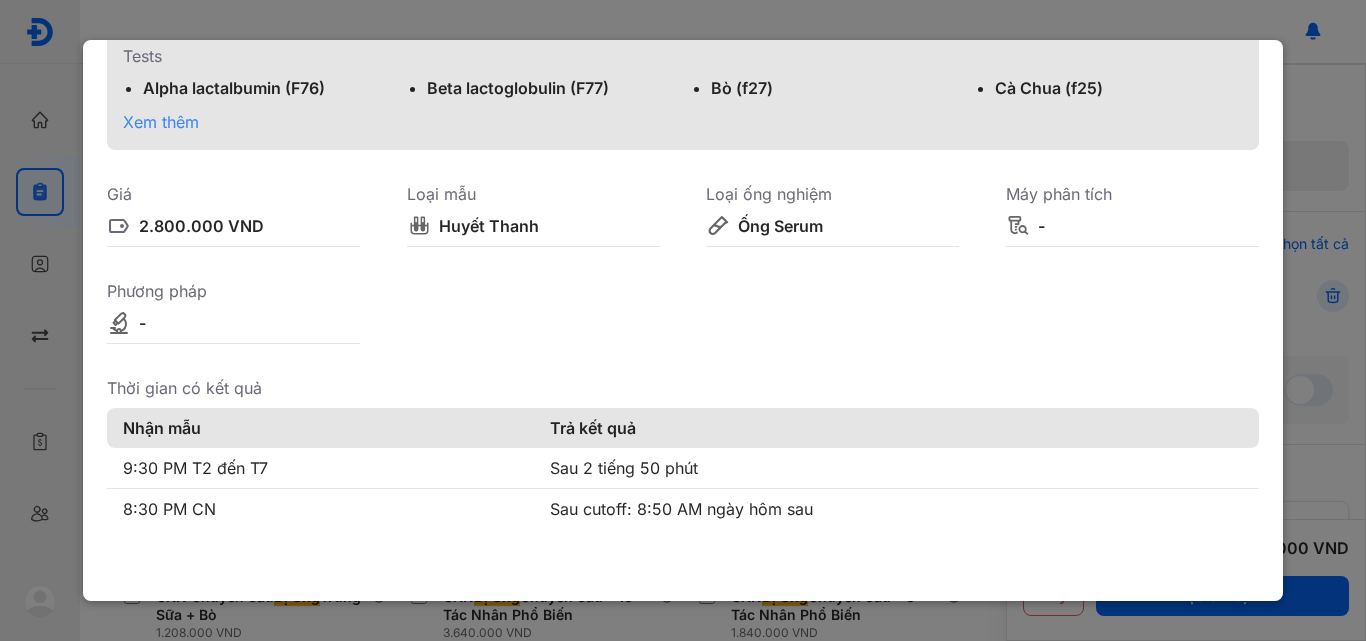 scroll, scrollTop: 0, scrollLeft: 0, axis: both 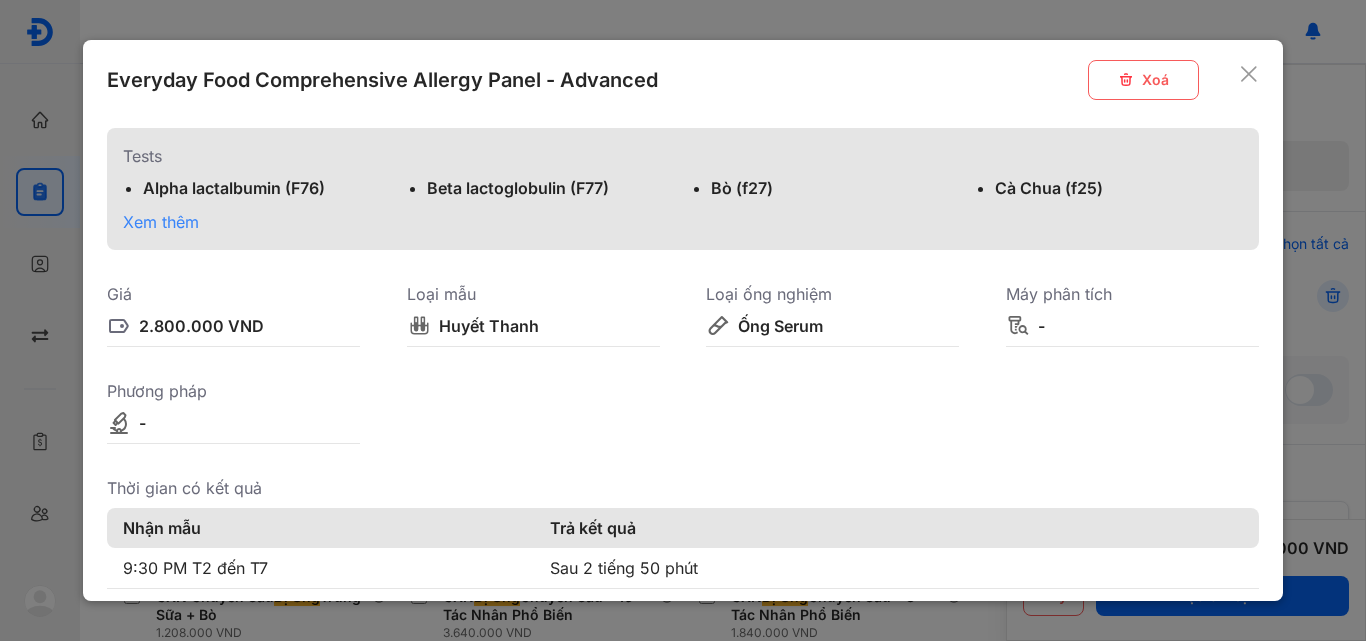 click on "Xem thêm" at bounding box center [161, 222] 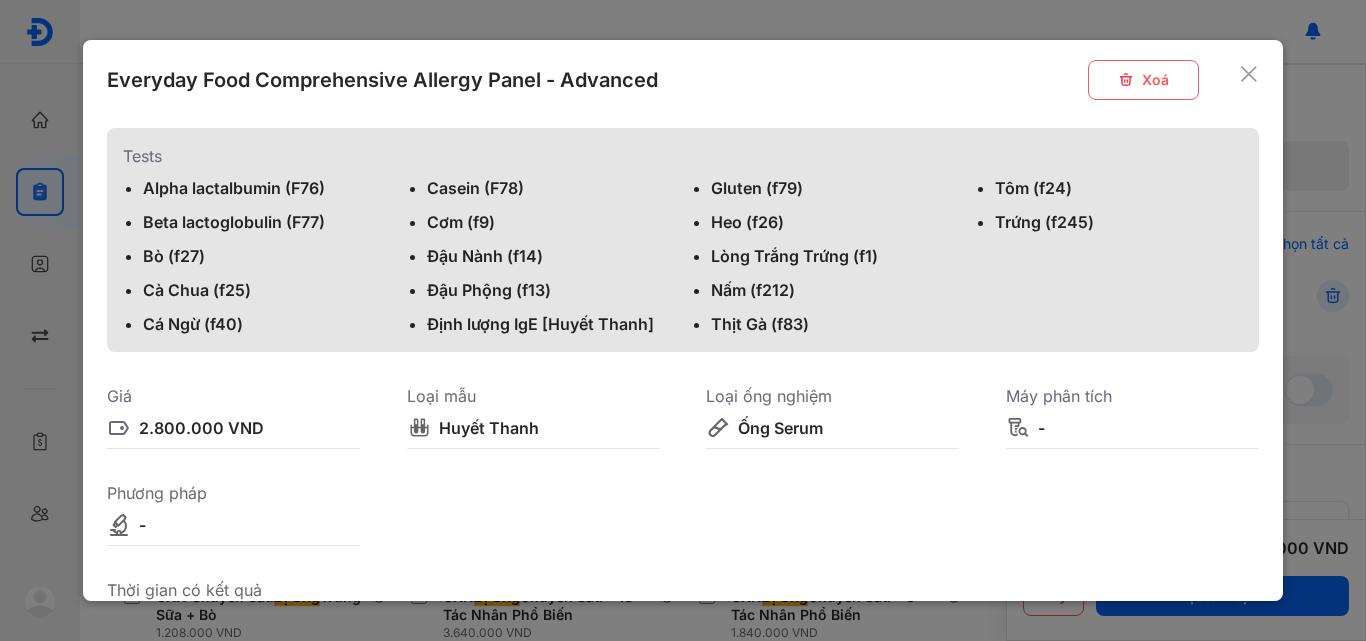 click 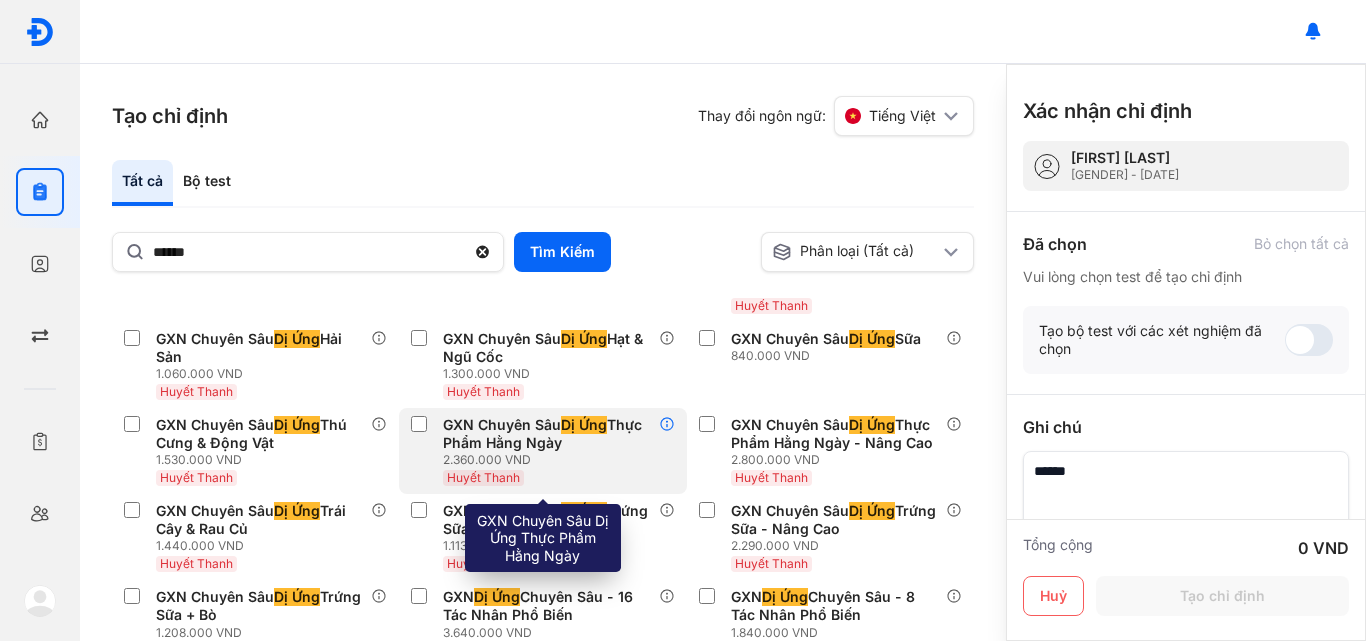 click 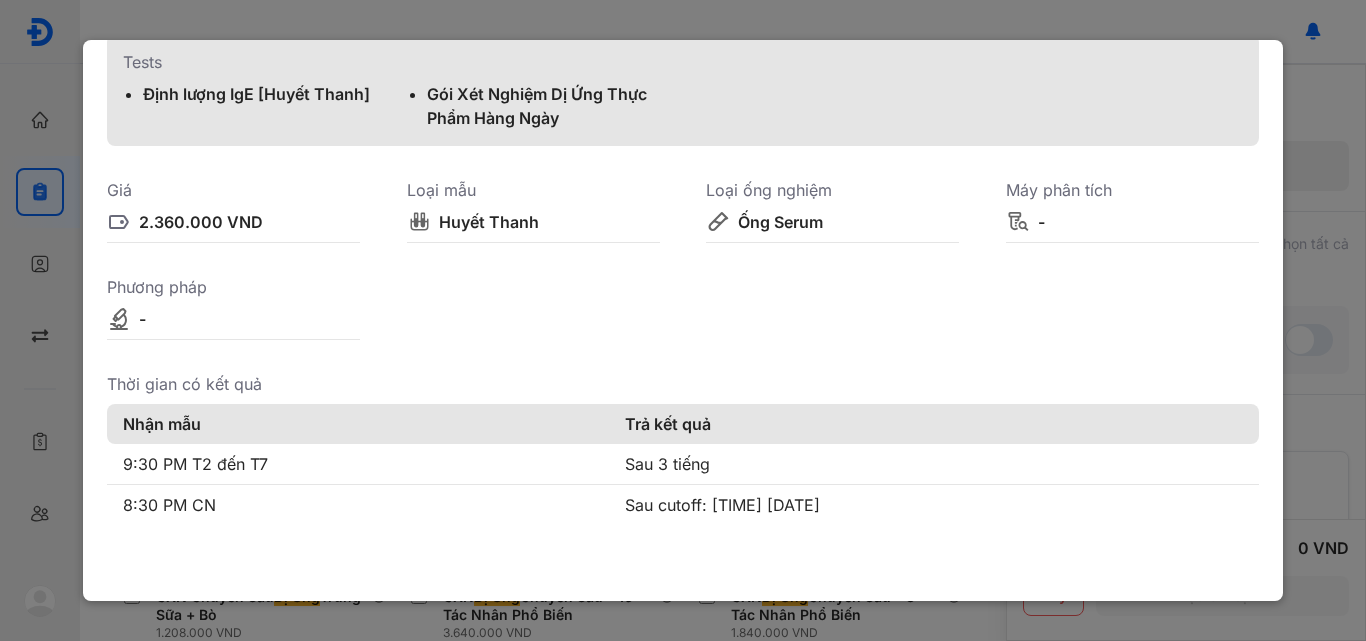 scroll, scrollTop: 0, scrollLeft: 0, axis: both 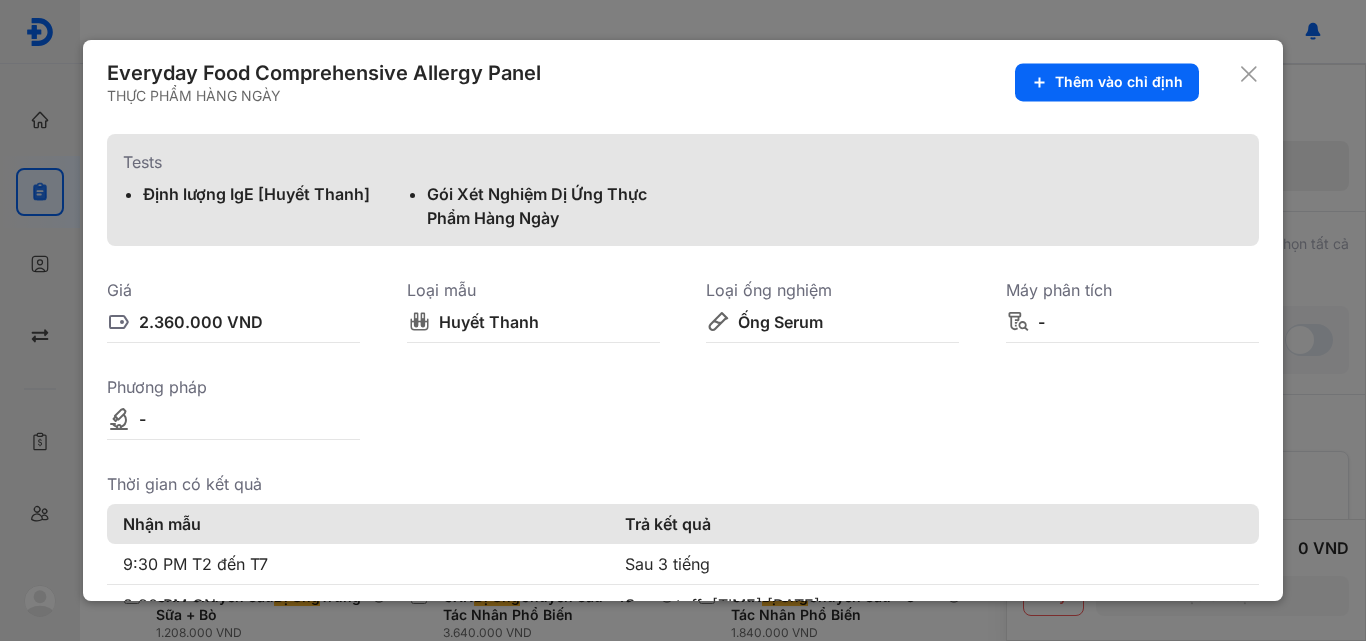 drag, startPoint x: 484, startPoint y: 206, endPoint x: 613, endPoint y: 201, distance: 129.09686 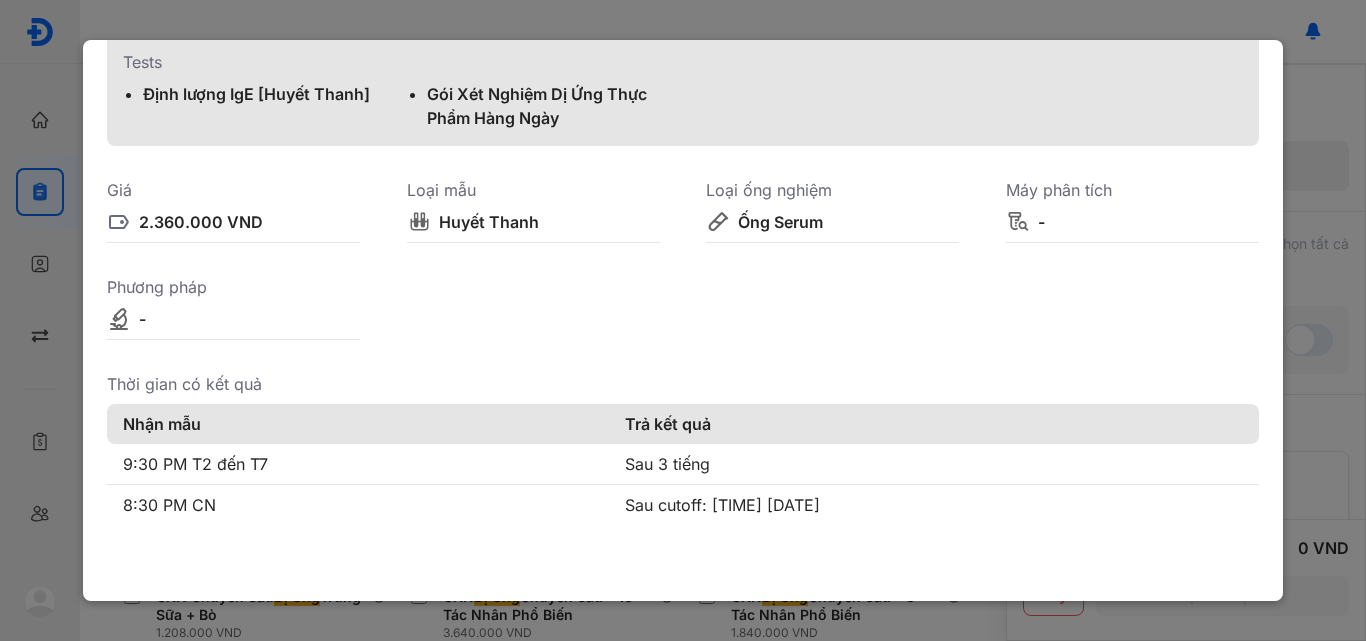 scroll, scrollTop: 0, scrollLeft: 0, axis: both 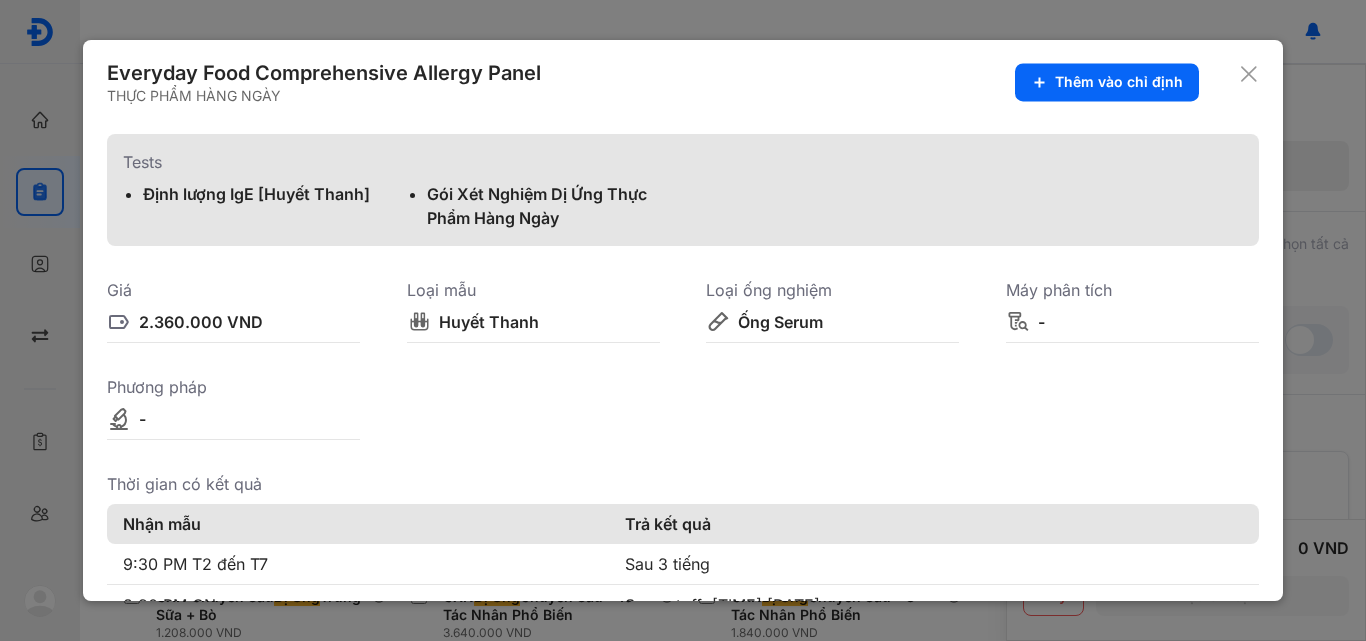 click 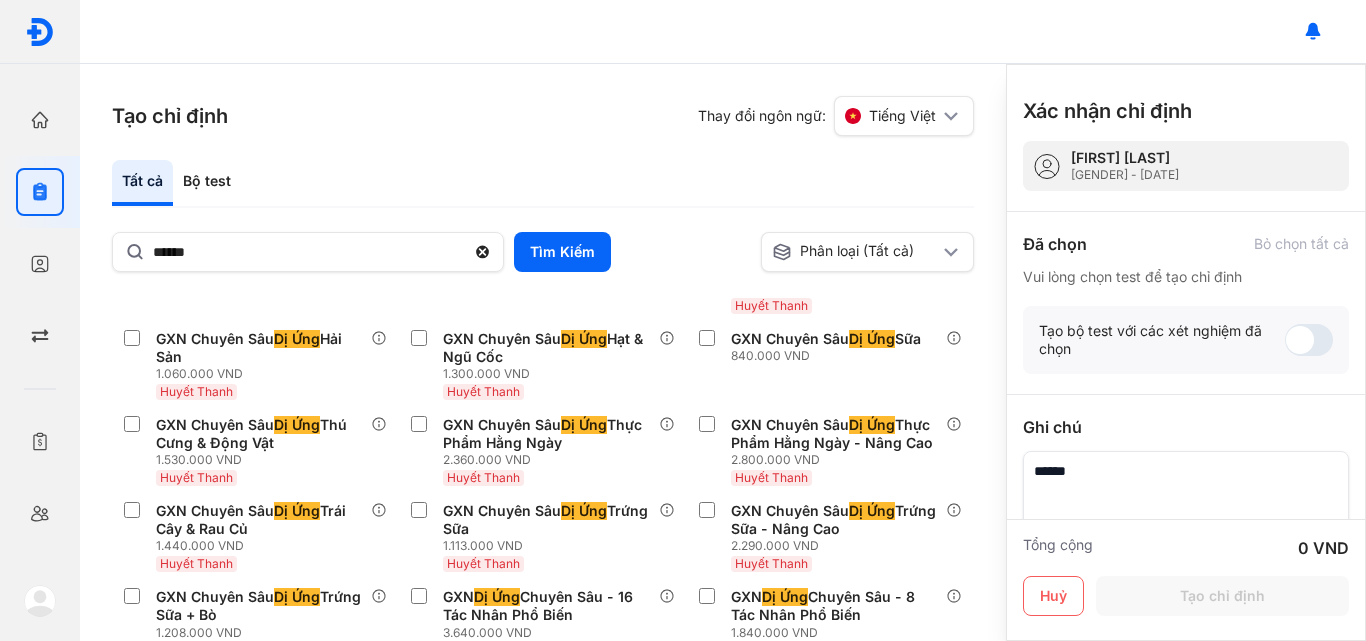 scroll, scrollTop: 200, scrollLeft: 0, axis: vertical 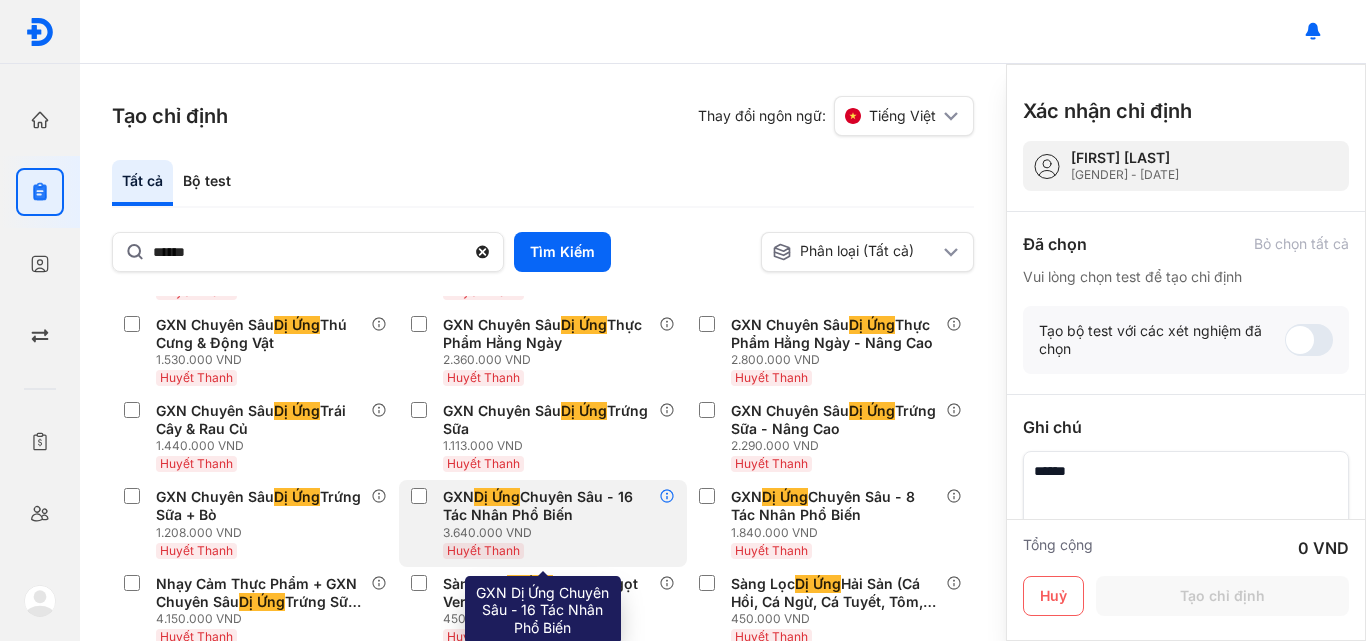 click 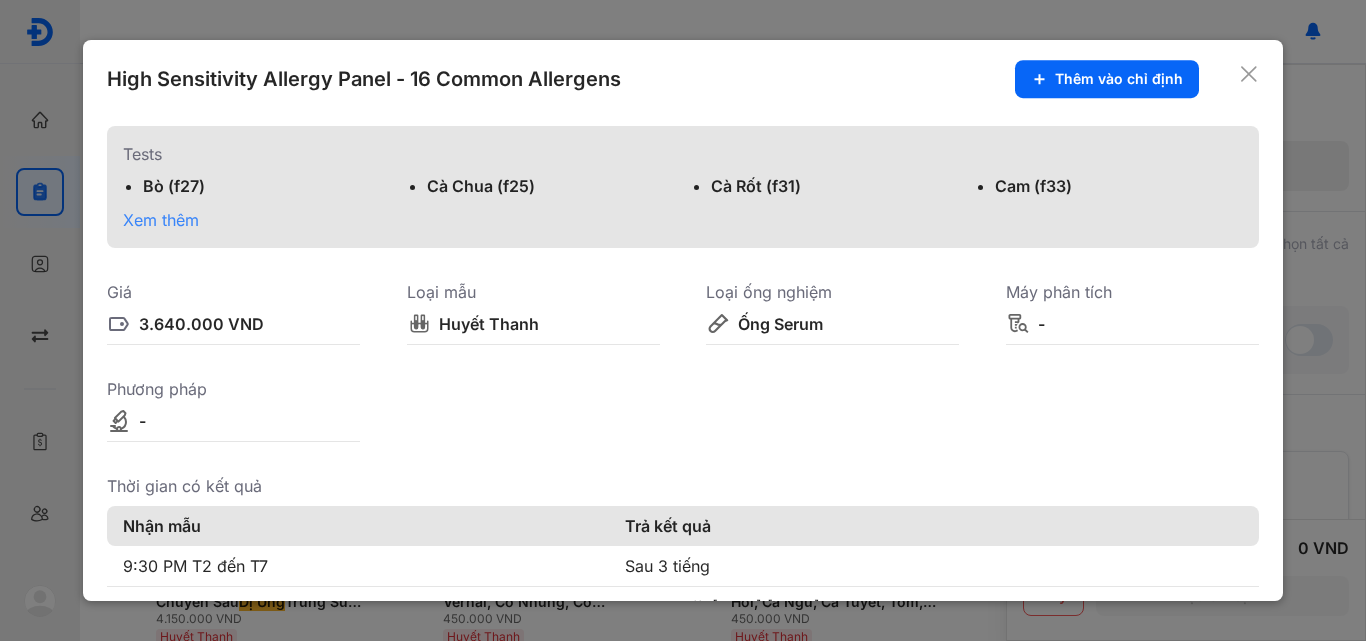 click on "Xem thêm" at bounding box center (161, 220) 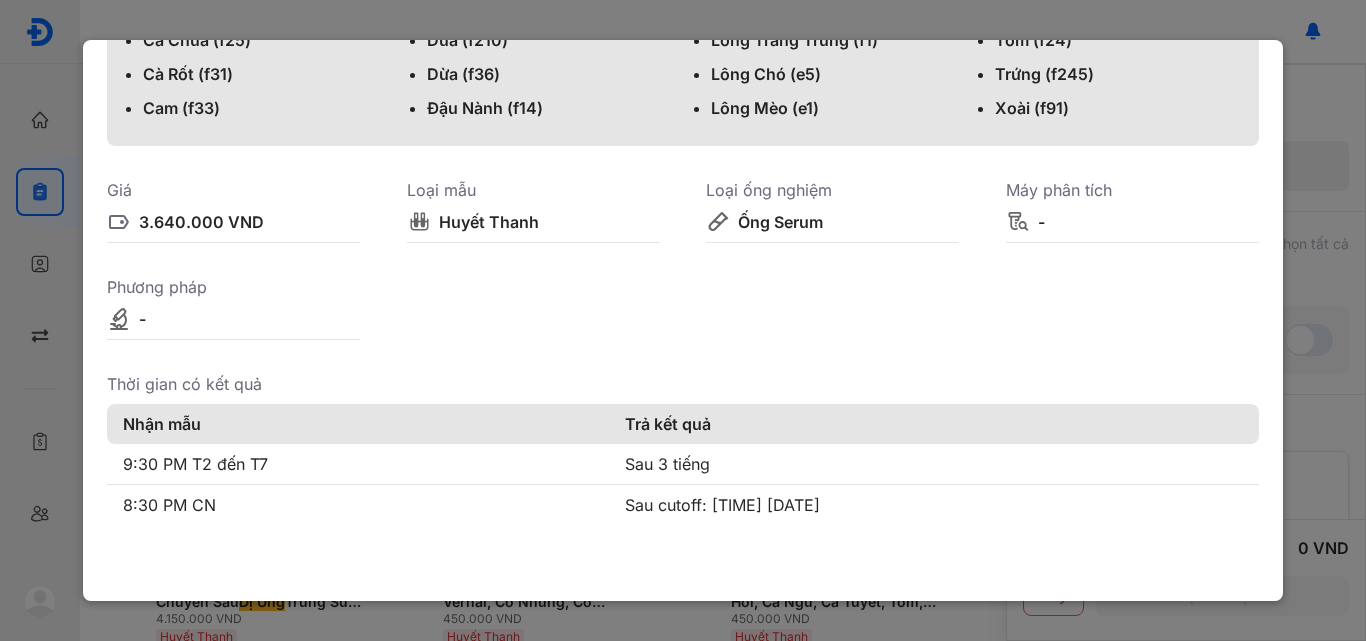 scroll, scrollTop: 0, scrollLeft: 0, axis: both 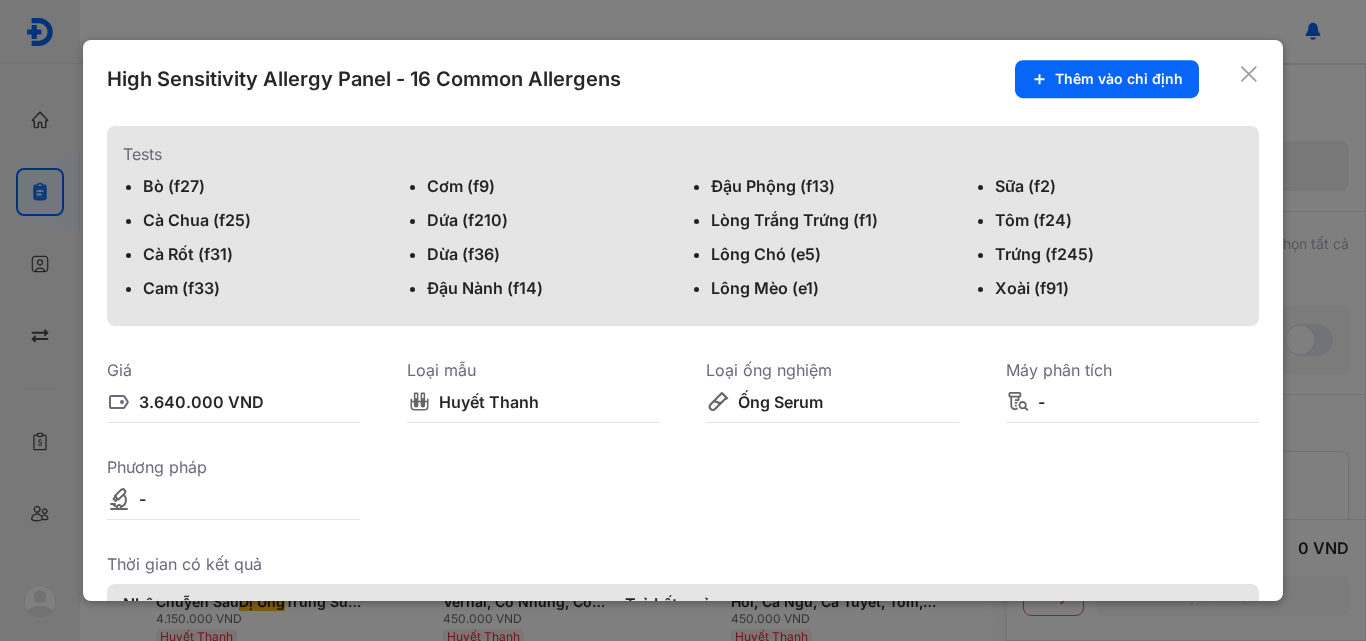 click 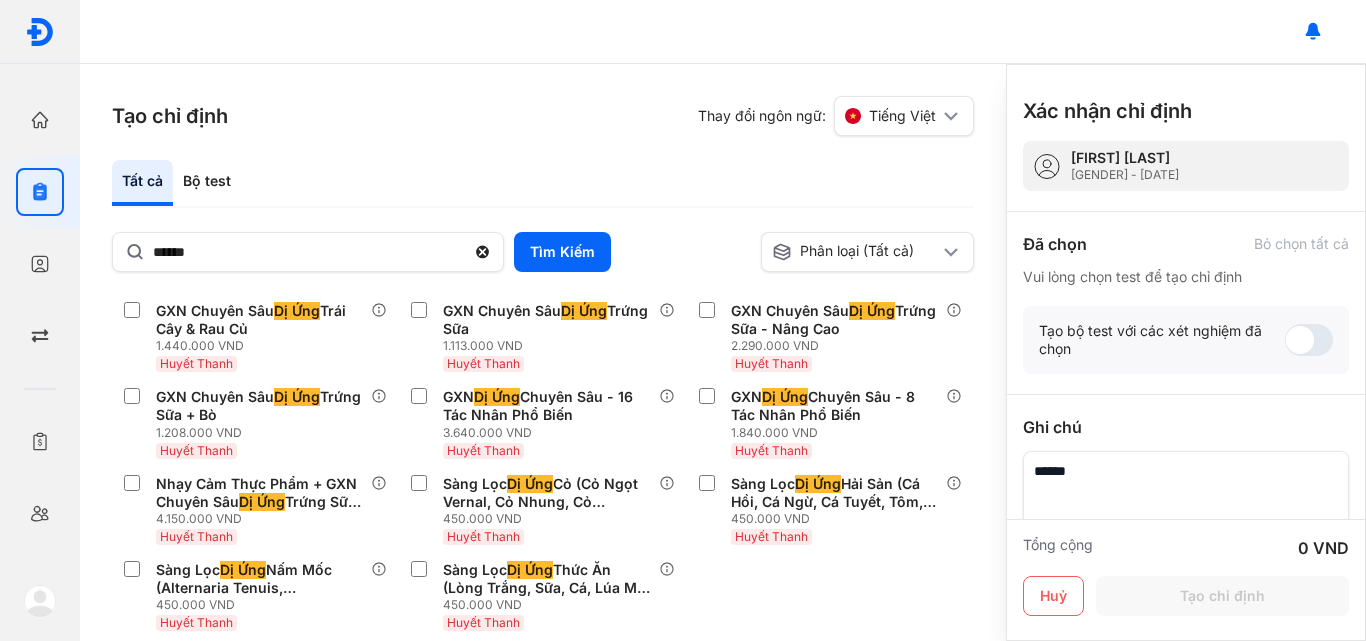 scroll, scrollTop: 472, scrollLeft: 0, axis: vertical 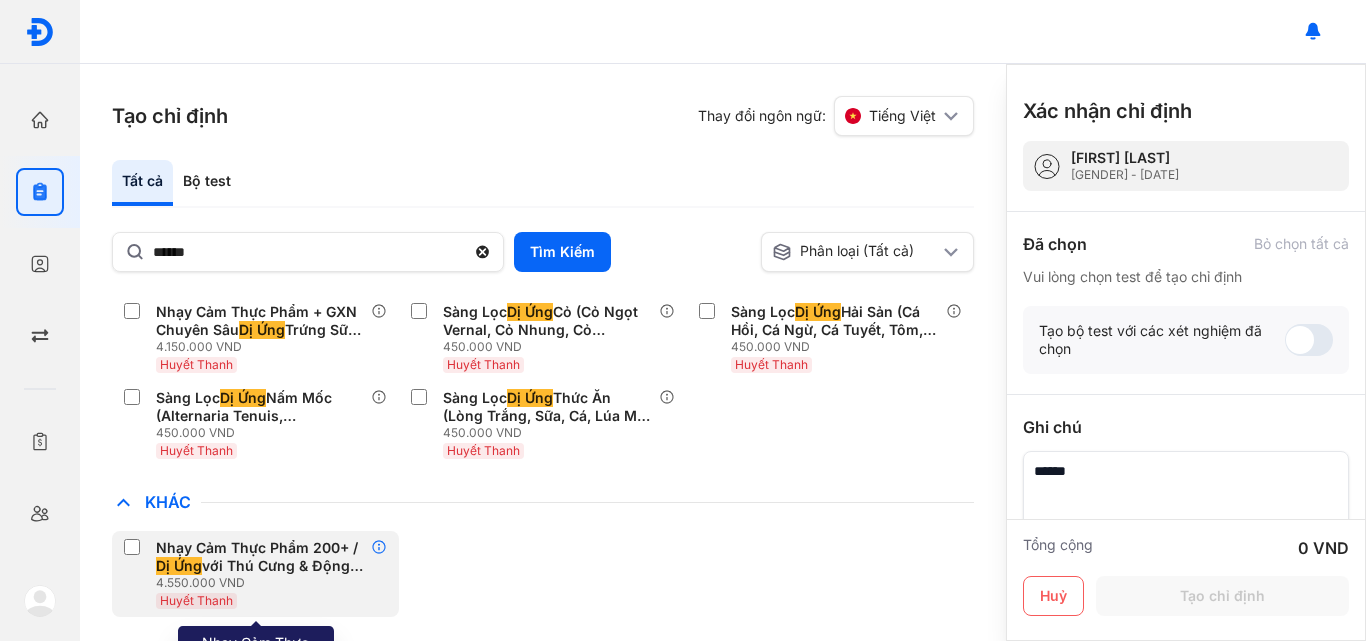 click 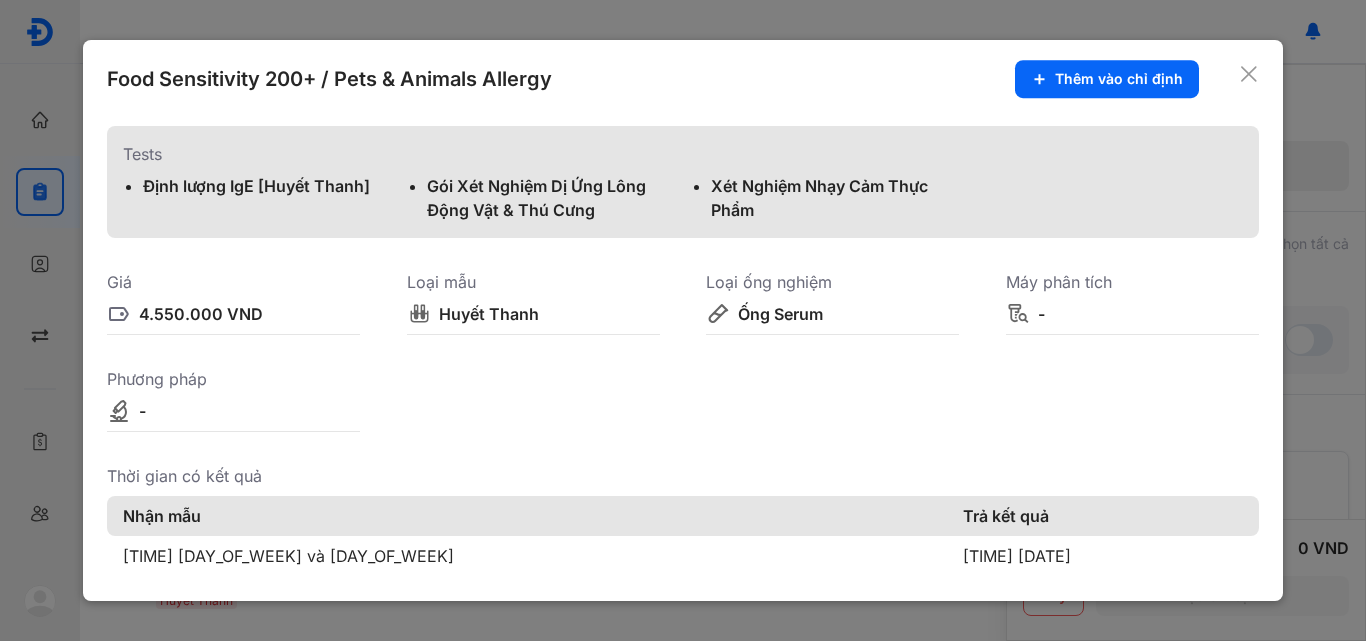 click on "Xét Nghiệm Nhạy Cảm Thực Phẩm" 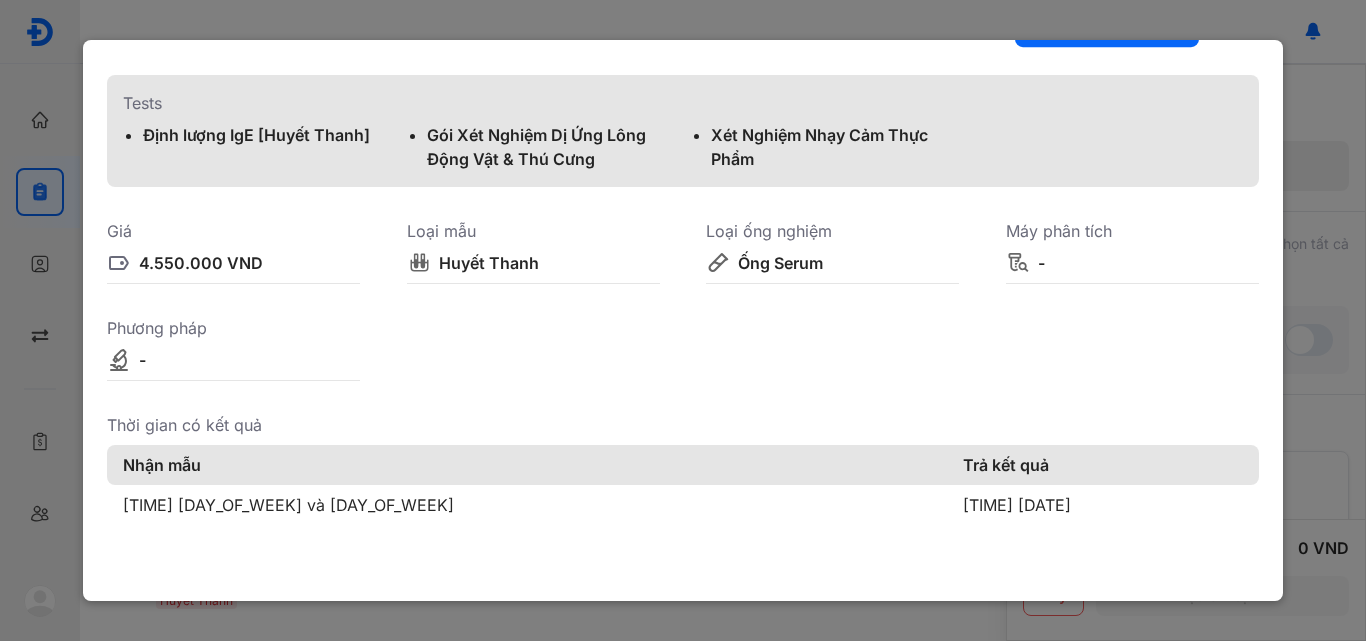 scroll, scrollTop: 0, scrollLeft: 0, axis: both 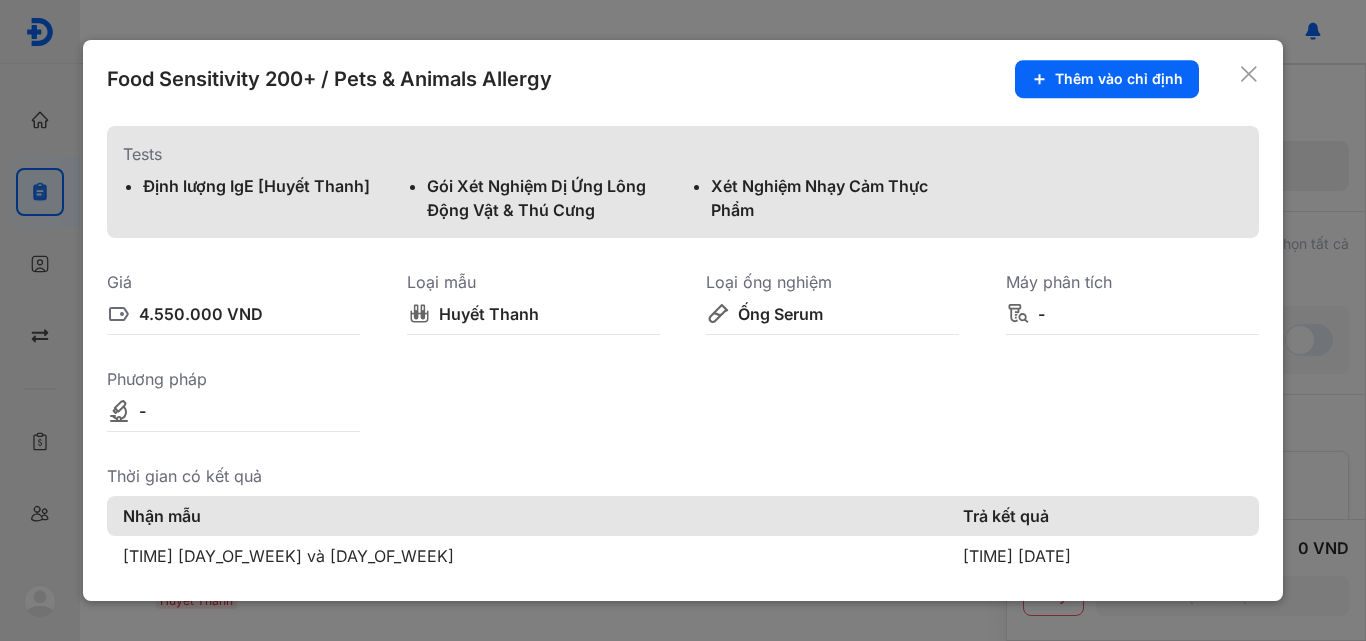 click 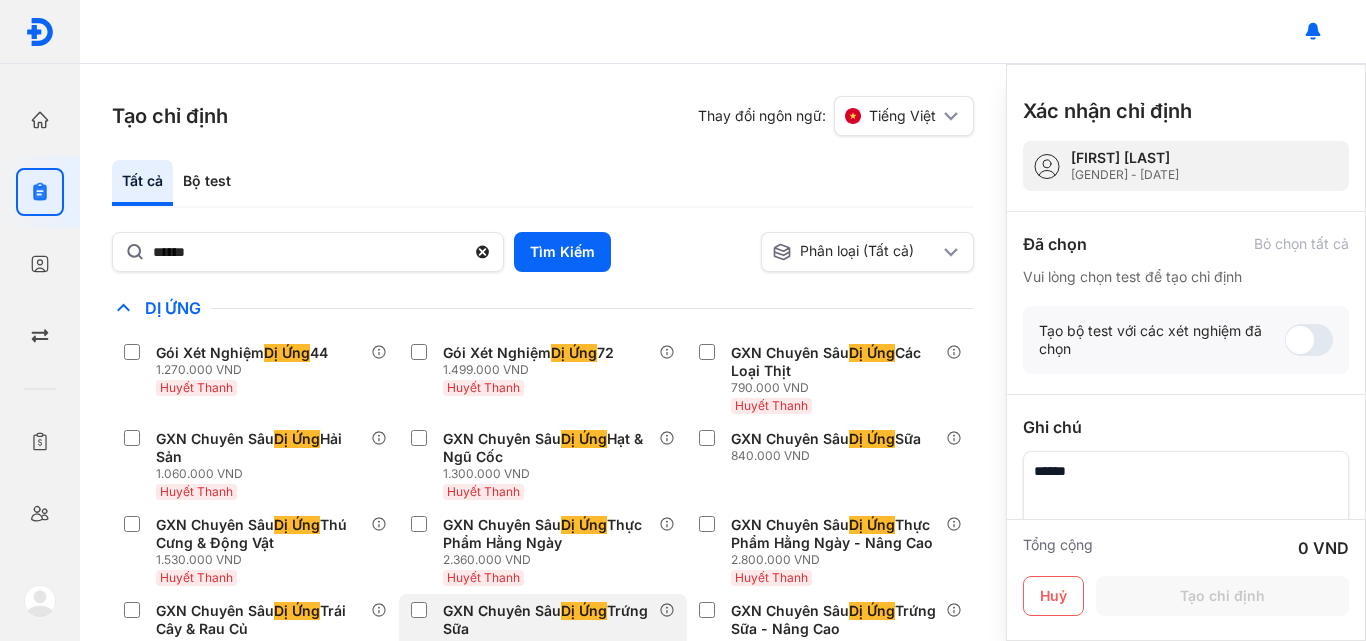 scroll, scrollTop: 472, scrollLeft: 0, axis: vertical 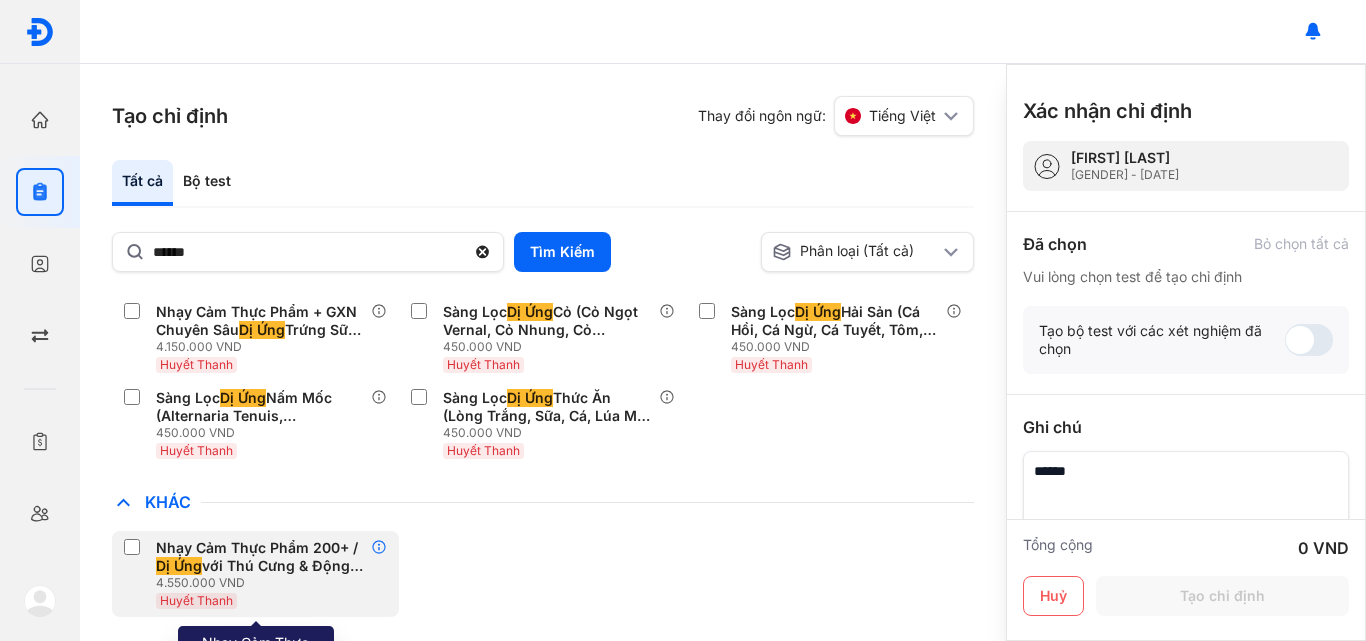 click 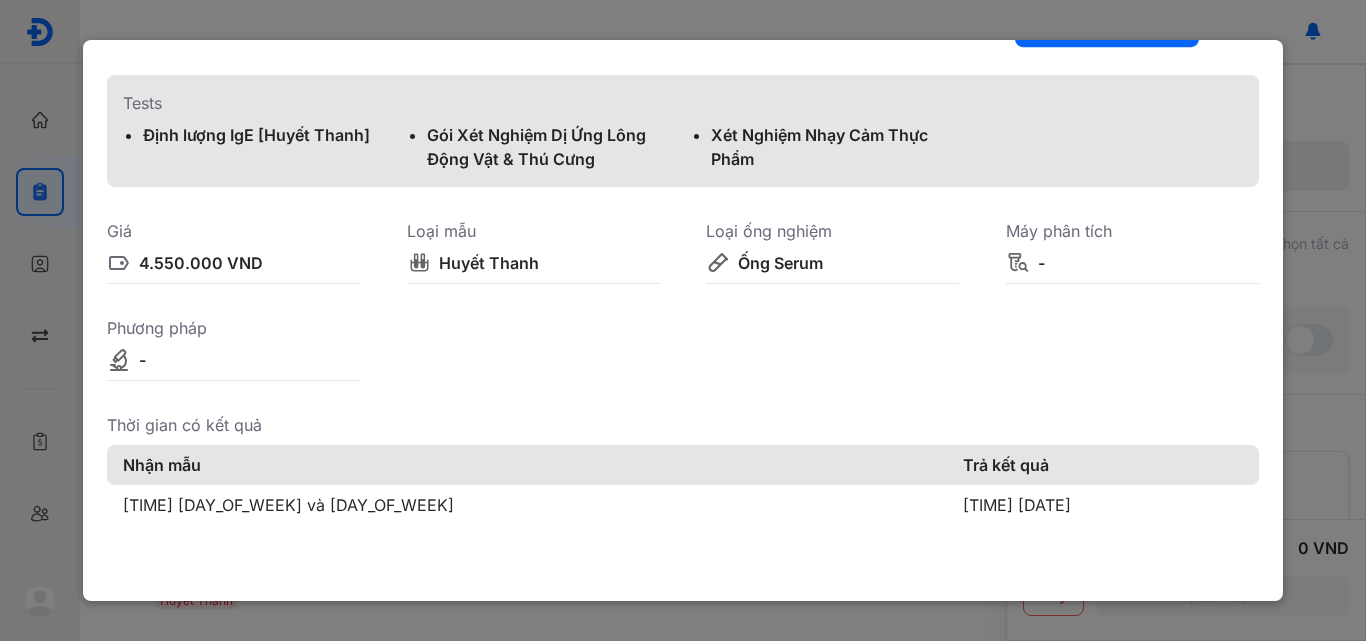 scroll, scrollTop: 0, scrollLeft: 0, axis: both 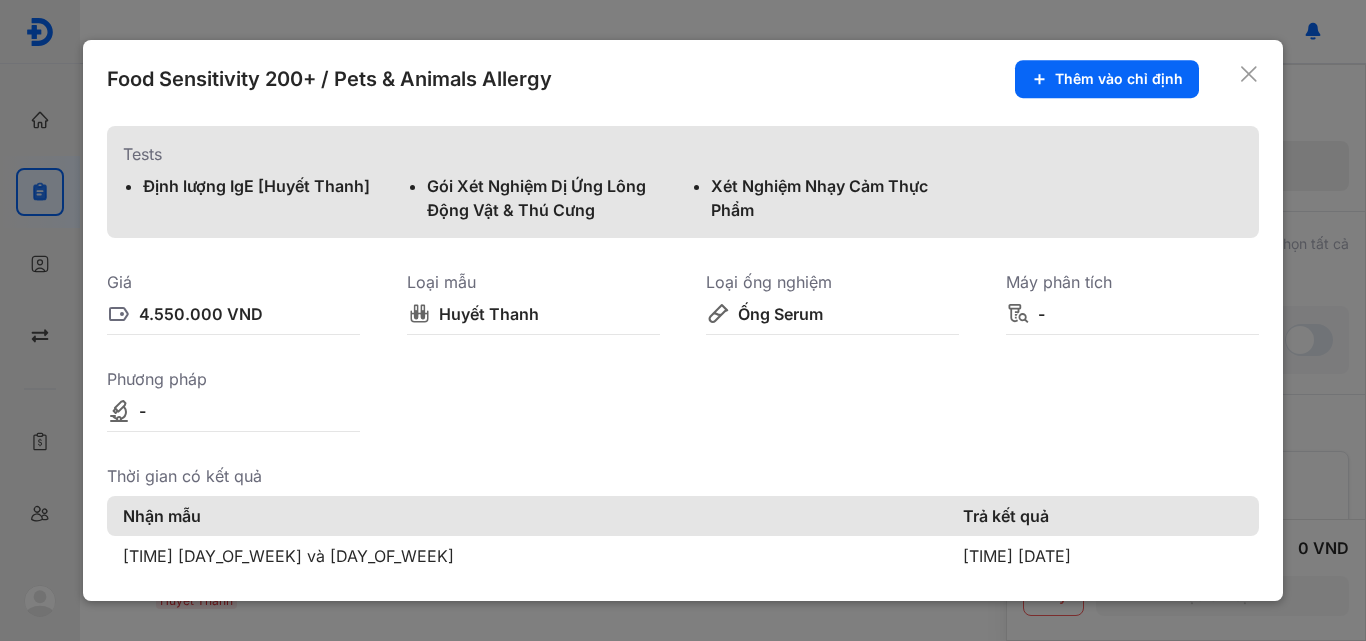 click 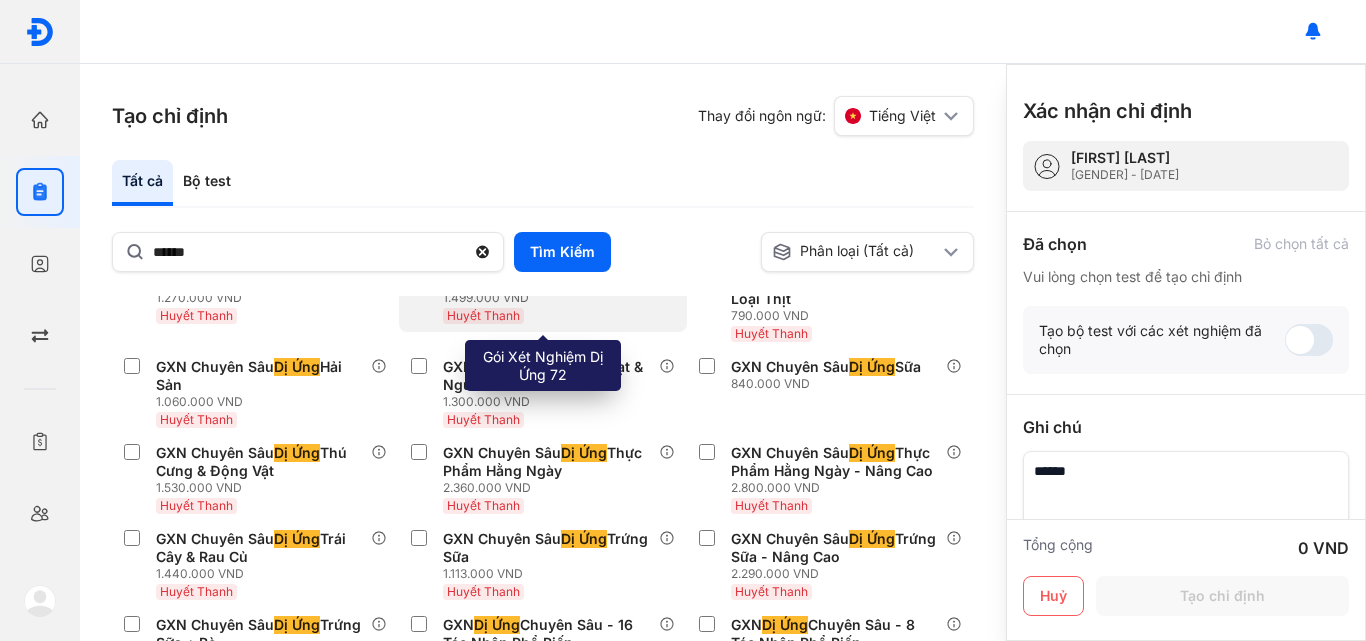 scroll, scrollTop: 0, scrollLeft: 0, axis: both 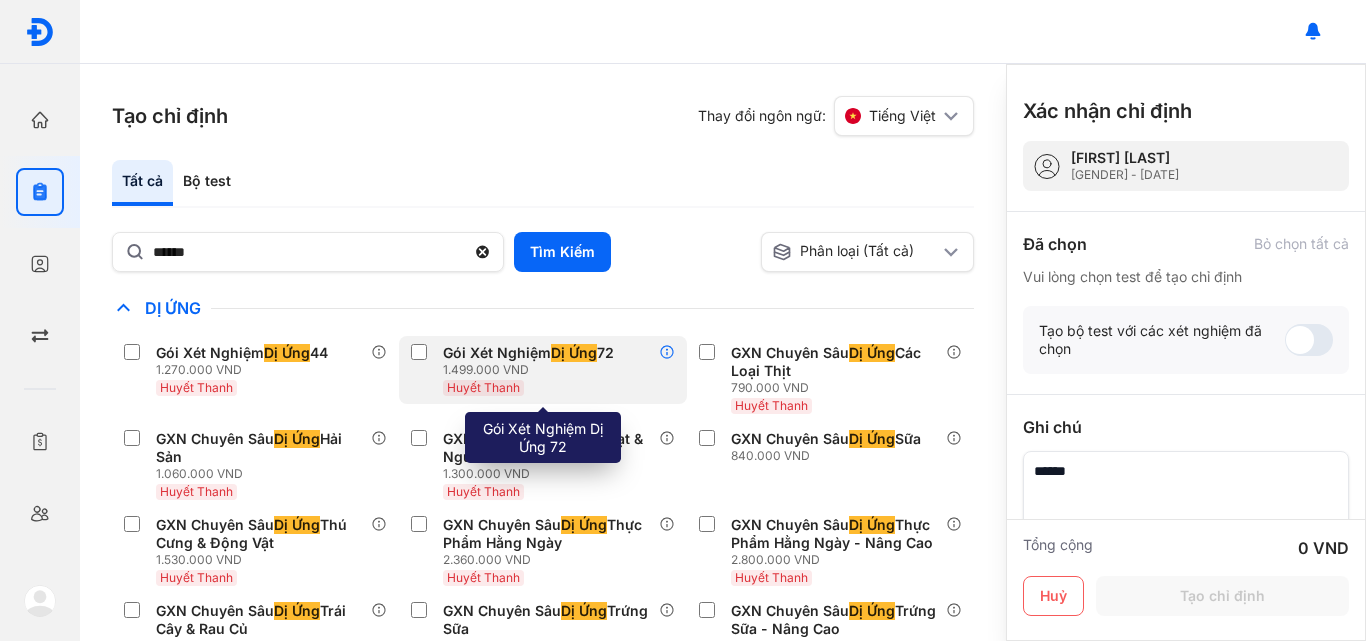 click 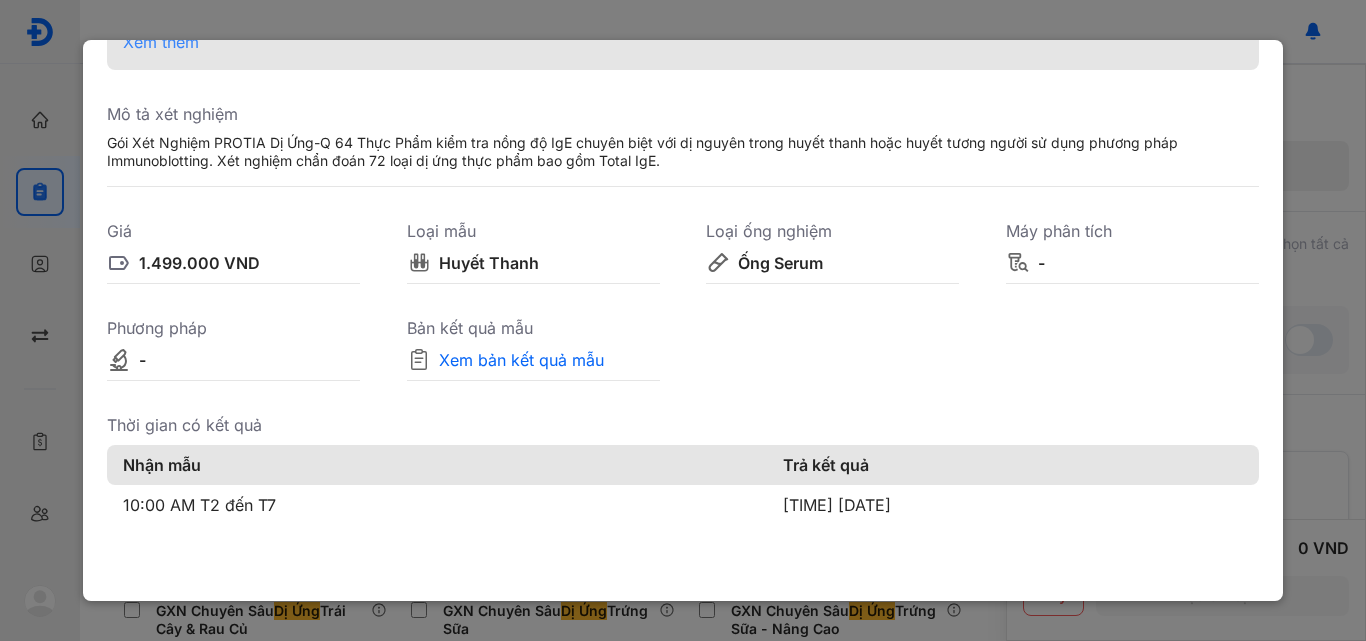 scroll, scrollTop: 0, scrollLeft: 0, axis: both 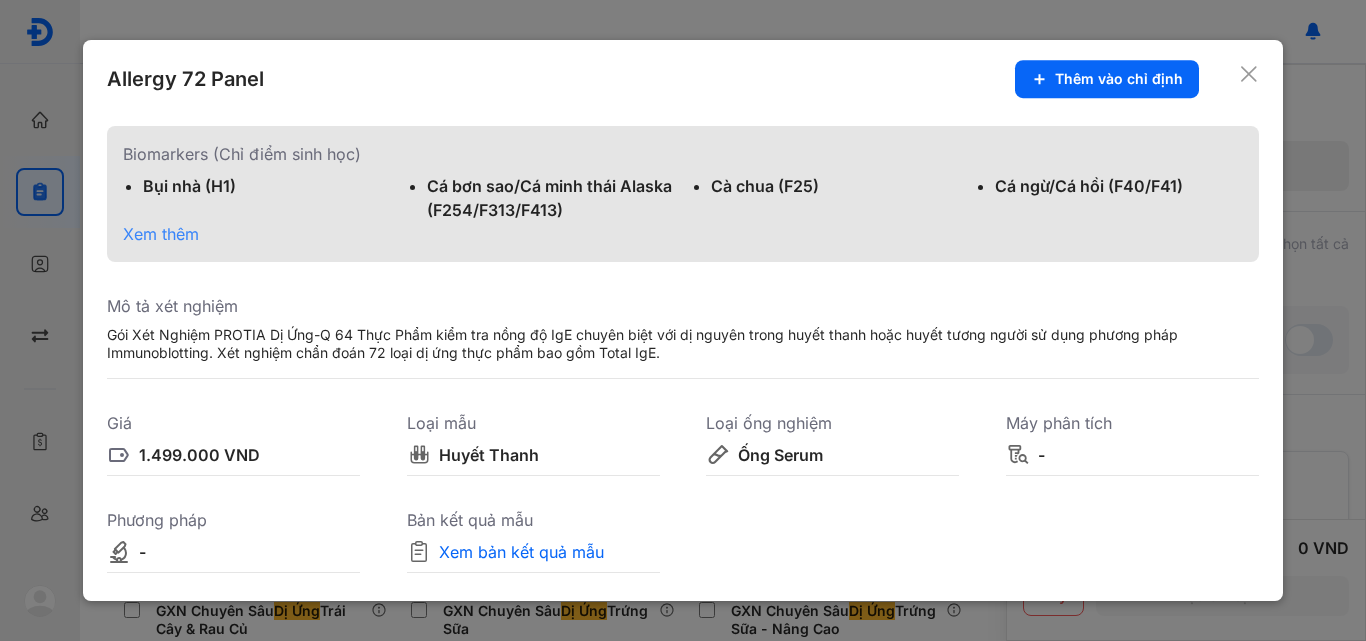 click on "Xem thêm" at bounding box center [161, 234] 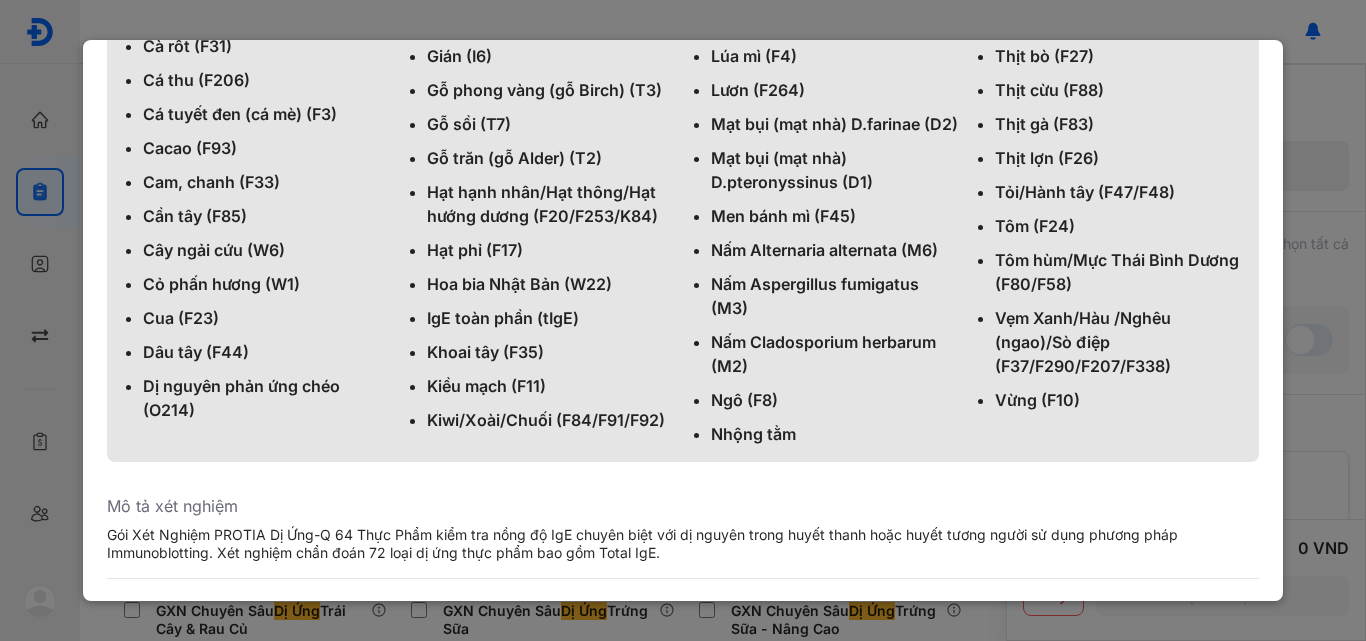 scroll, scrollTop: 400, scrollLeft: 0, axis: vertical 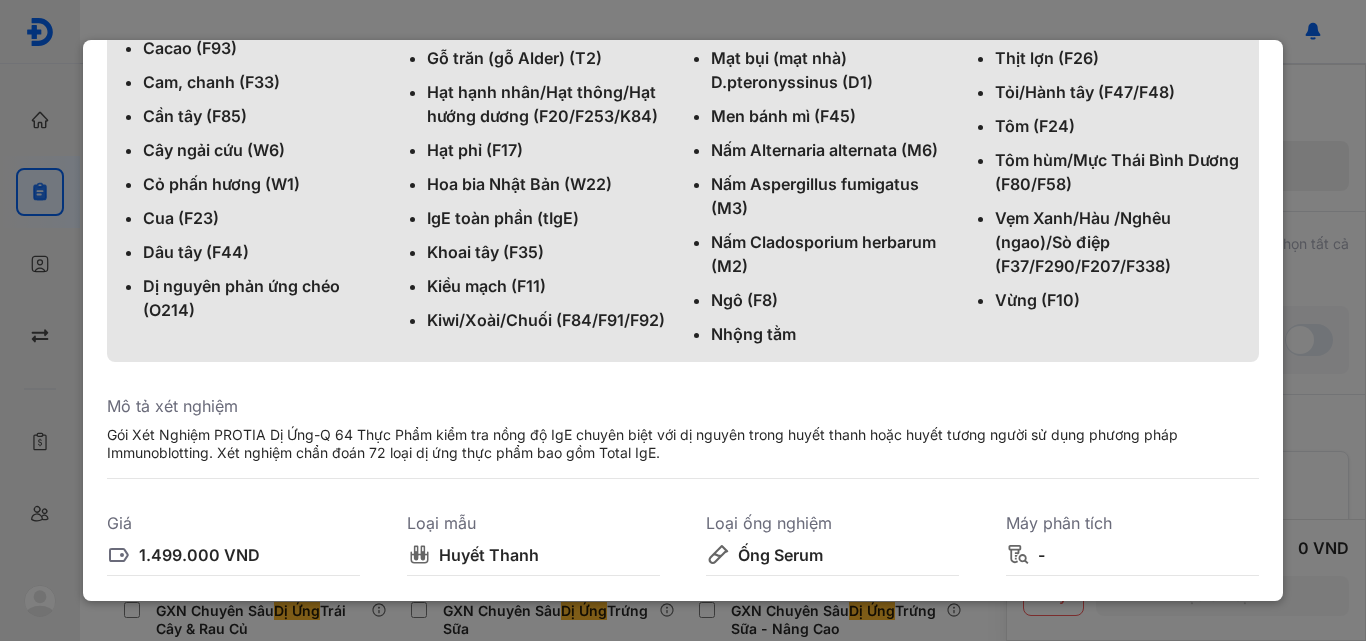 click on "Mô tả xét nghiệm Gói Xét Nghiệm PROTIA Dị Ứng-Q 64 Thực Phẩm kiểm tra nồng độ IgE chuyên biệt với dị nguyên trong huyết thanh hoặc huyết tương người sử dụng phương pháp Immunoblotting. Xét nghiệm chẩn đoán 72 loại dị ứng thực phẩm bao gồm Total IgE." at bounding box center (683, 432) 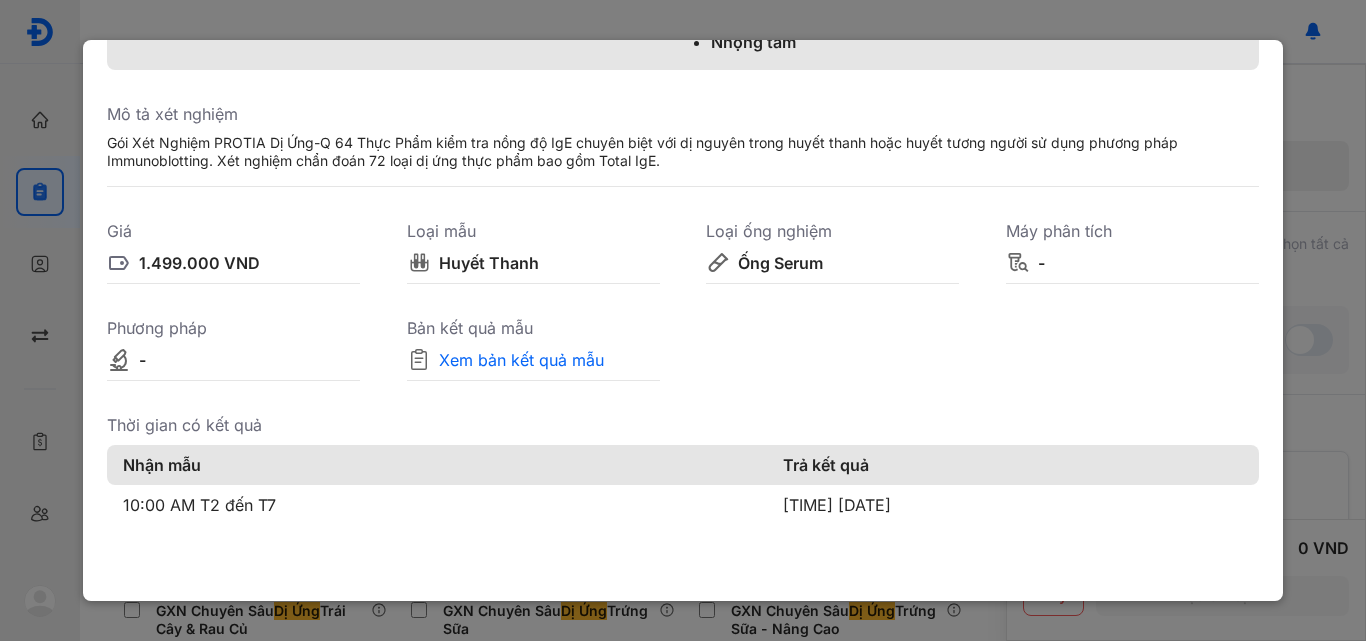 scroll, scrollTop: 702, scrollLeft: 0, axis: vertical 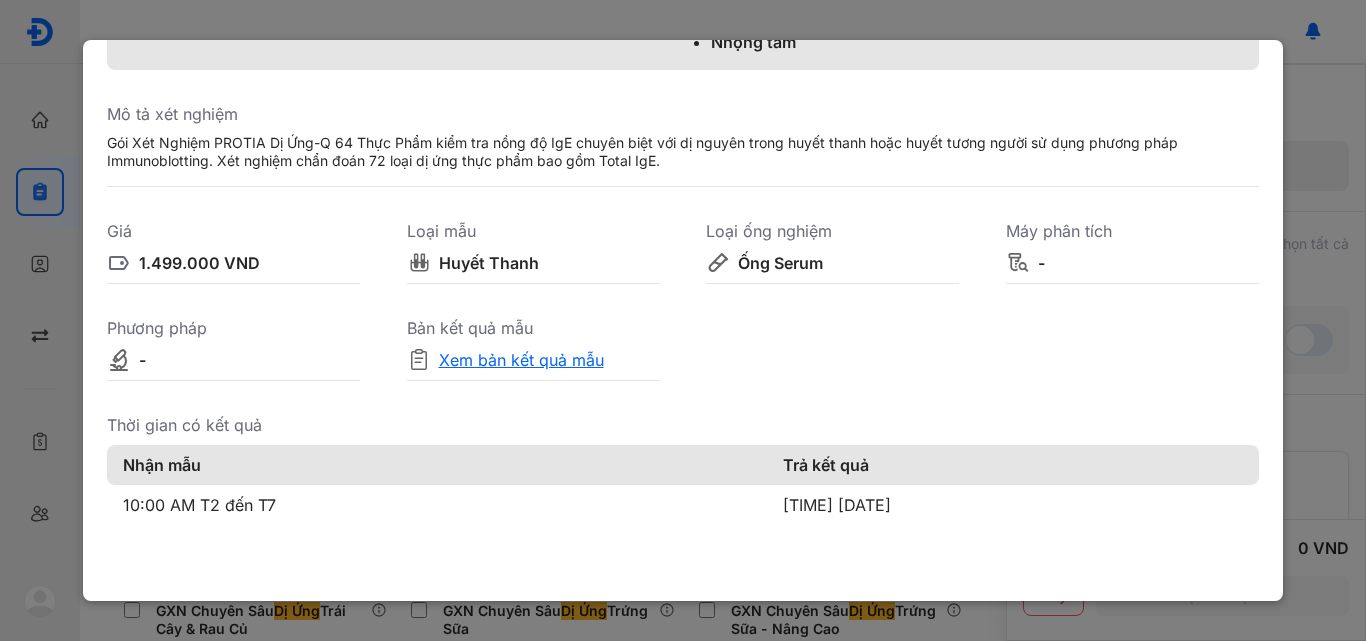 click on "Xem bản kết quả mẫu" at bounding box center (521, 360) 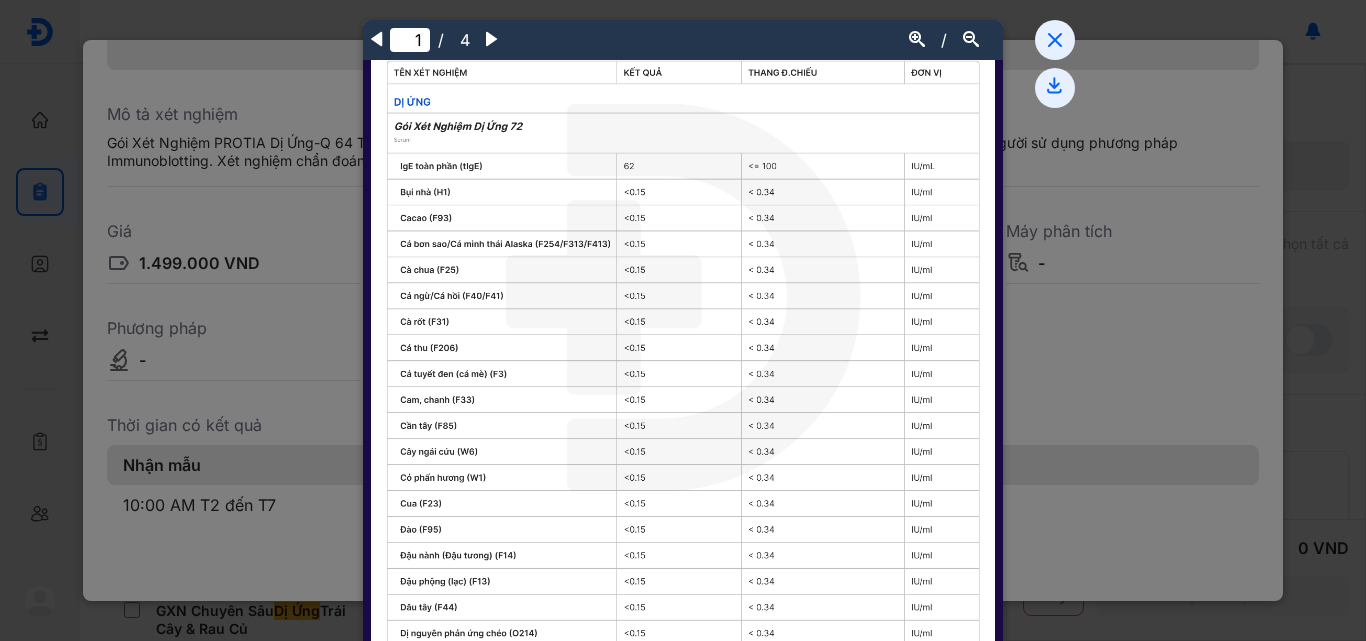 scroll, scrollTop: 0, scrollLeft: 0, axis: both 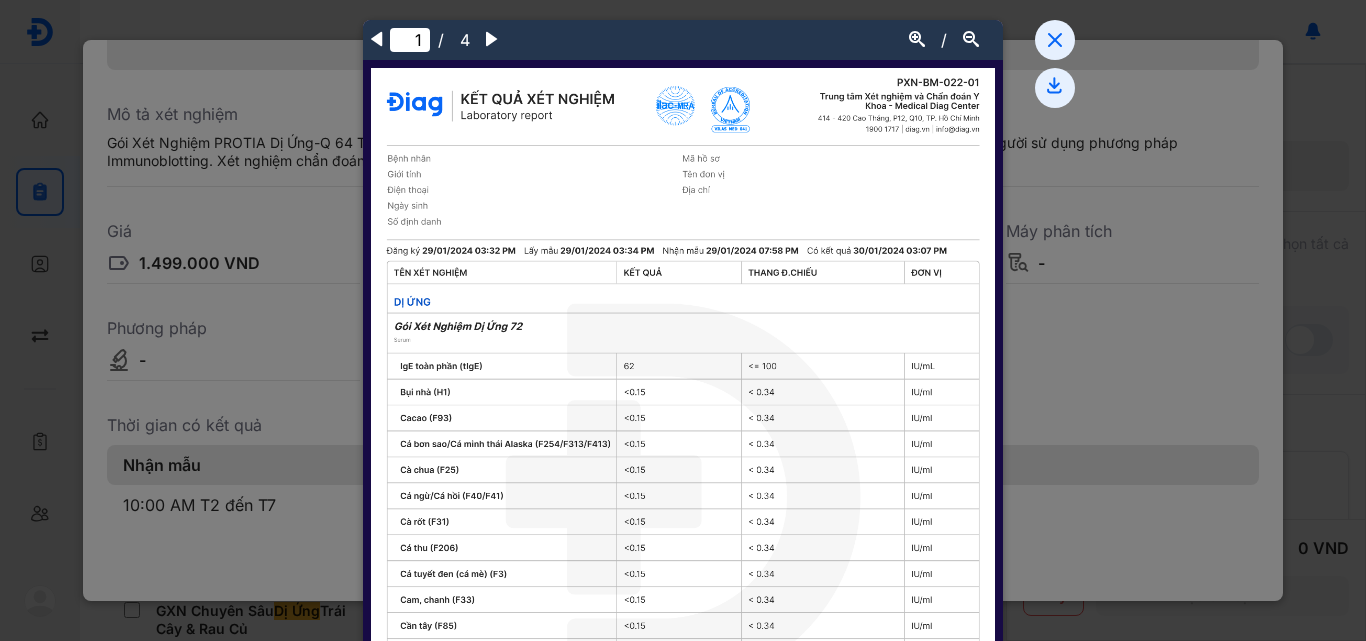 click at bounding box center (683, 320) 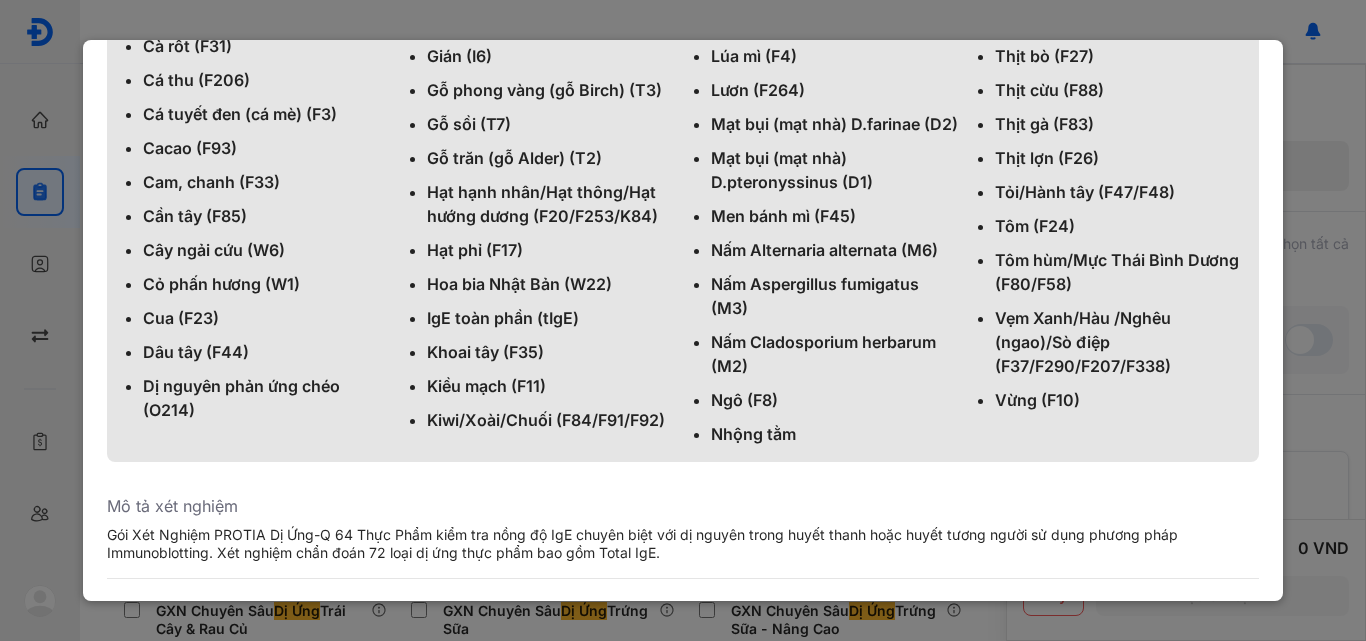 scroll, scrollTop: 0, scrollLeft: 0, axis: both 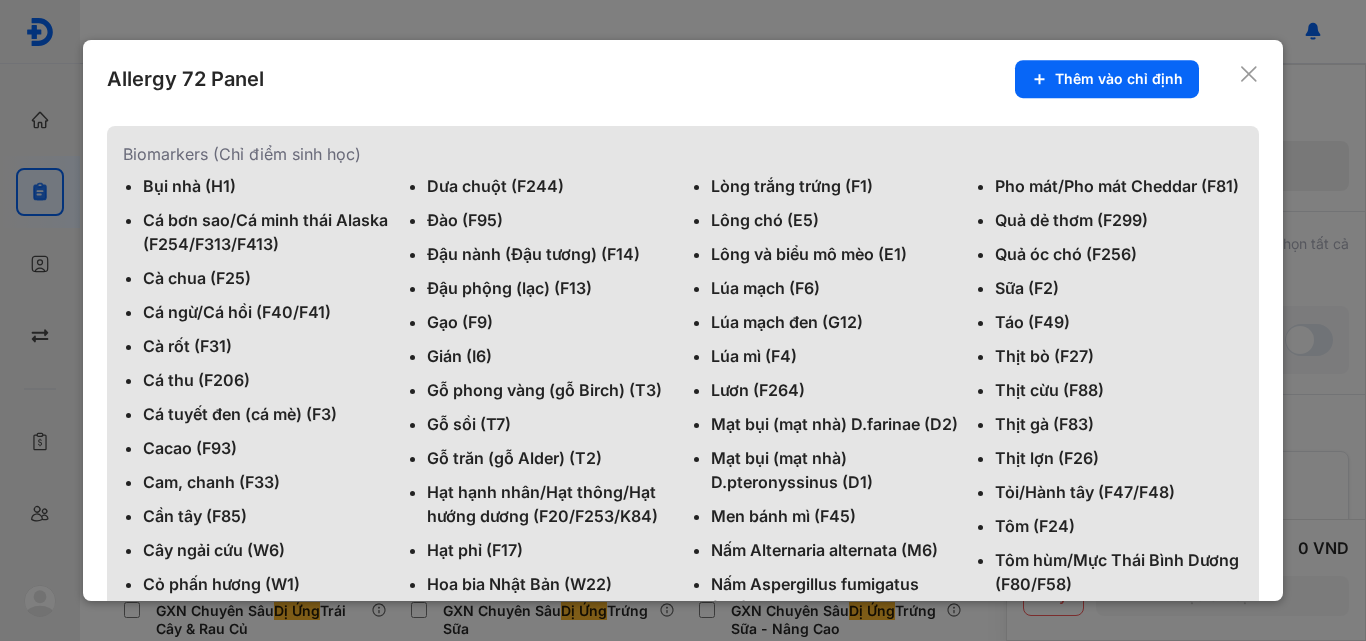click 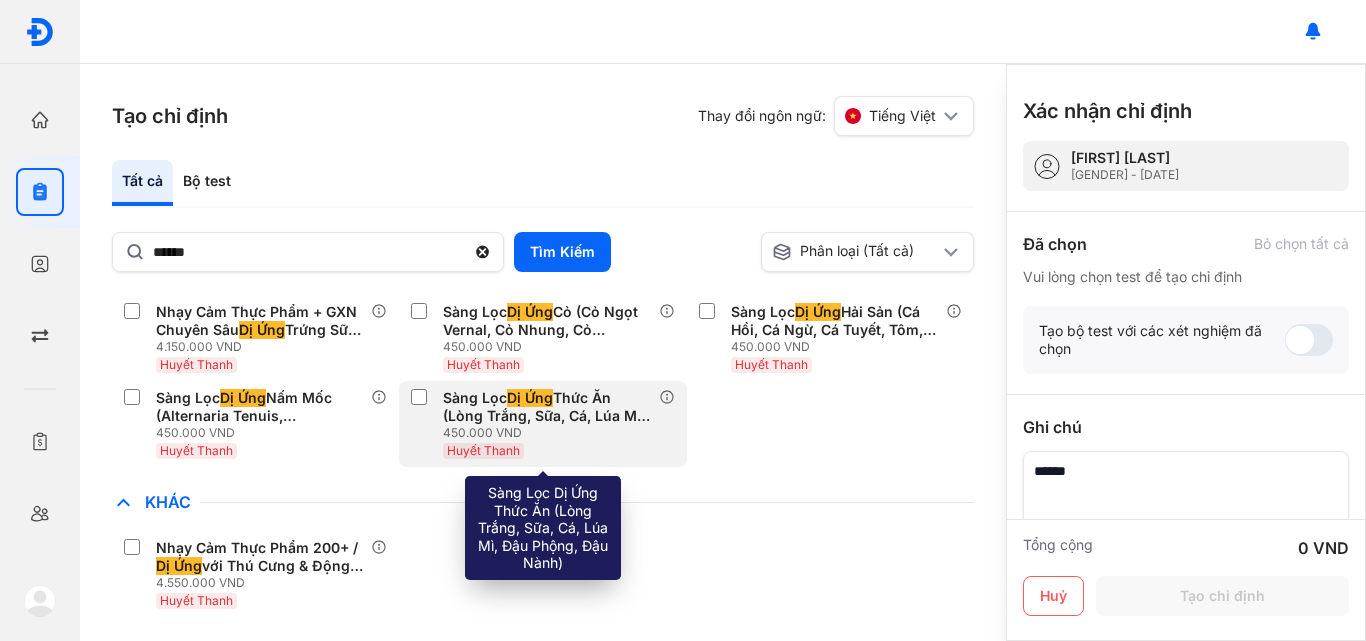 scroll, scrollTop: 472, scrollLeft: 0, axis: vertical 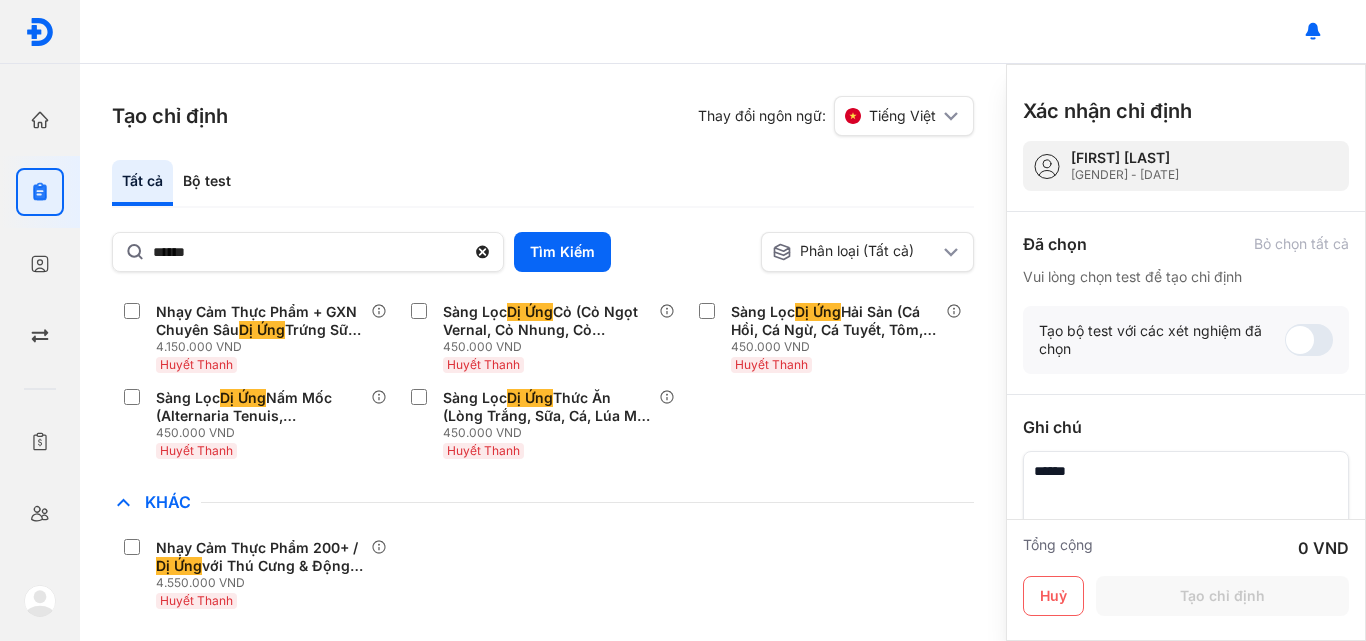click 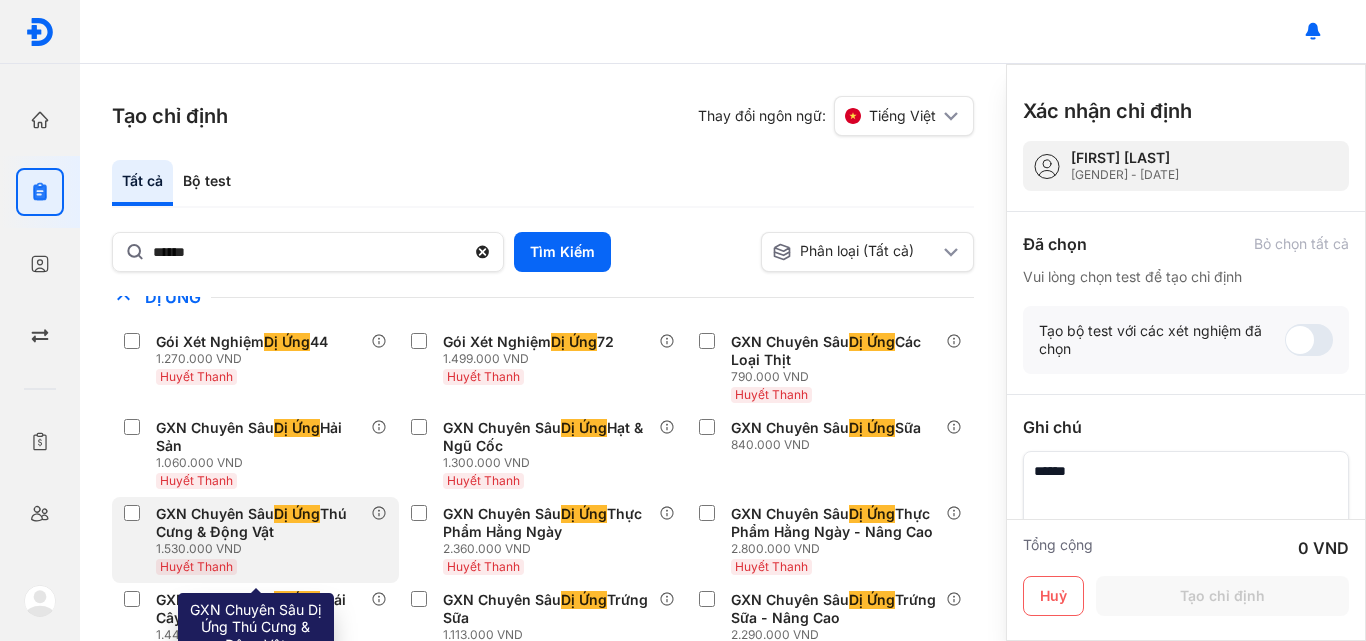 scroll, scrollTop: 0, scrollLeft: 0, axis: both 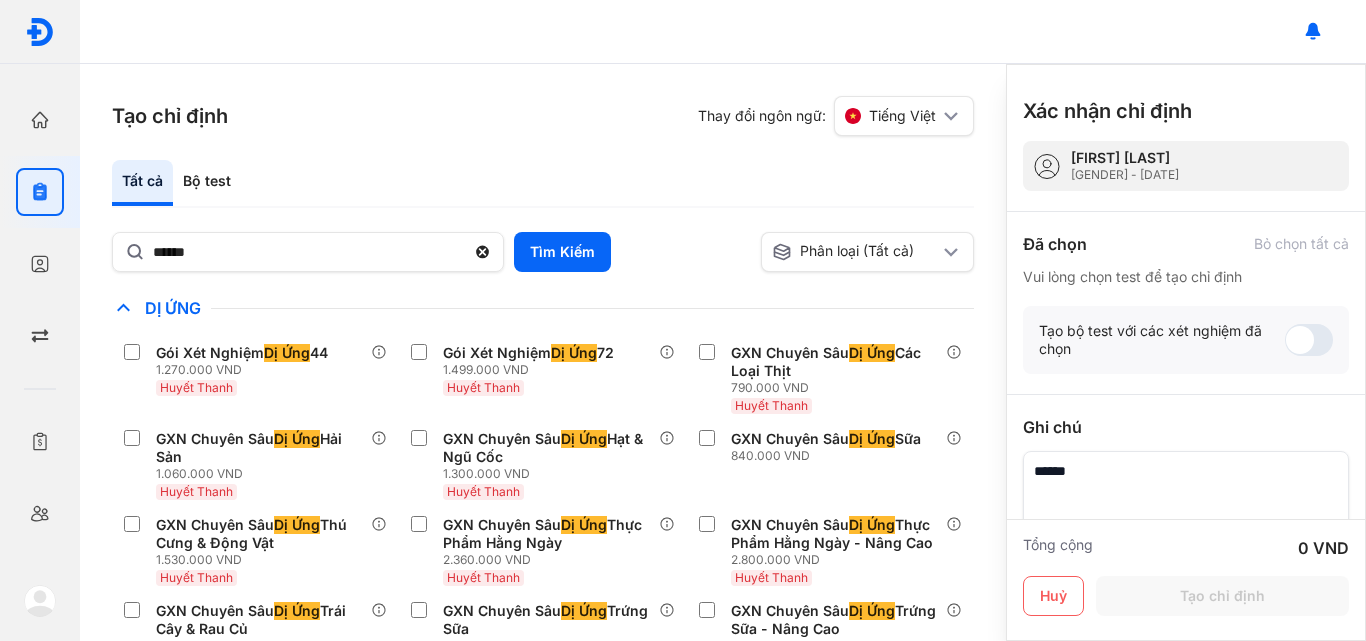 click 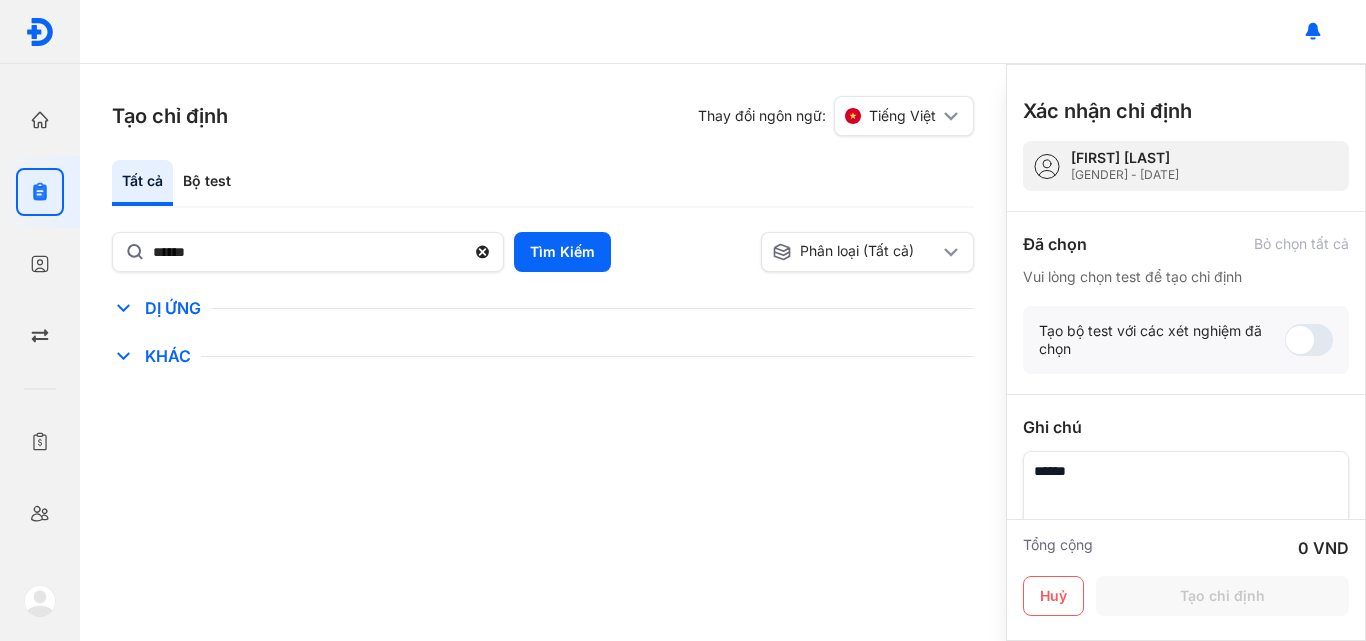 click 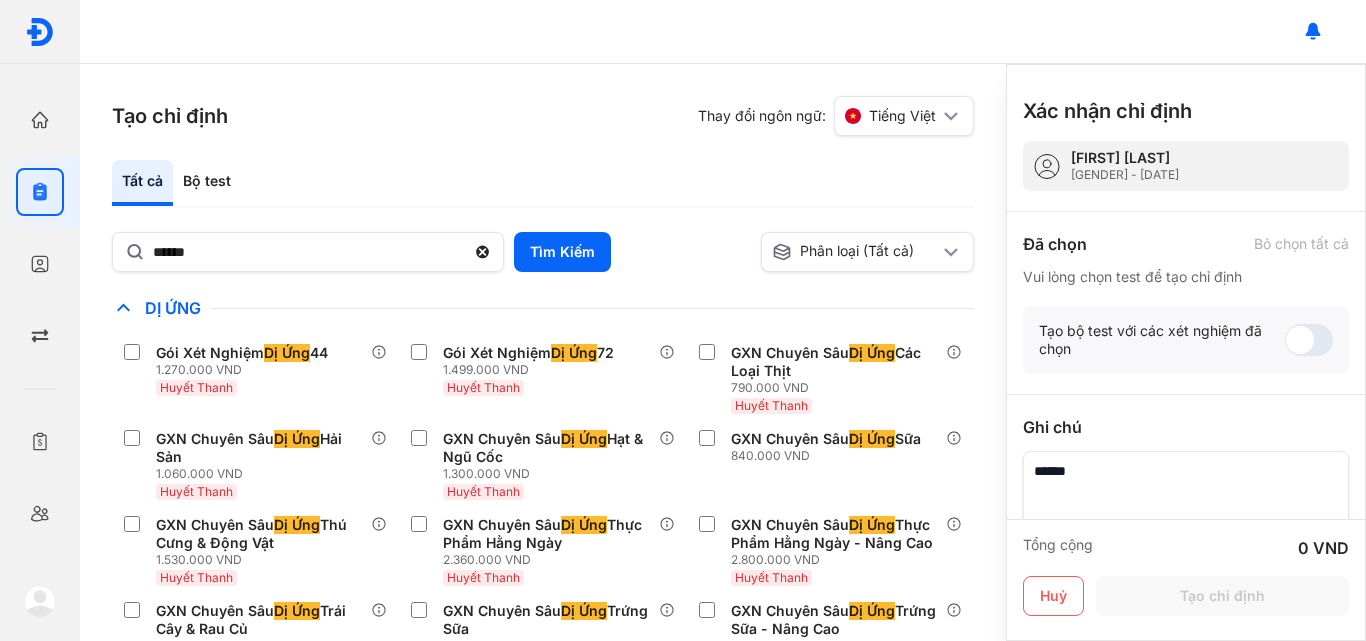 click 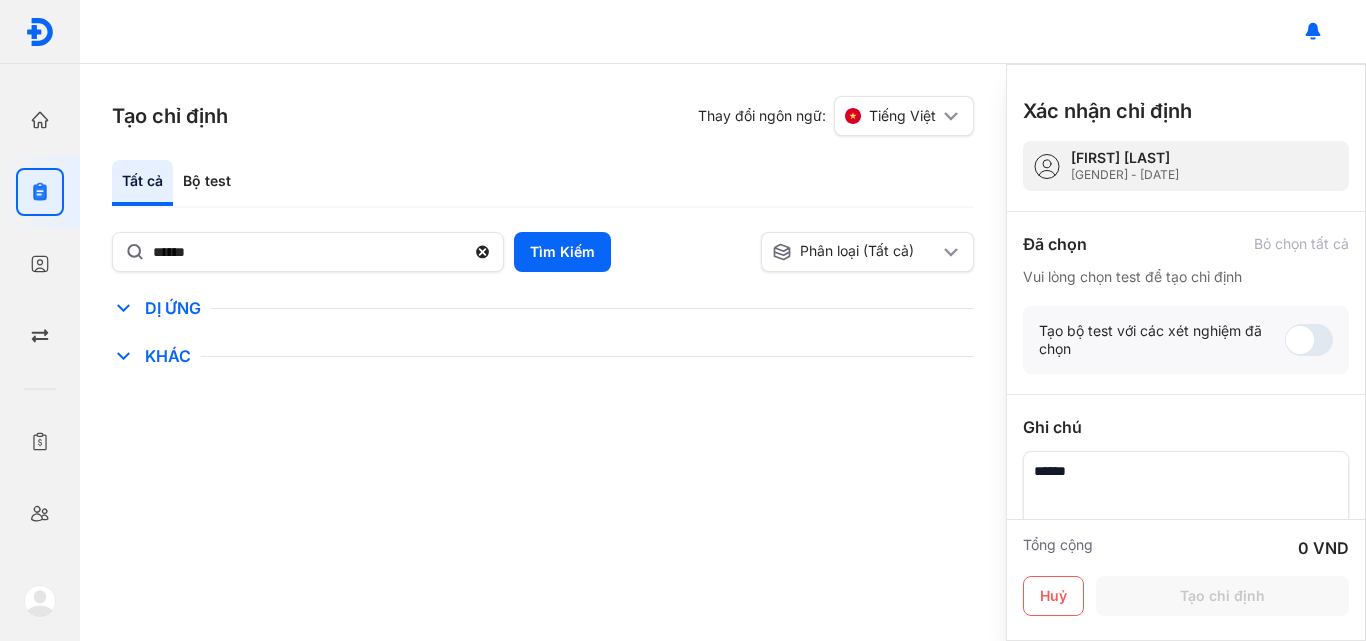 click 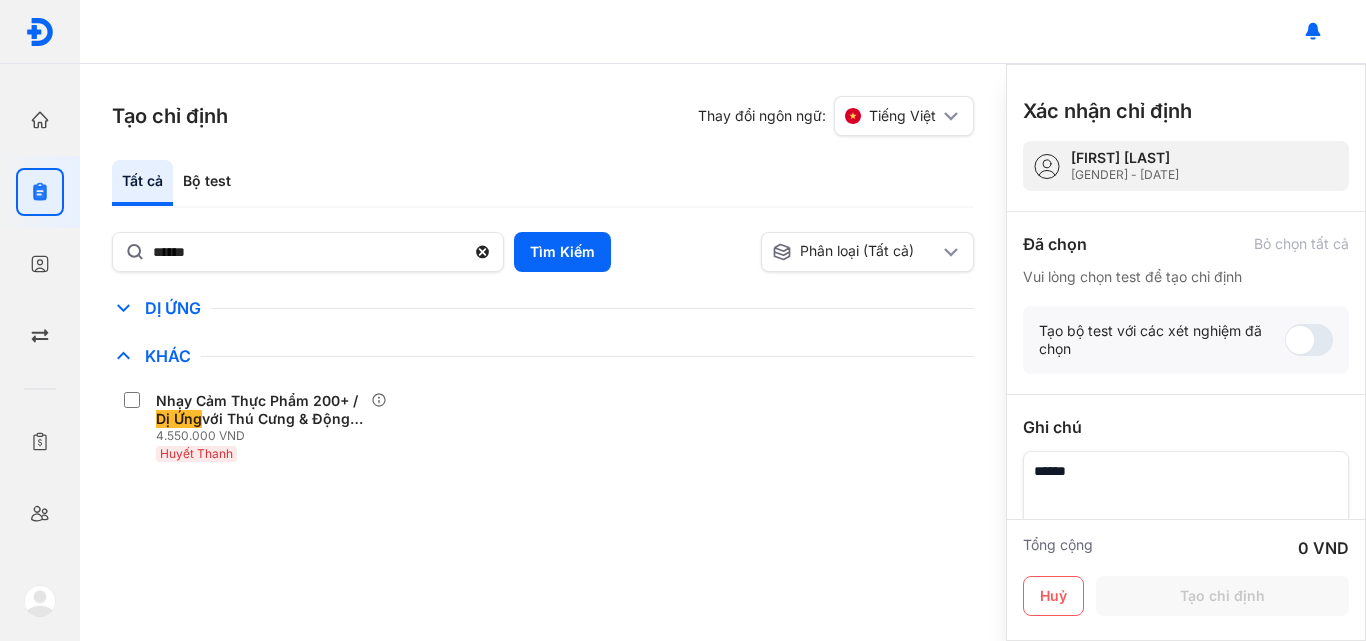 click 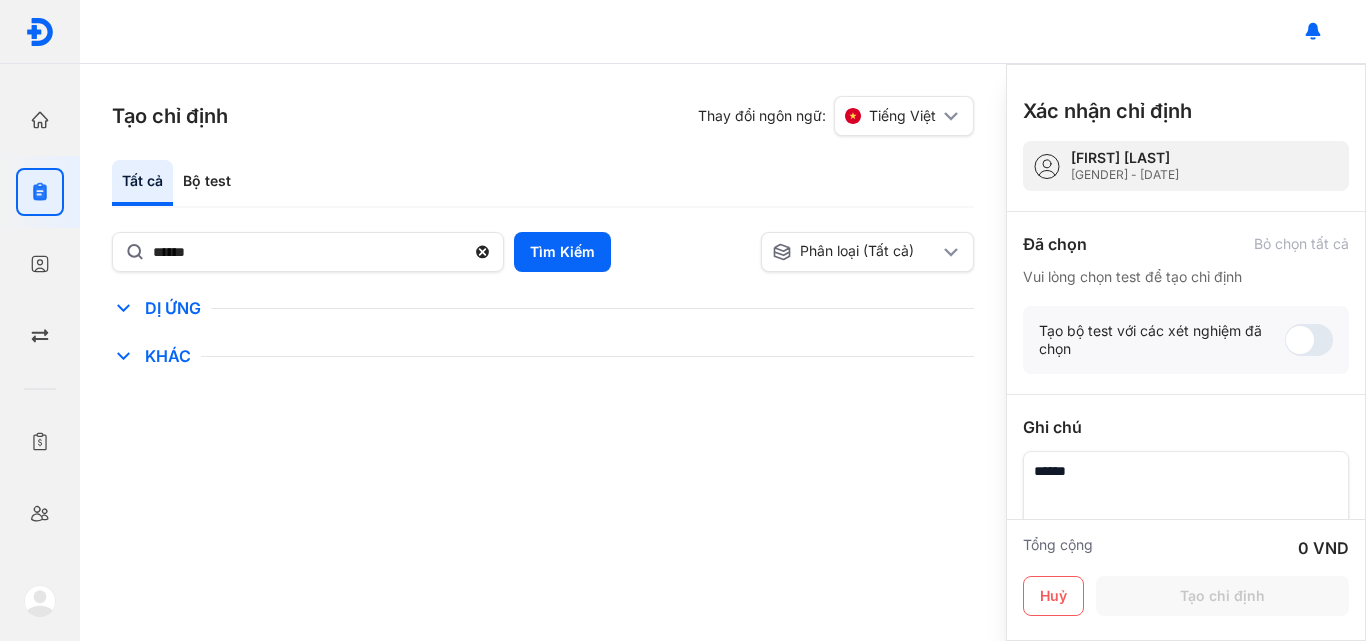 click 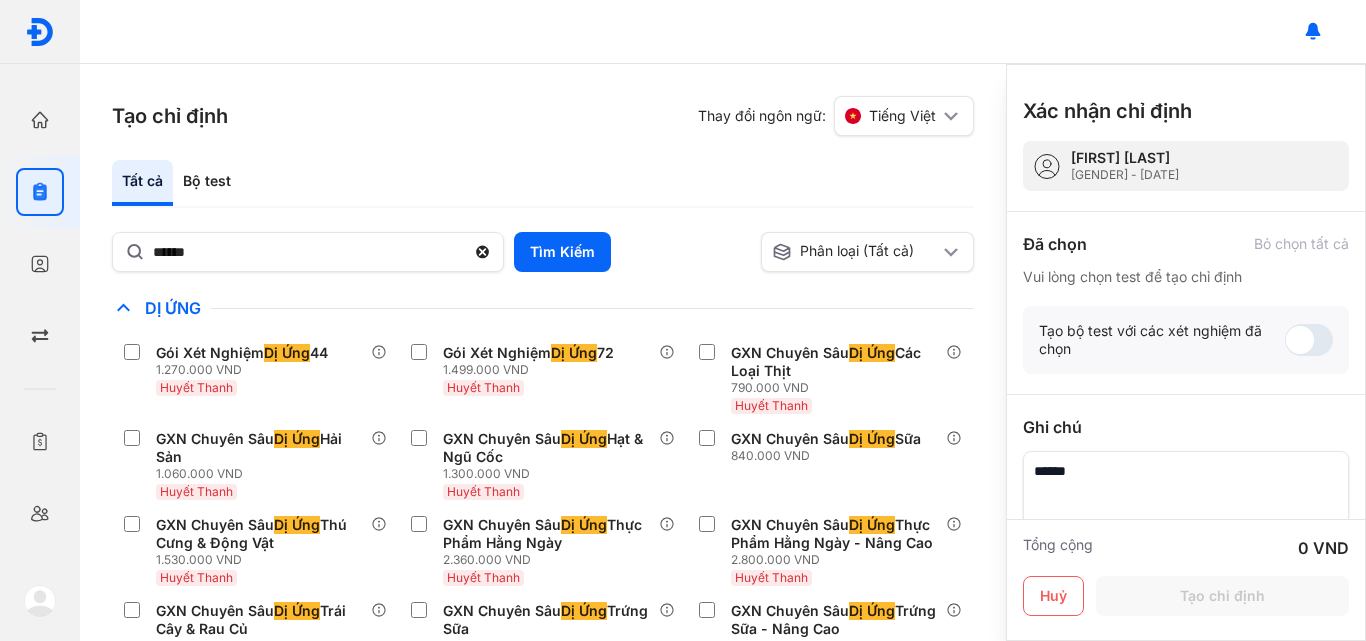 click 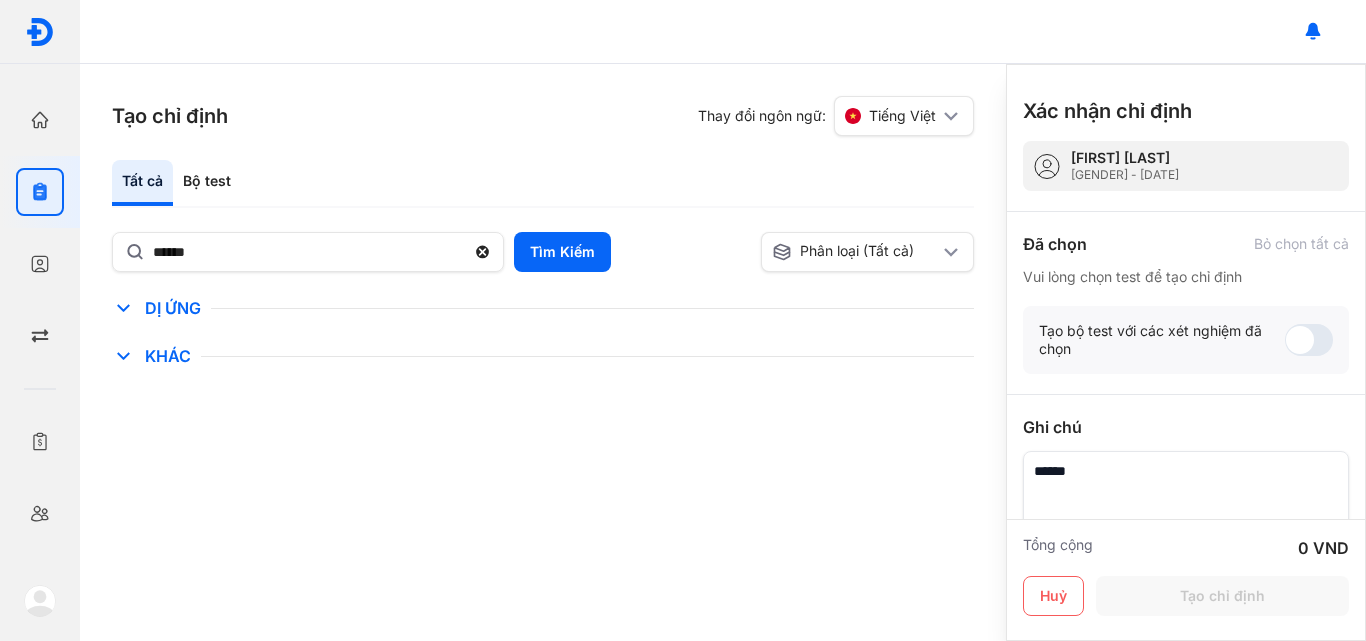 click 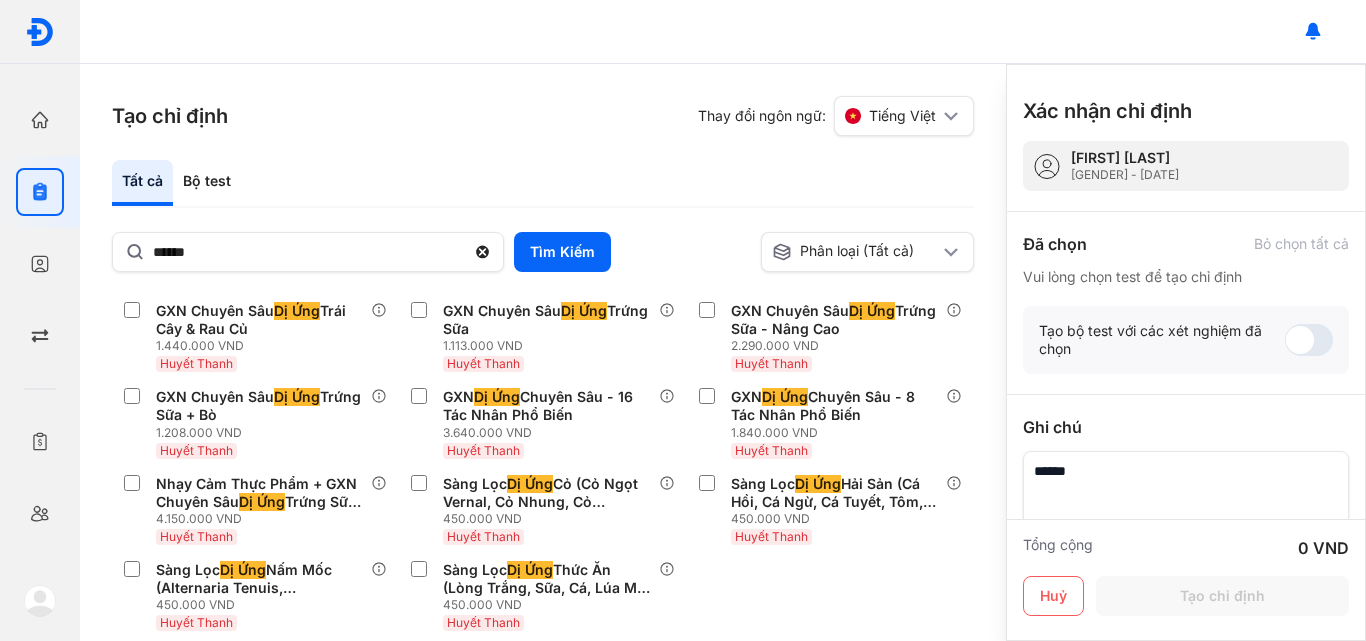 scroll, scrollTop: 0, scrollLeft: 0, axis: both 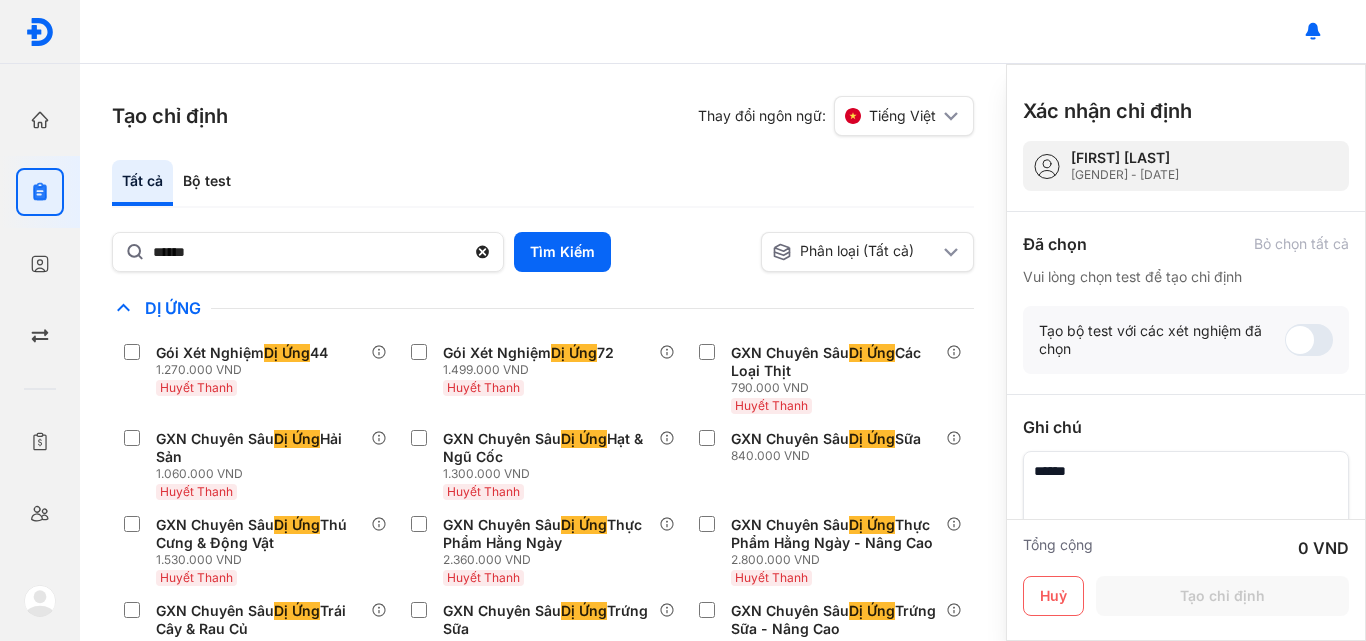 click 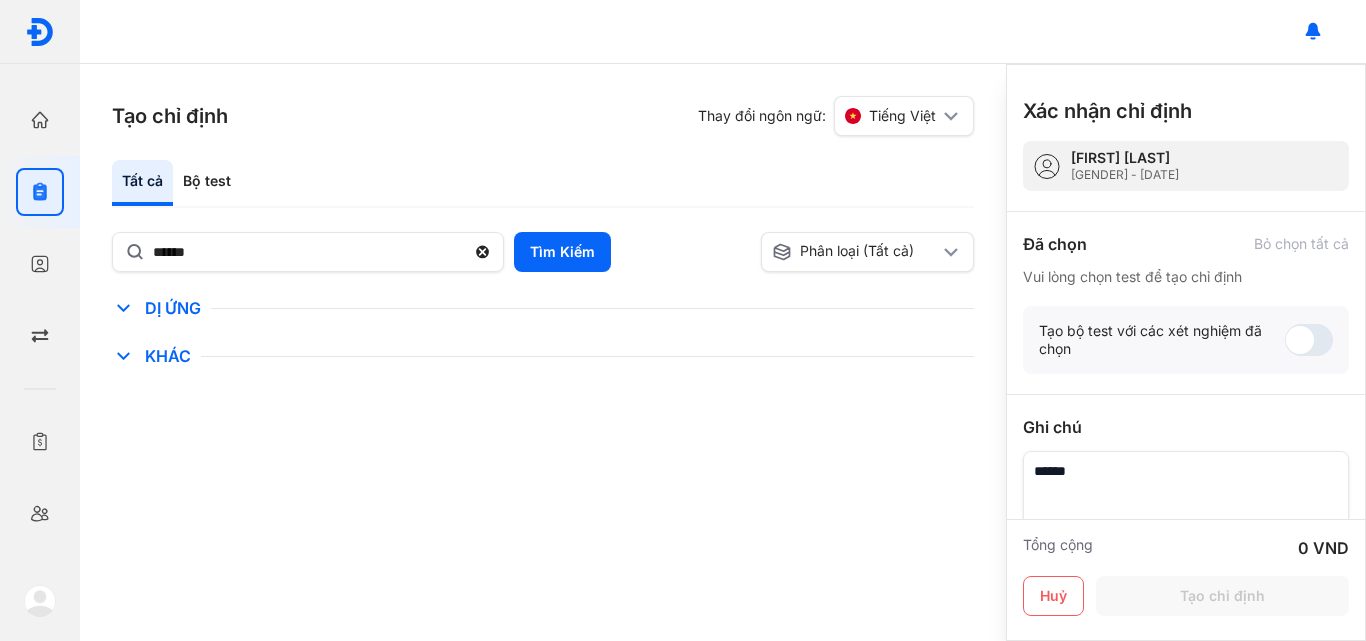 click 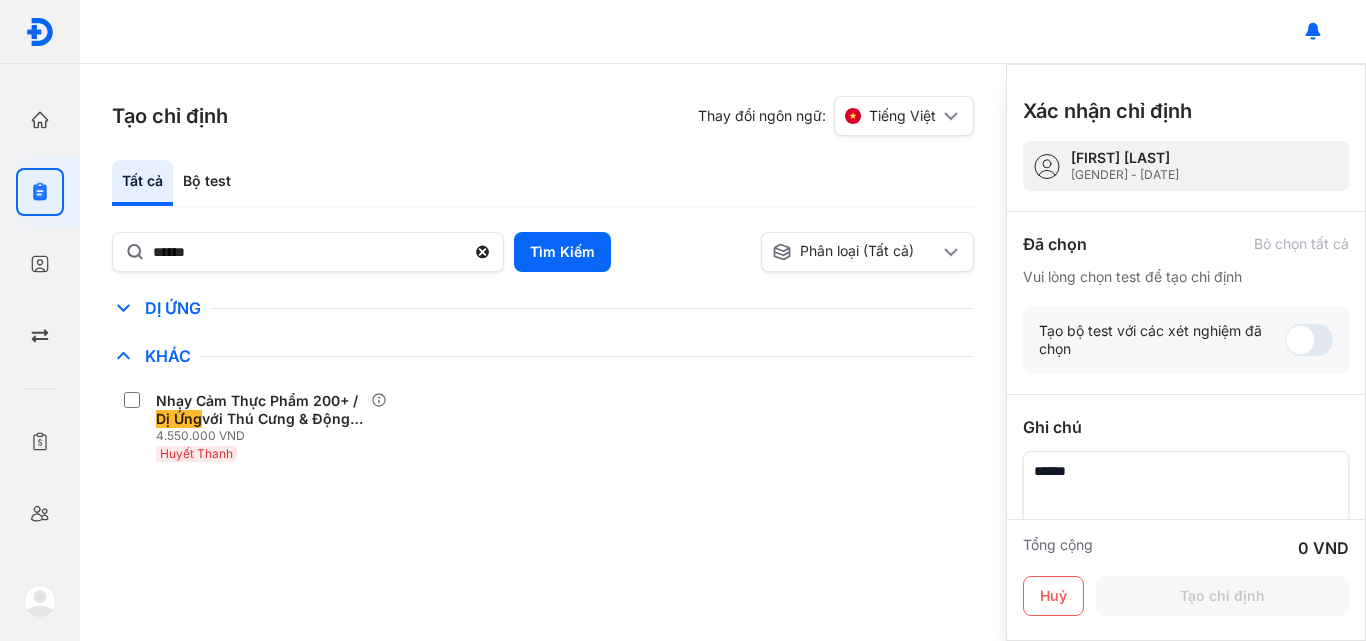click 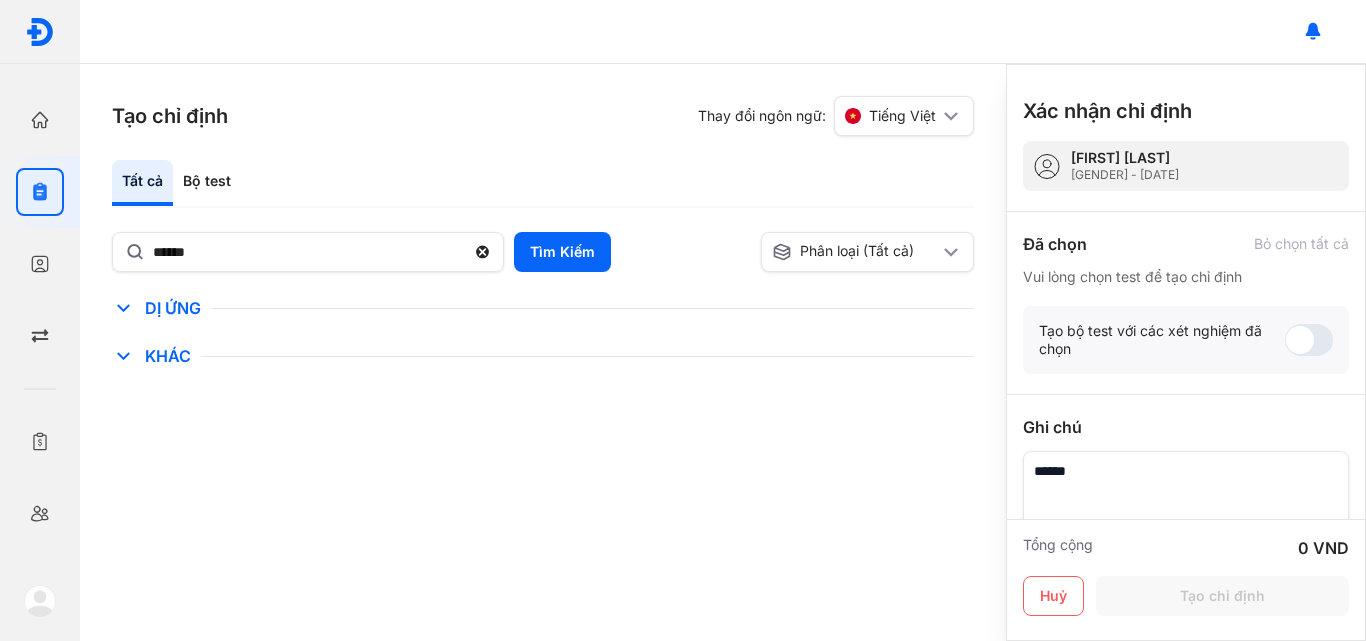 click 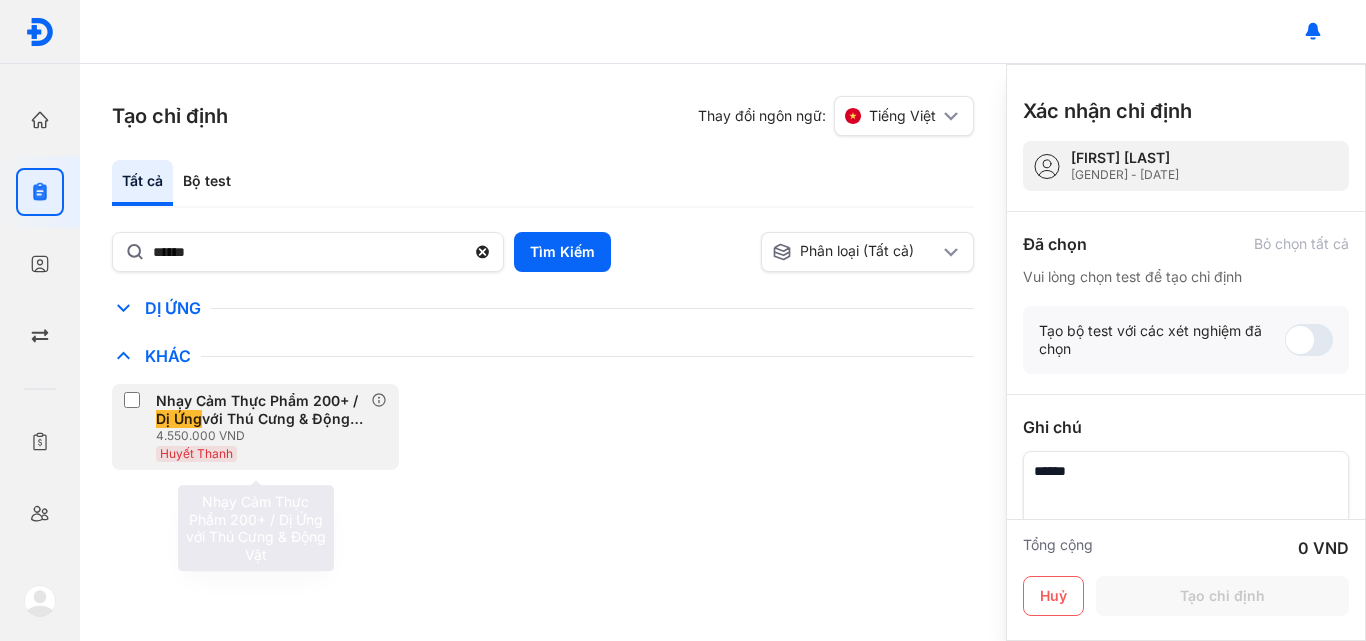 click on "Nhạy Cảm Thực Phẩm 200+ / Dị Ứng với Thú Cưng & Động Vật" at bounding box center [259, 410] 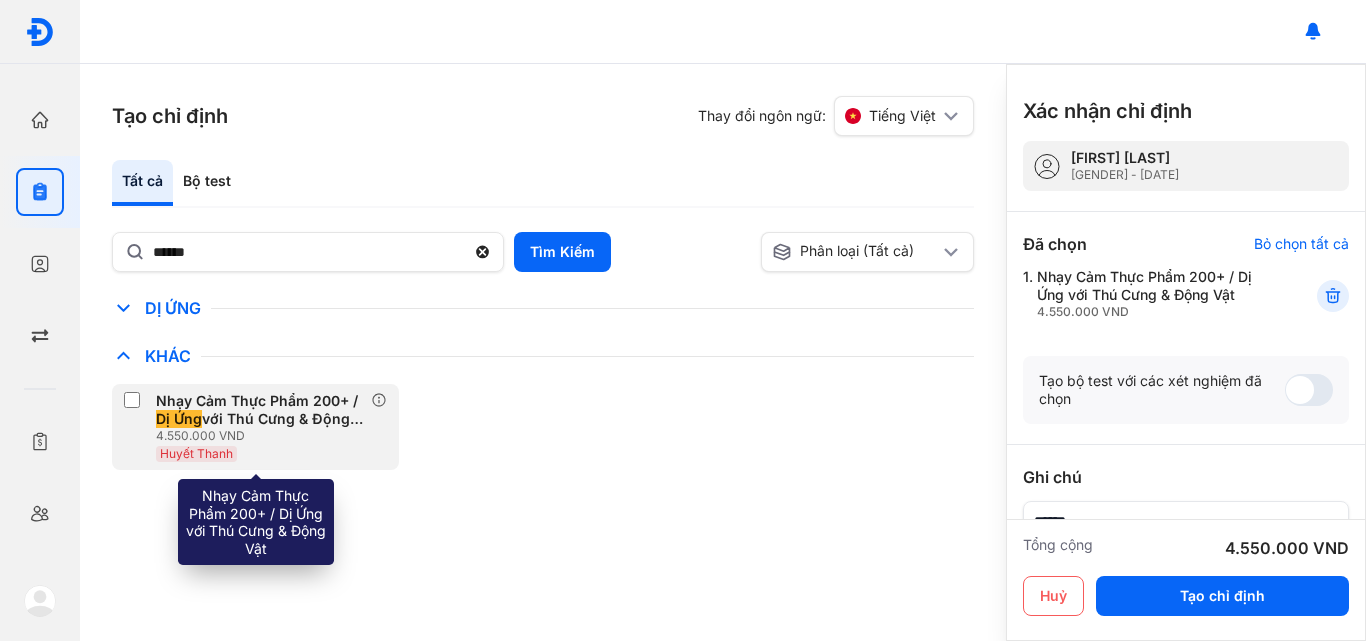 click on "Nhạy Cảm Thực Phẩm 200+ / Dị Ứng với Thú Cưng & Động Vật" at bounding box center [259, 410] 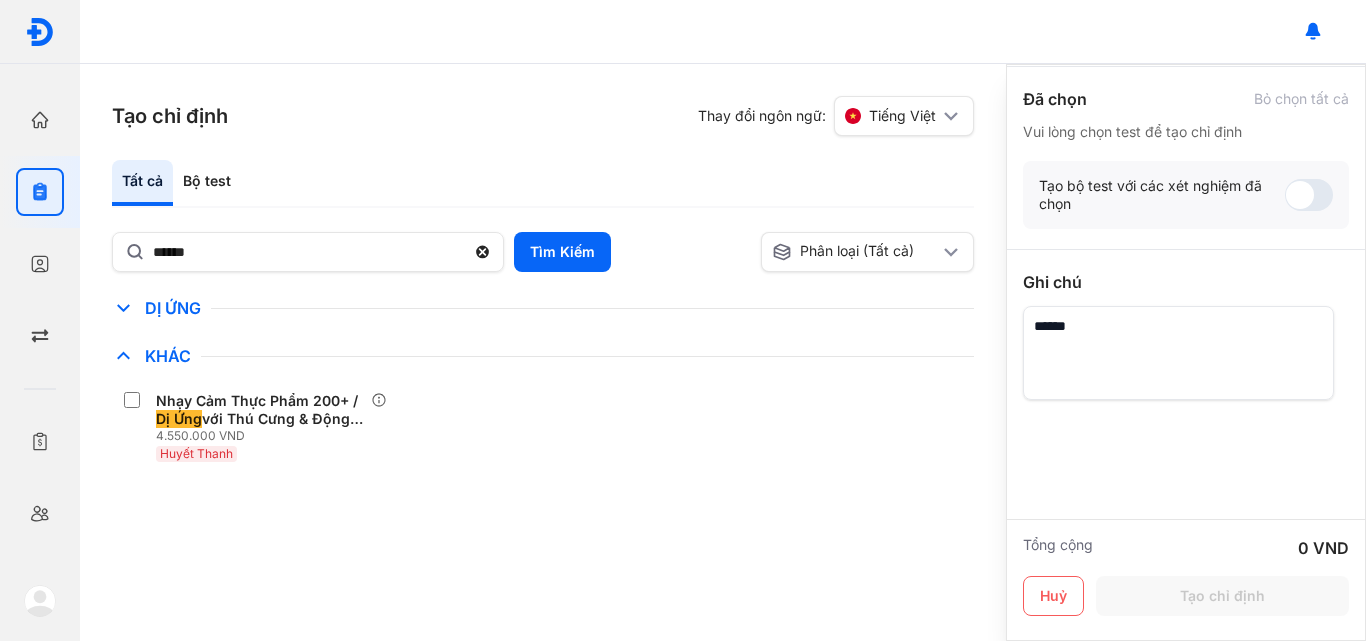 scroll, scrollTop: 0, scrollLeft: 0, axis: both 